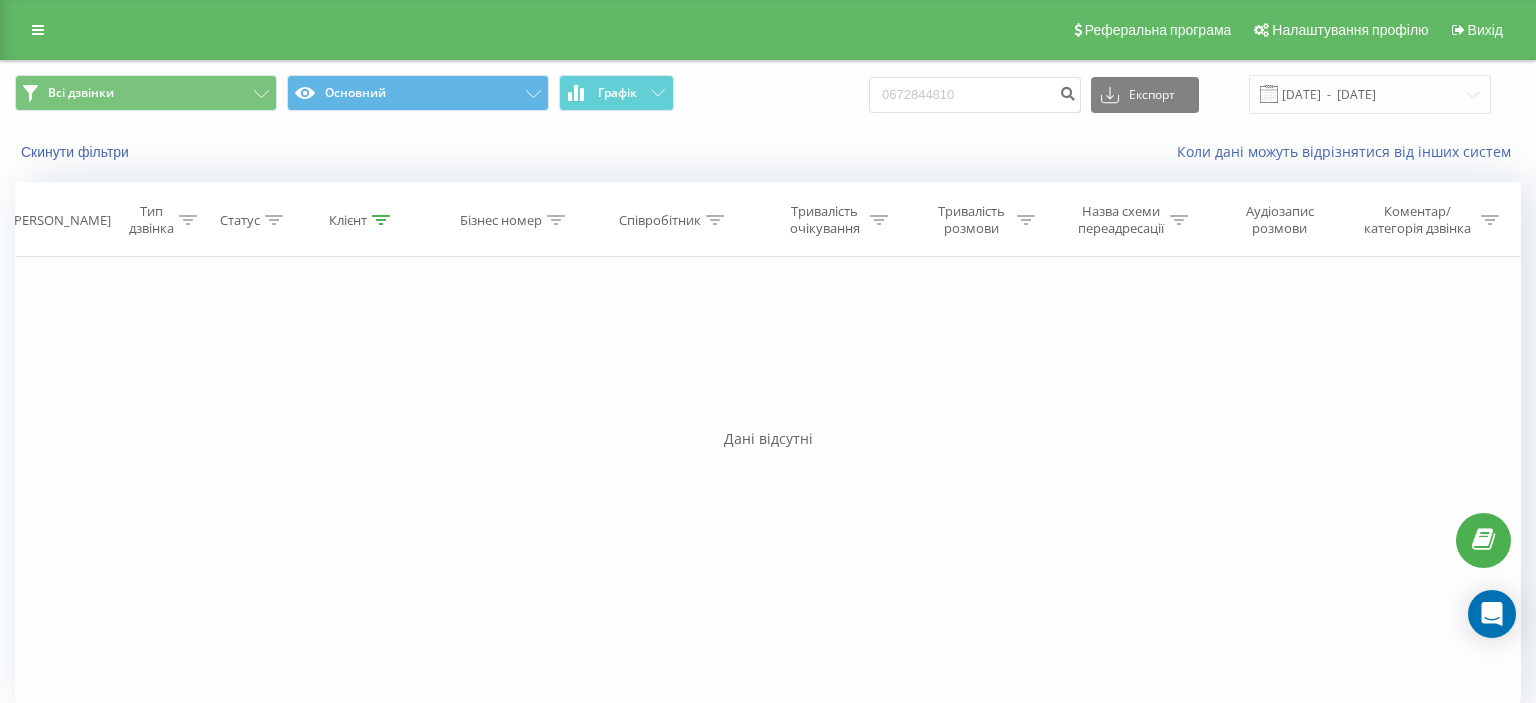 scroll, scrollTop: 0, scrollLeft: 0, axis: both 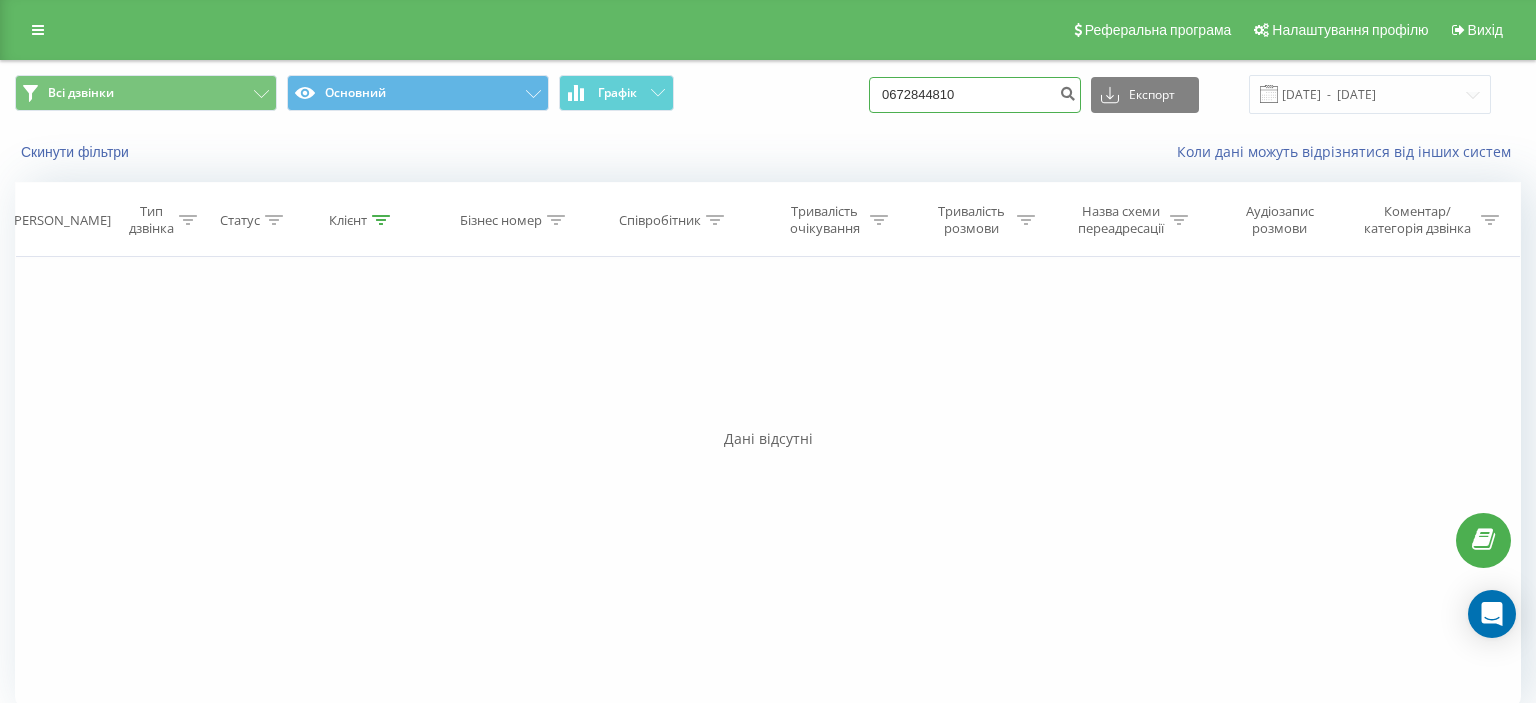 drag, startPoint x: 902, startPoint y: 96, endPoint x: 979, endPoint y: 97, distance: 77.00649 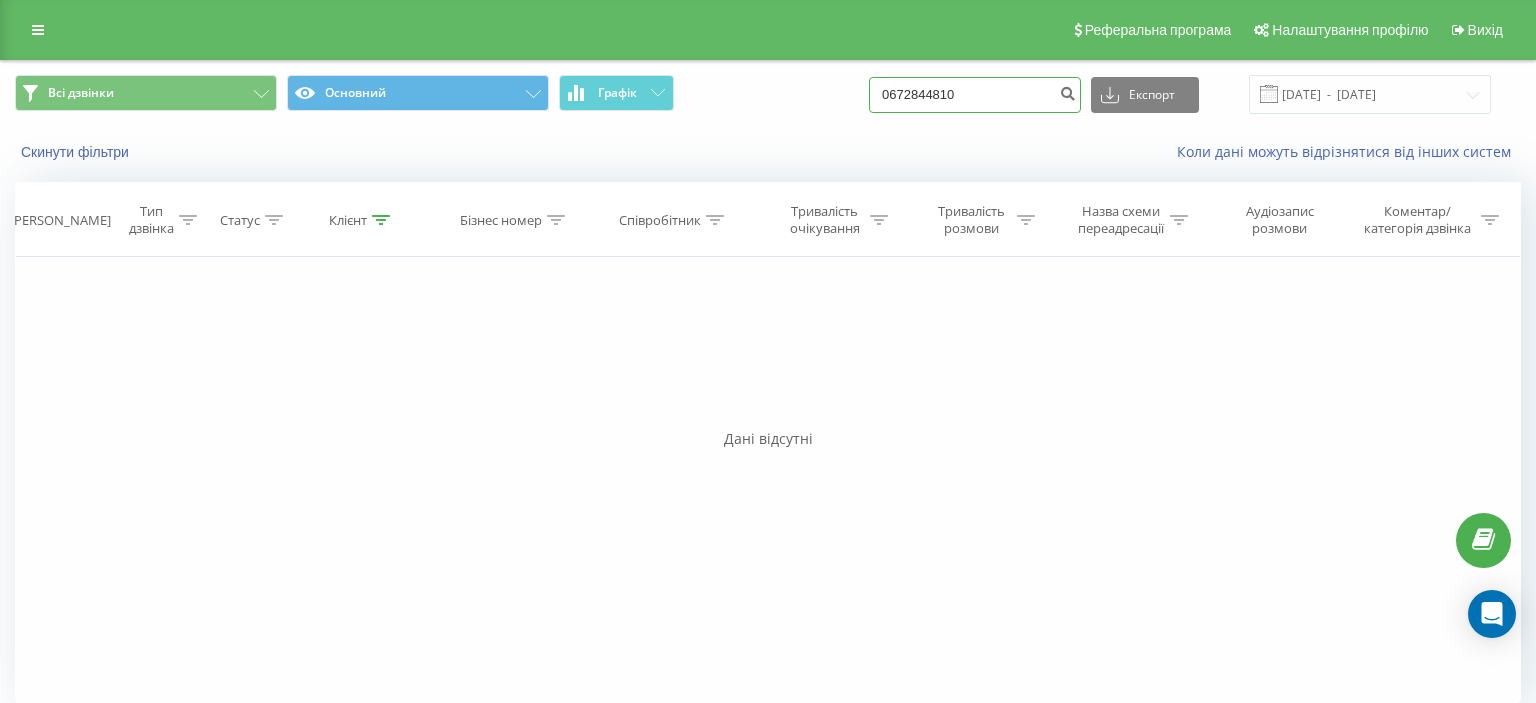 paste on "(073) 363 29 9" 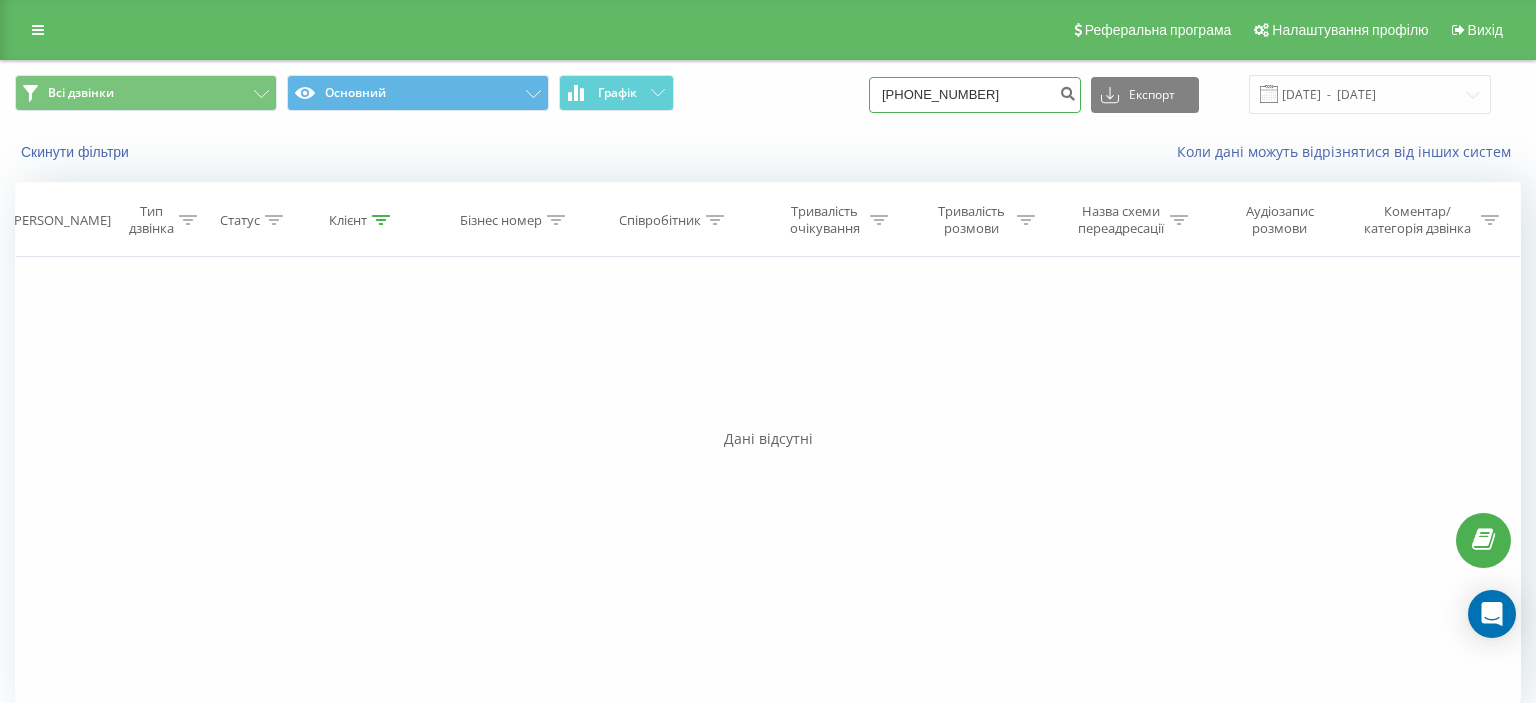 click on "(073) 363 29 90" at bounding box center [975, 95] 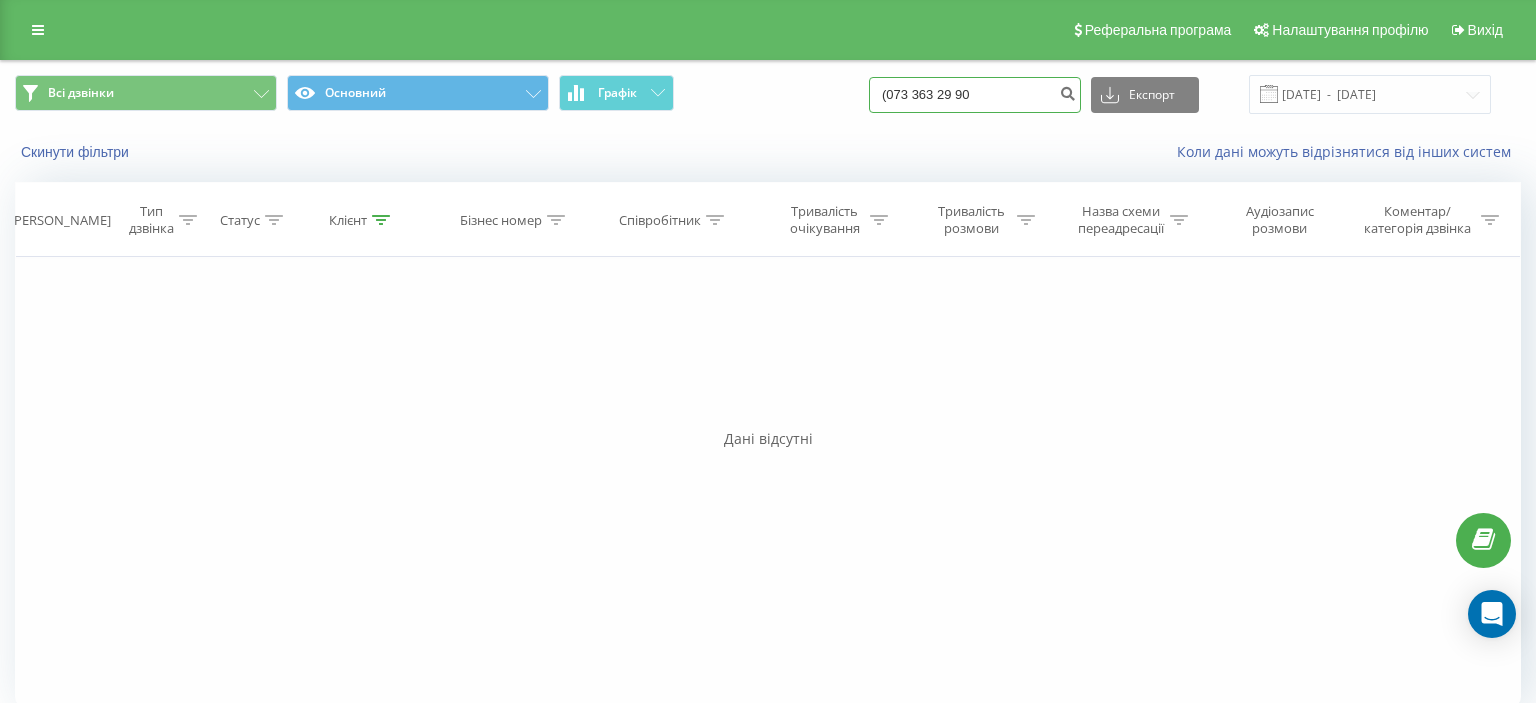 click on "(073 363 29 90" at bounding box center (975, 95) 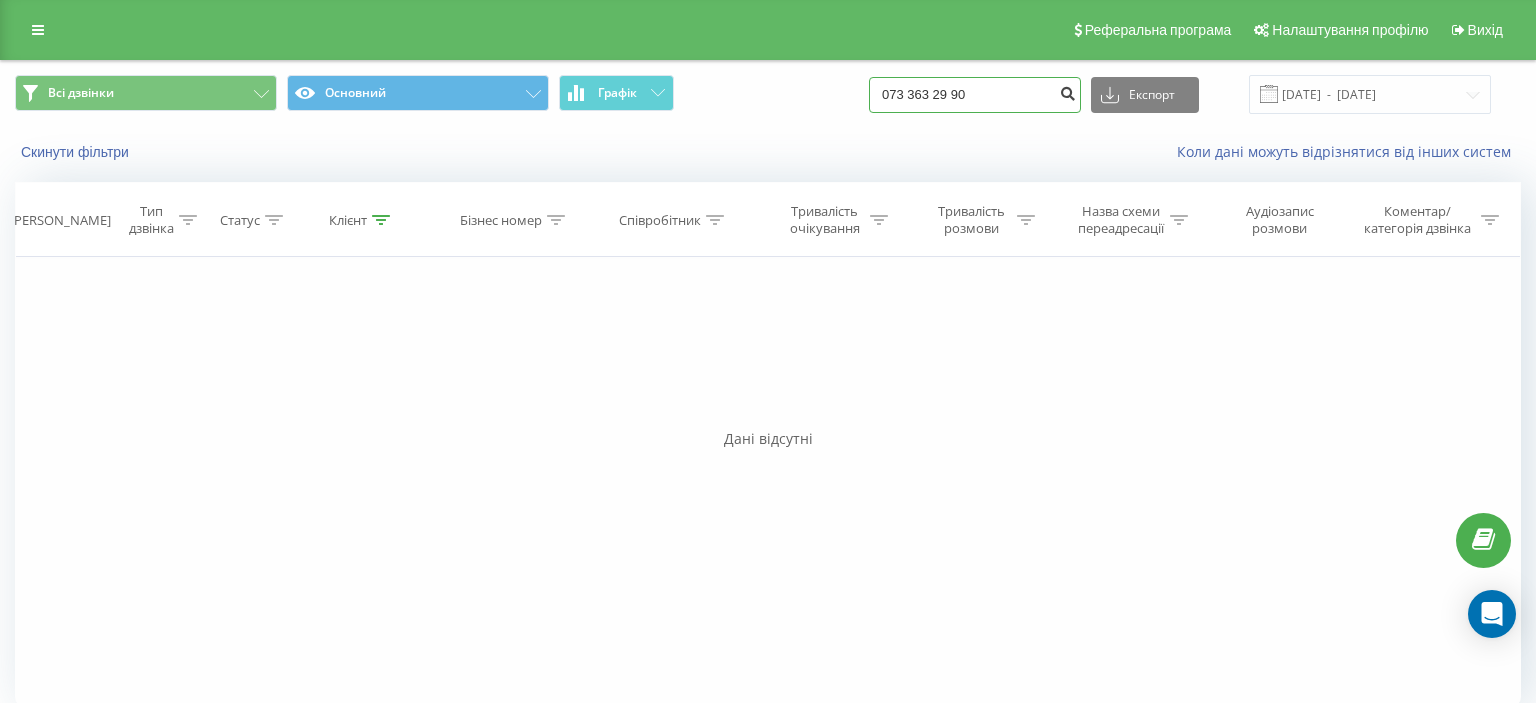 type on "073 363 29 90" 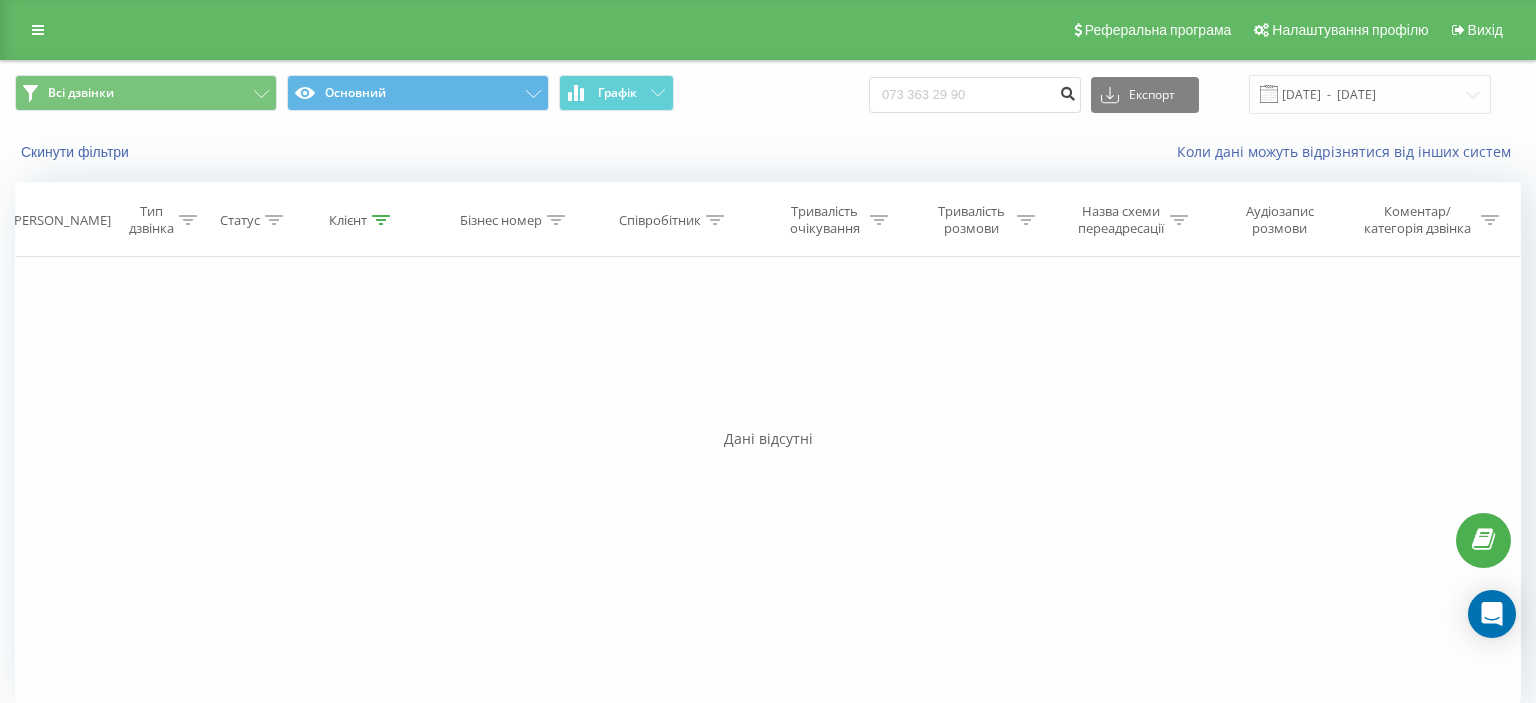 click at bounding box center [1067, 91] 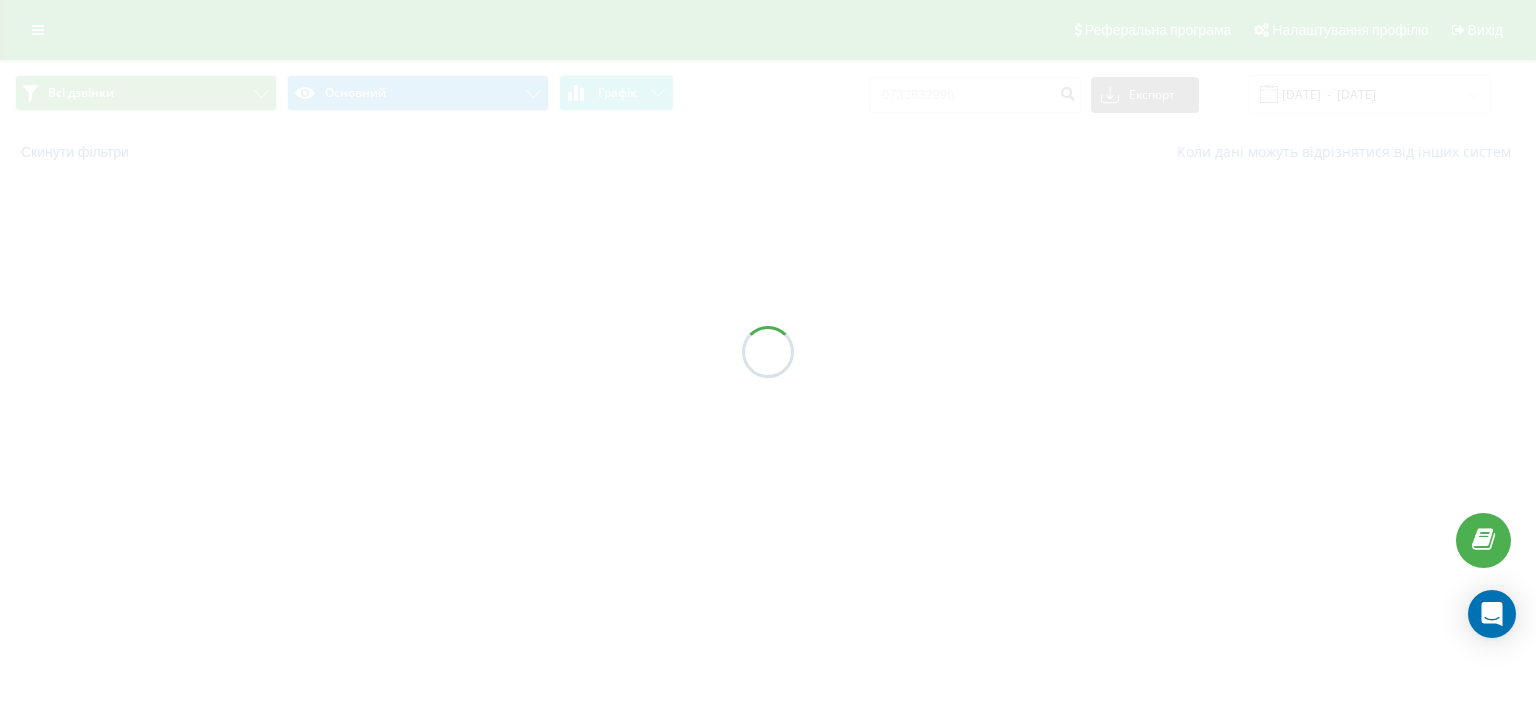 scroll, scrollTop: 0, scrollLeft: 0, axis: both 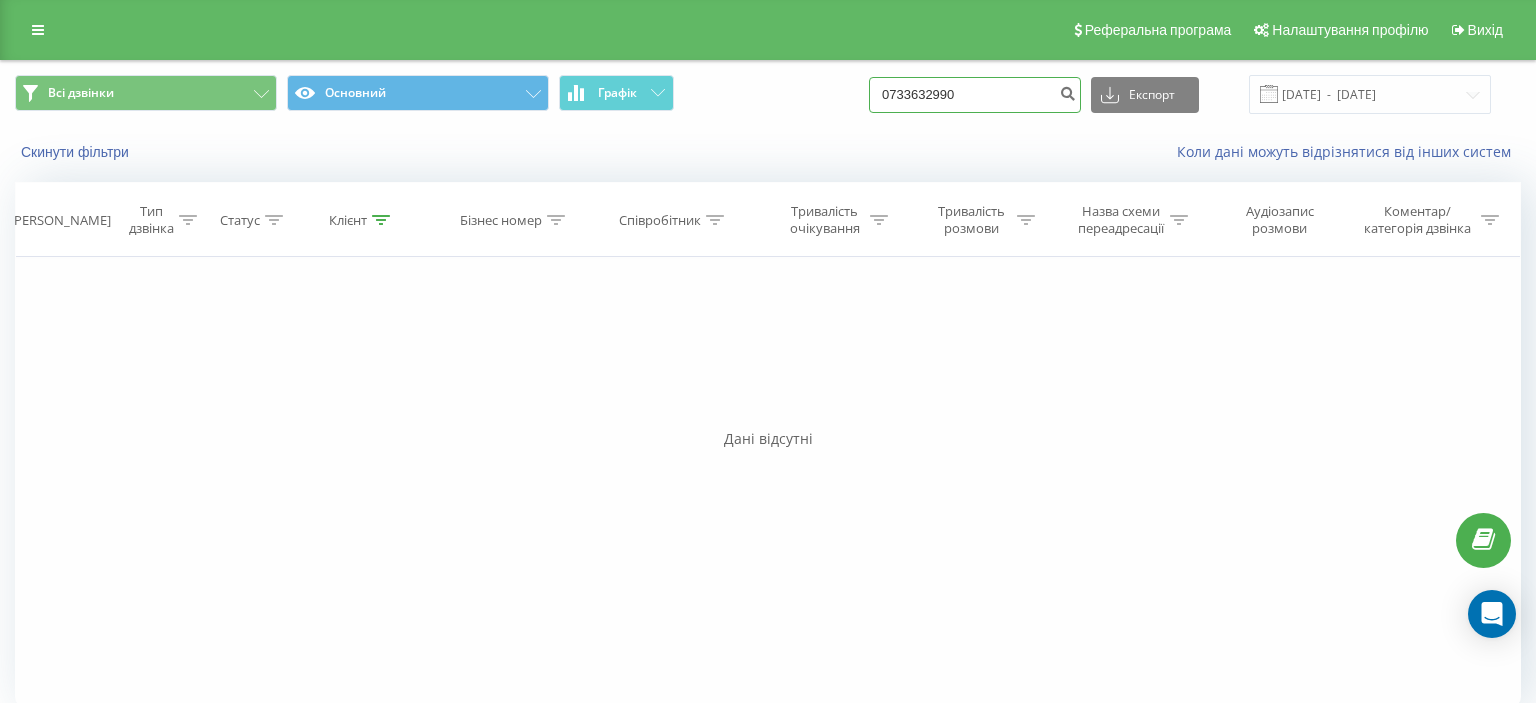 click on "0733632990" at bounding box center [975, 95] 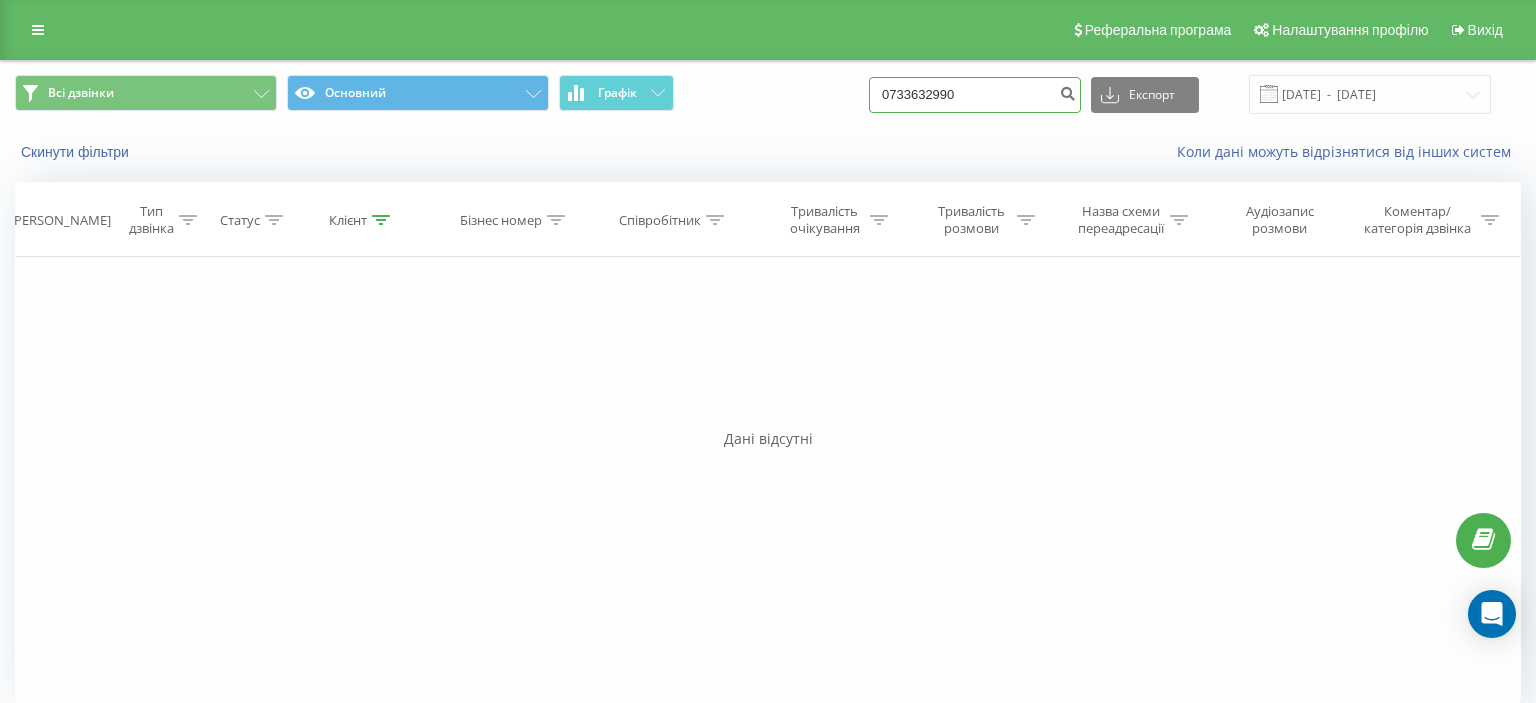 paste on "(099) 954 13 5" 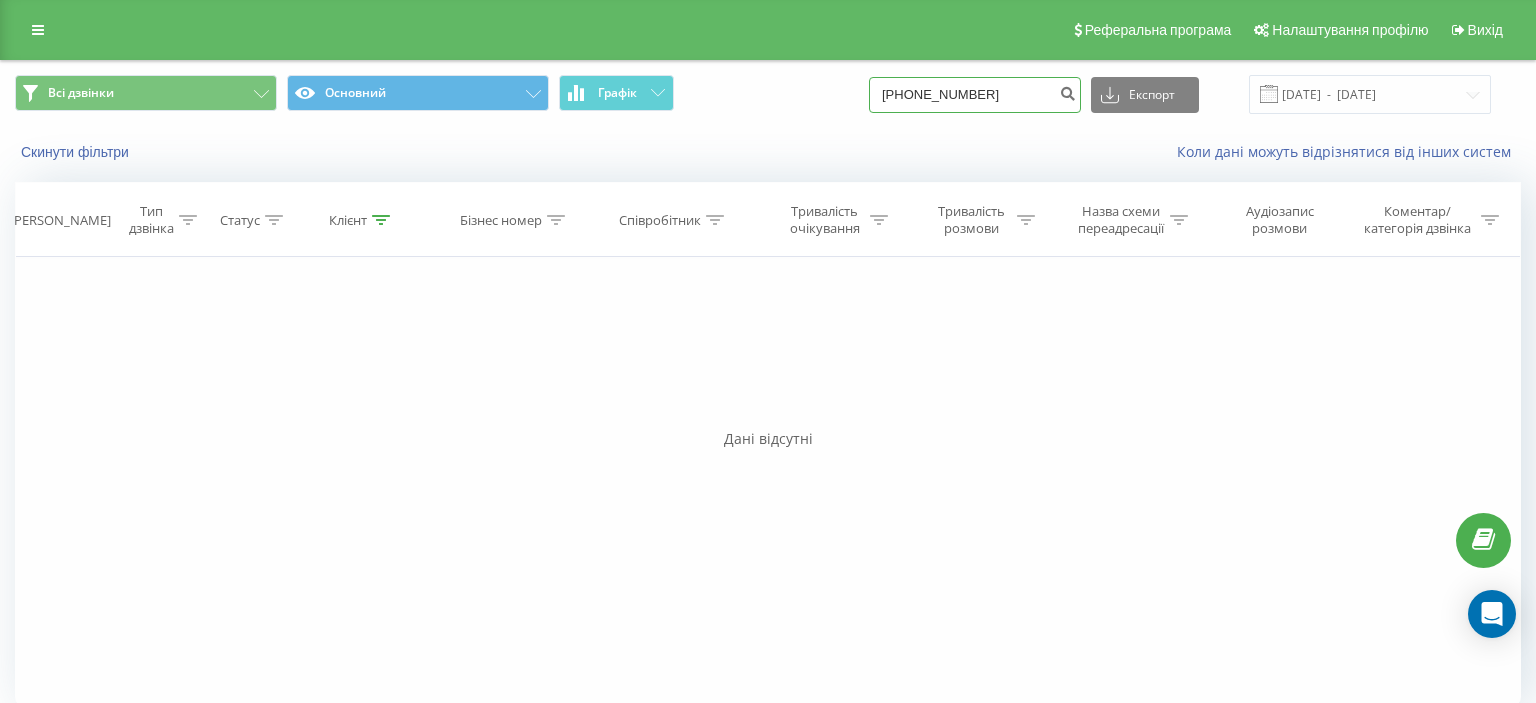 click on "(099) 954 13 50" at bounding box center (975, 95) 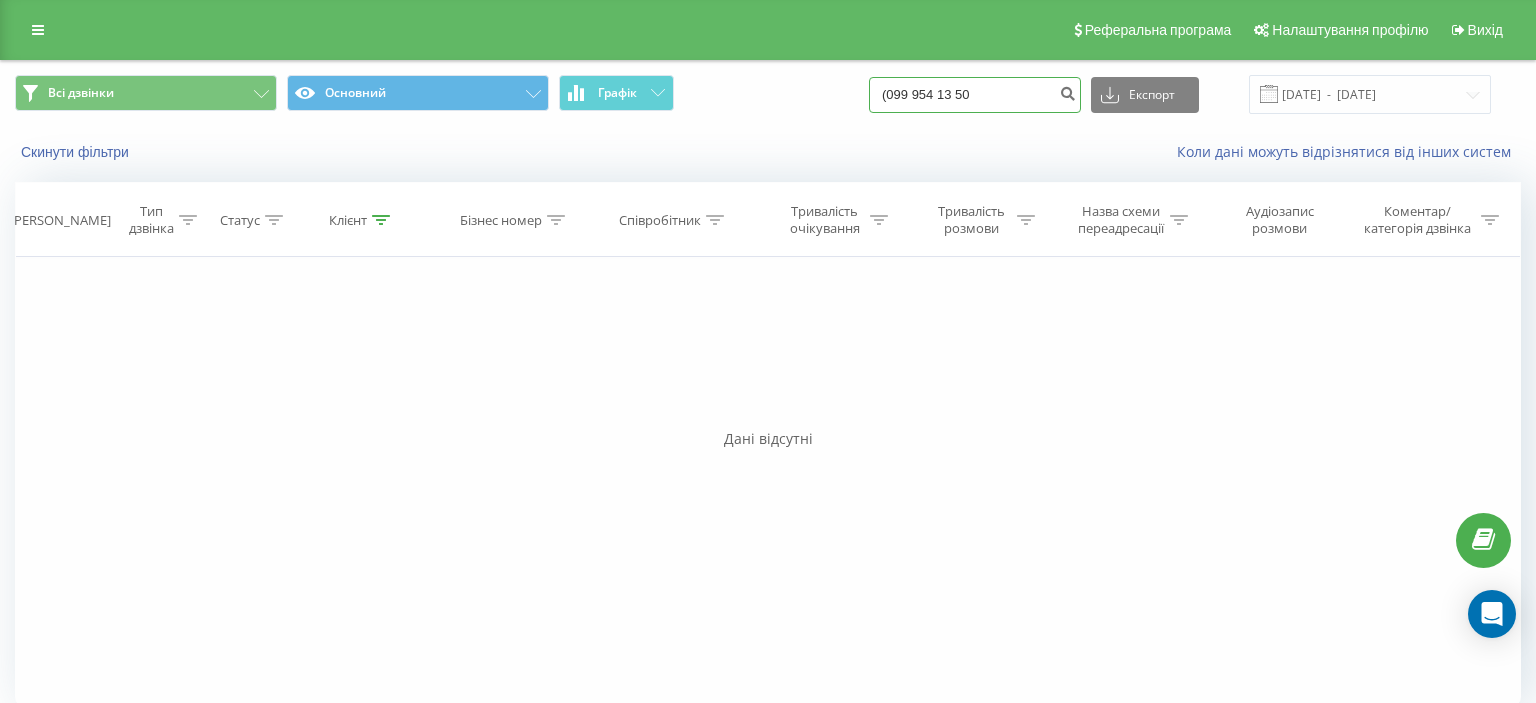 click on "(099 954 13 50" at bounding box center (975, 95) 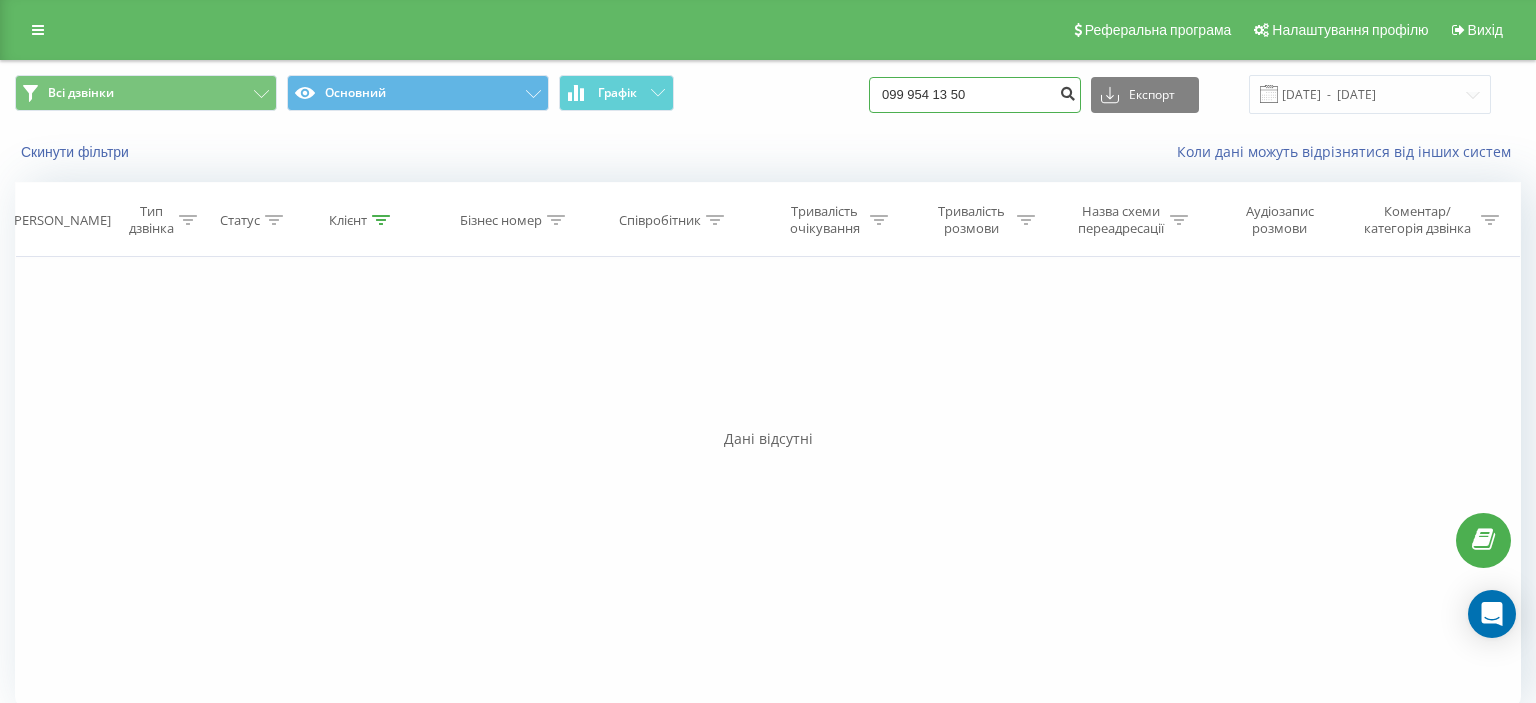 type on "099 954 13 50" 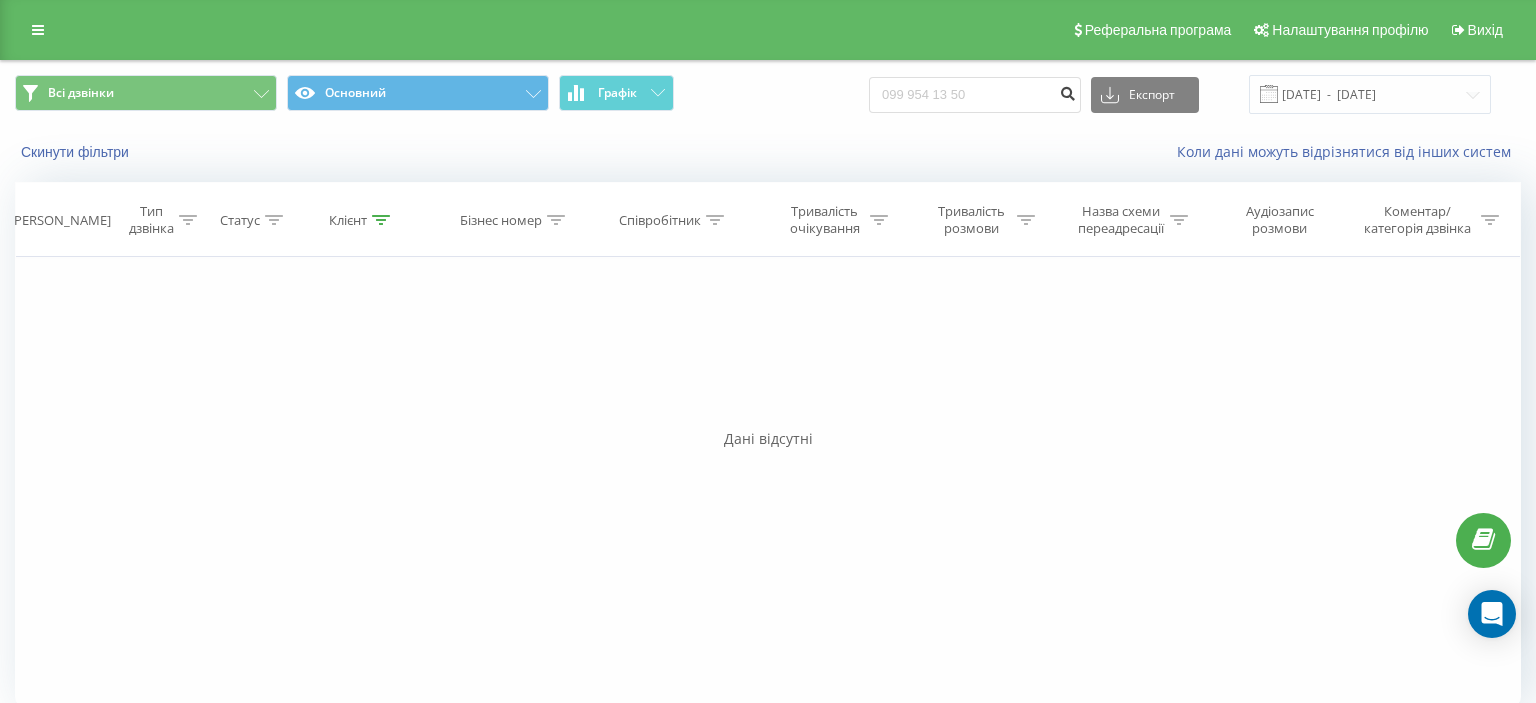 click at bounding box center [1067, 91] 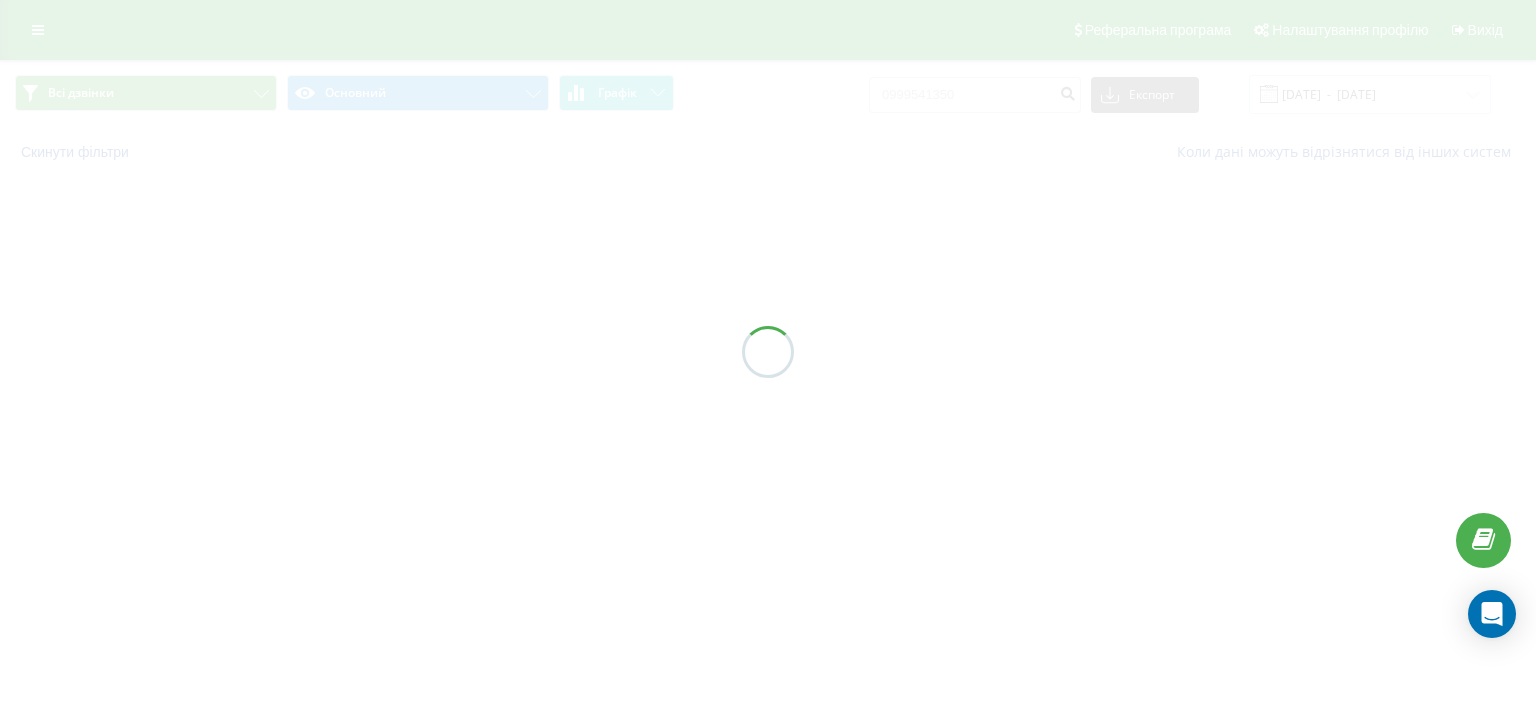 scroll, scrollTop: 0, scrollLeft: 0, axis: both 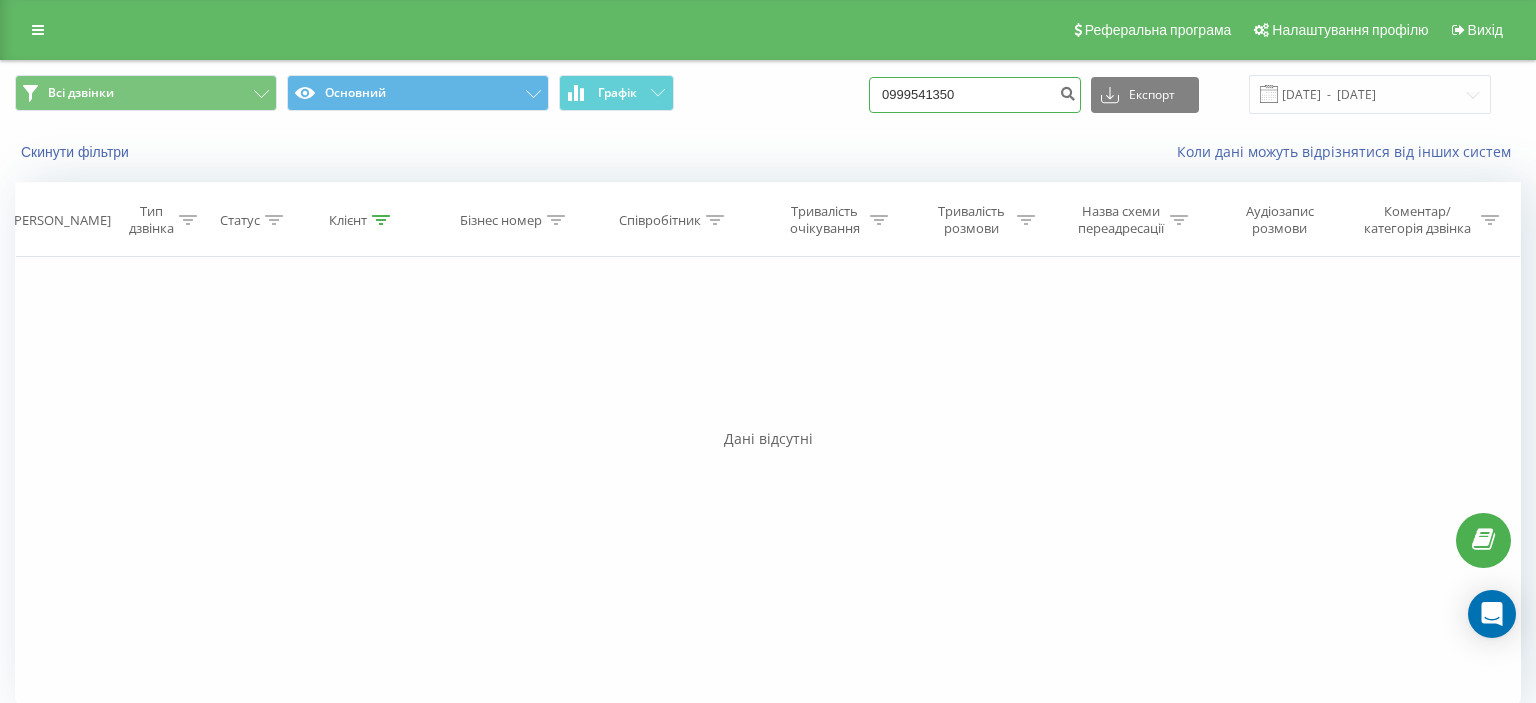 drag, startPoint x: 901, startPoint y: 98, endPoint x: 1039, endPoint y: 102, distance: 138.05795 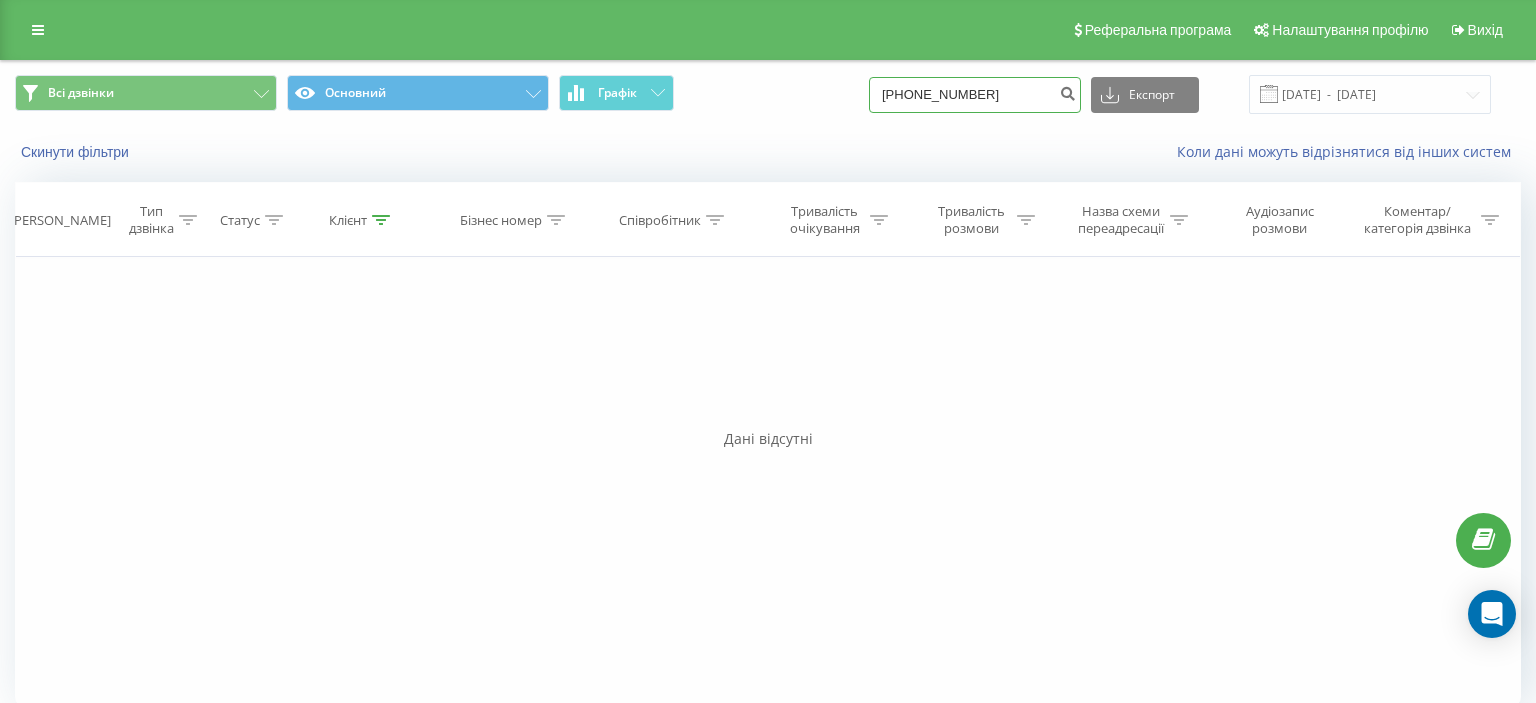 click on "[PHONE_NUMBER]" at bounding box center (975, 95) 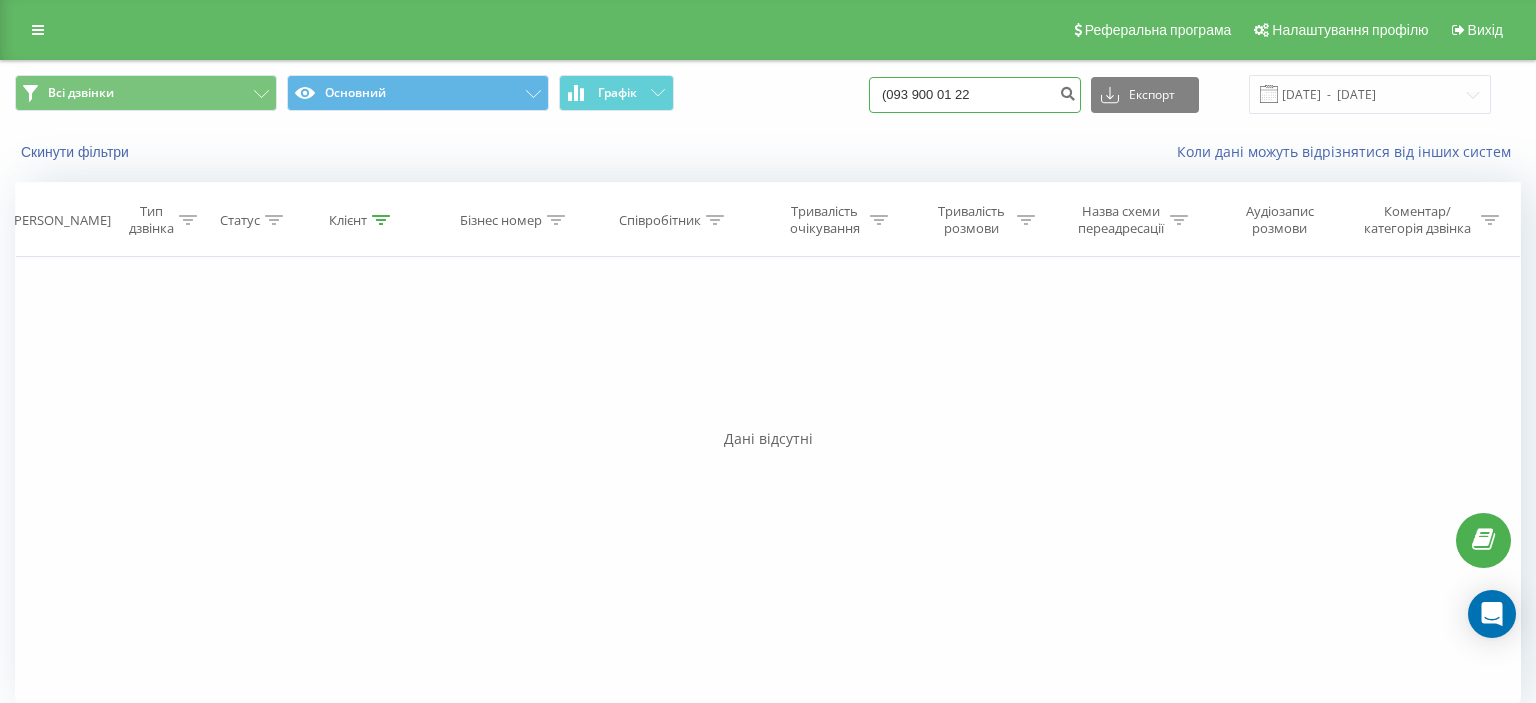 click on "(093 900 01 22" at bounding box center (975, 95) 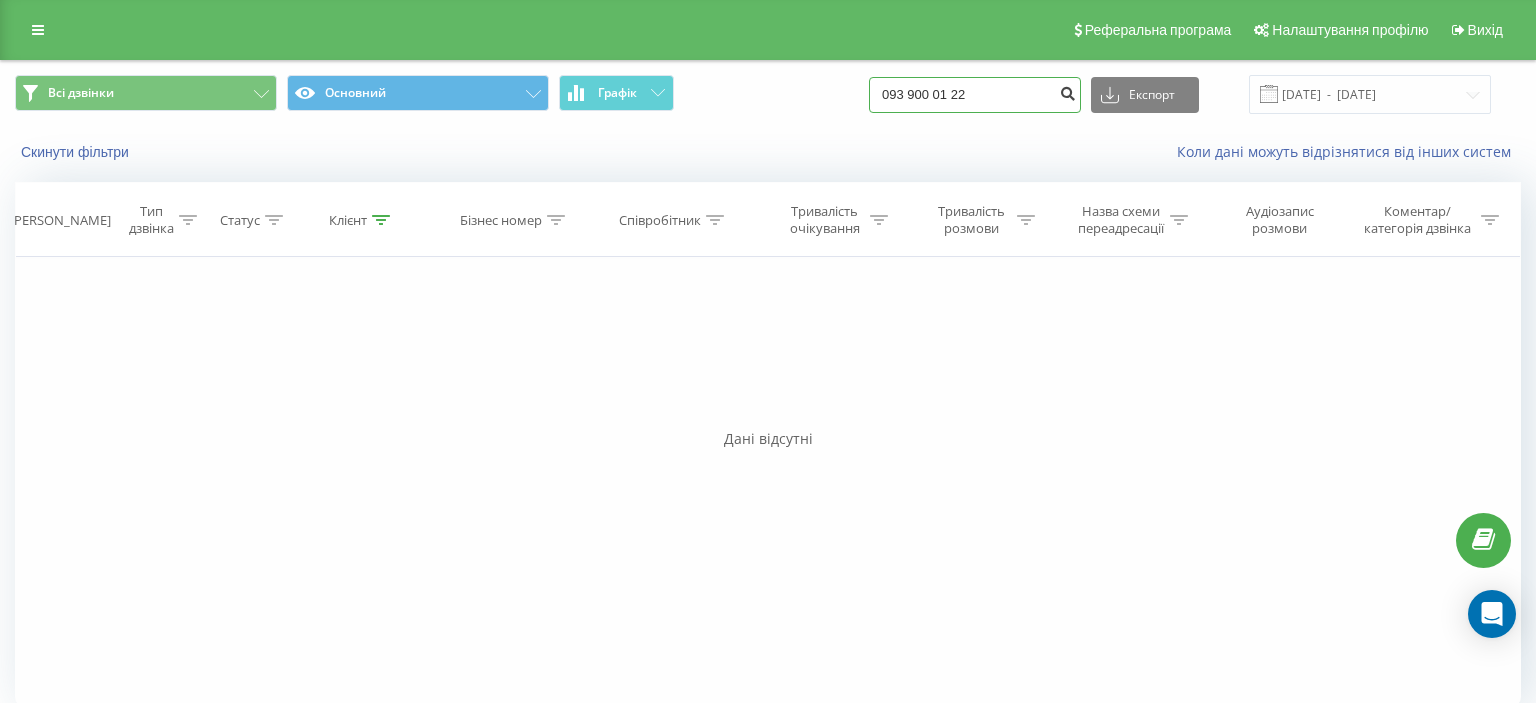 type on "093 900 01 22" 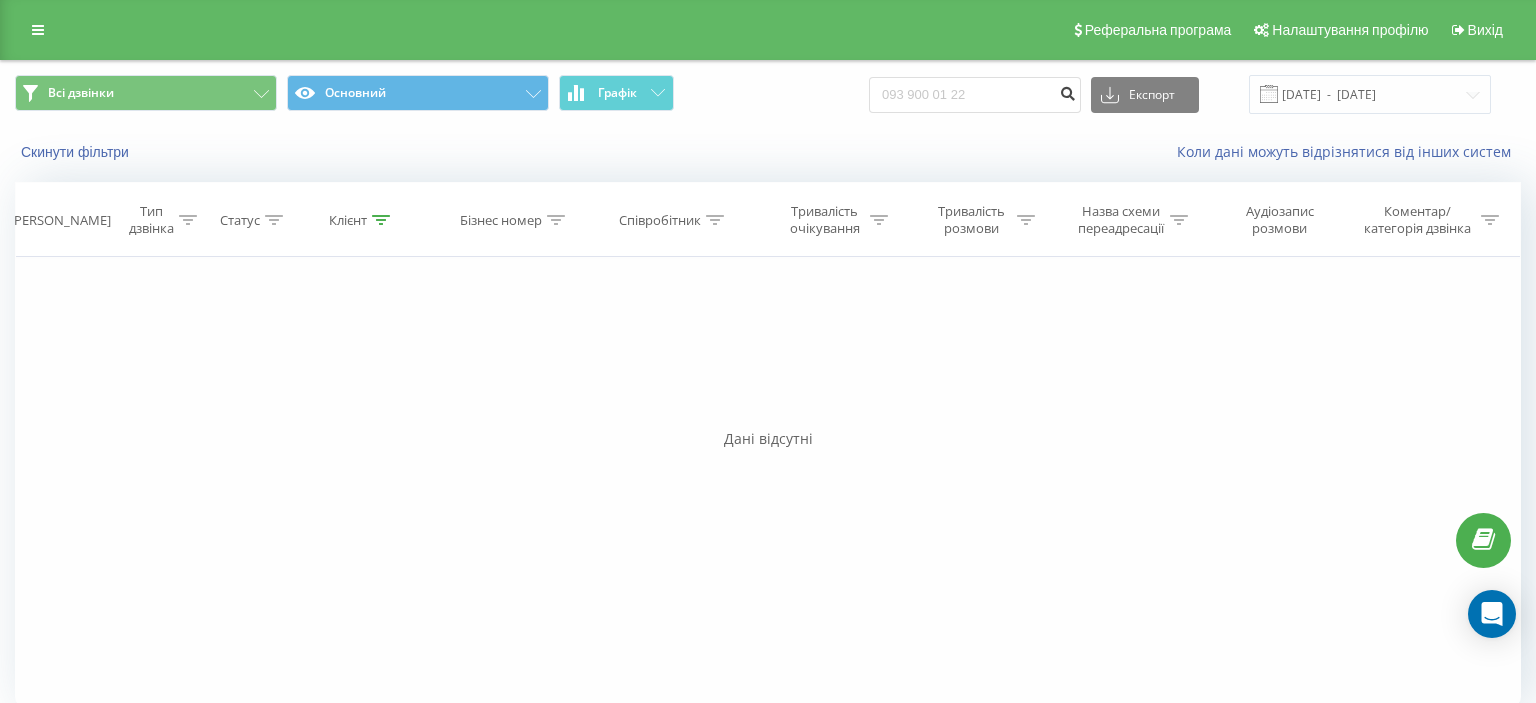 click at bounding box center [1067, 91] 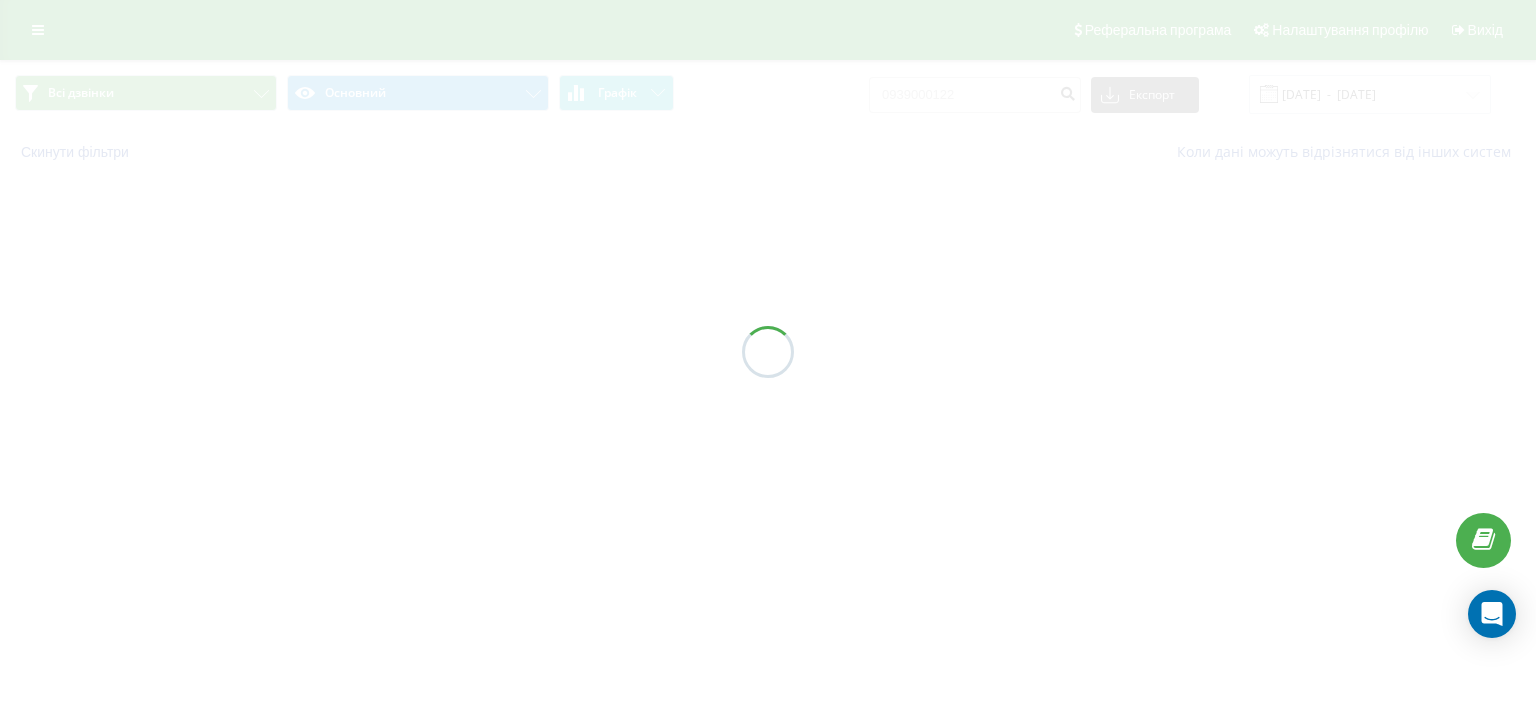 scroll, scrollTop: 0, scrollLeft: 0, axis: both 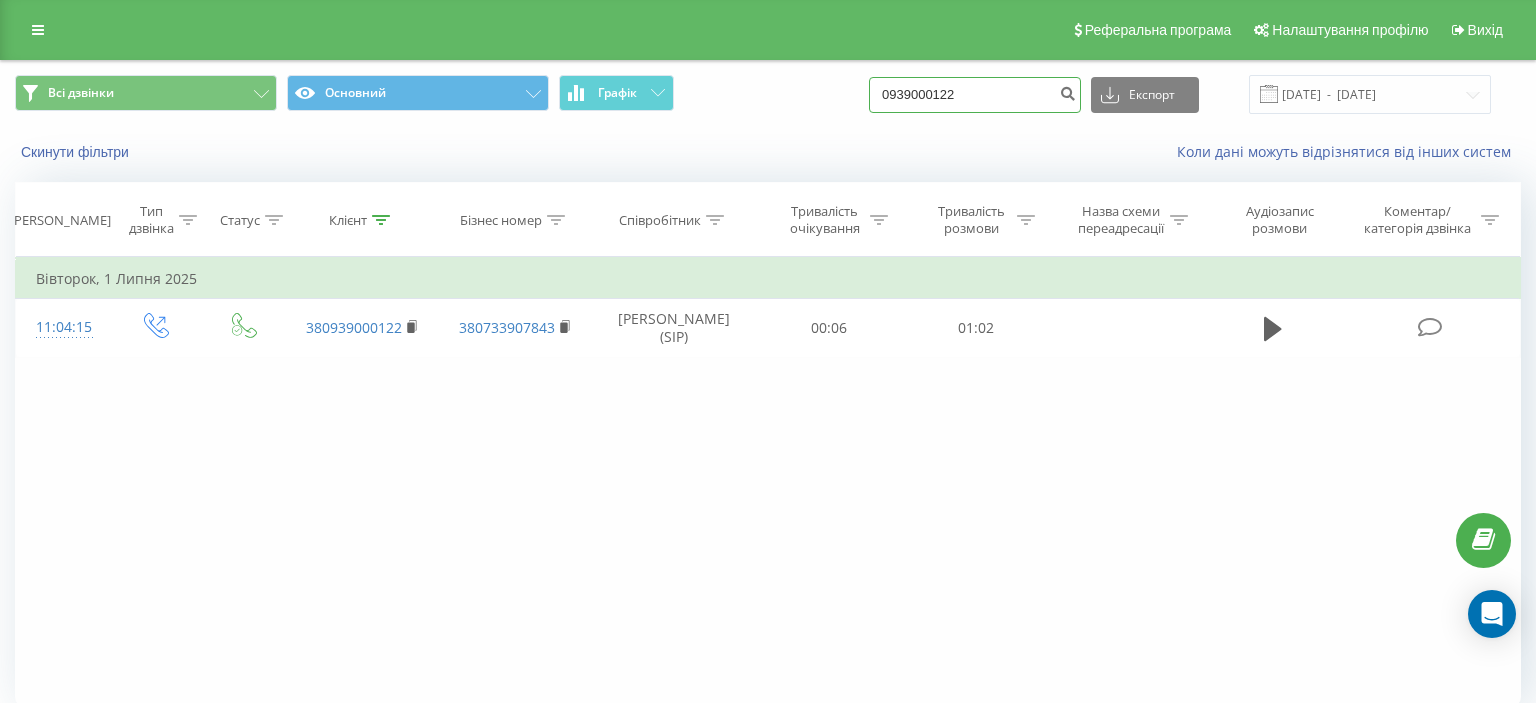 drag, startPoint x: 905, startPoint y: 97, endPoint x: 1014, endPoint y: 98, distance: 109.004585 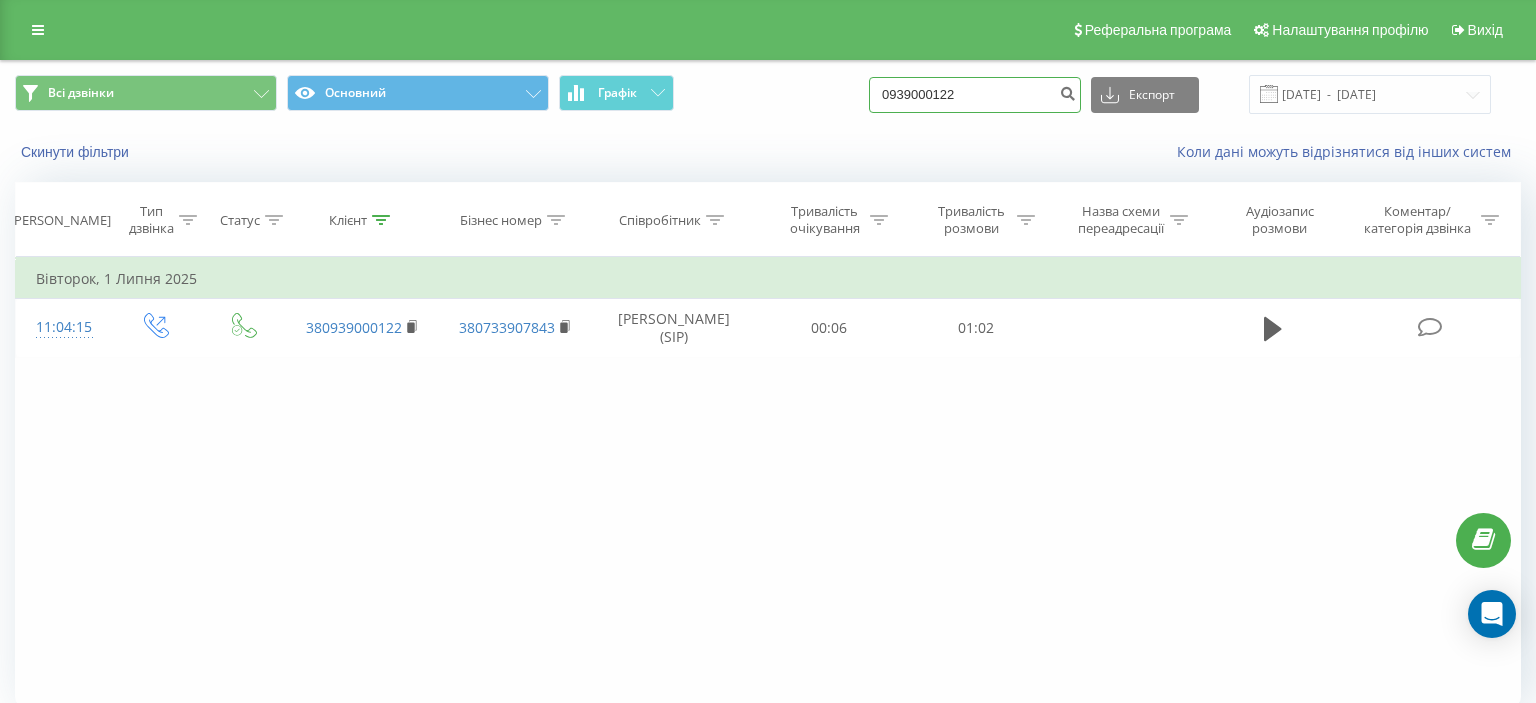 paste on "(068) 698 74 58" 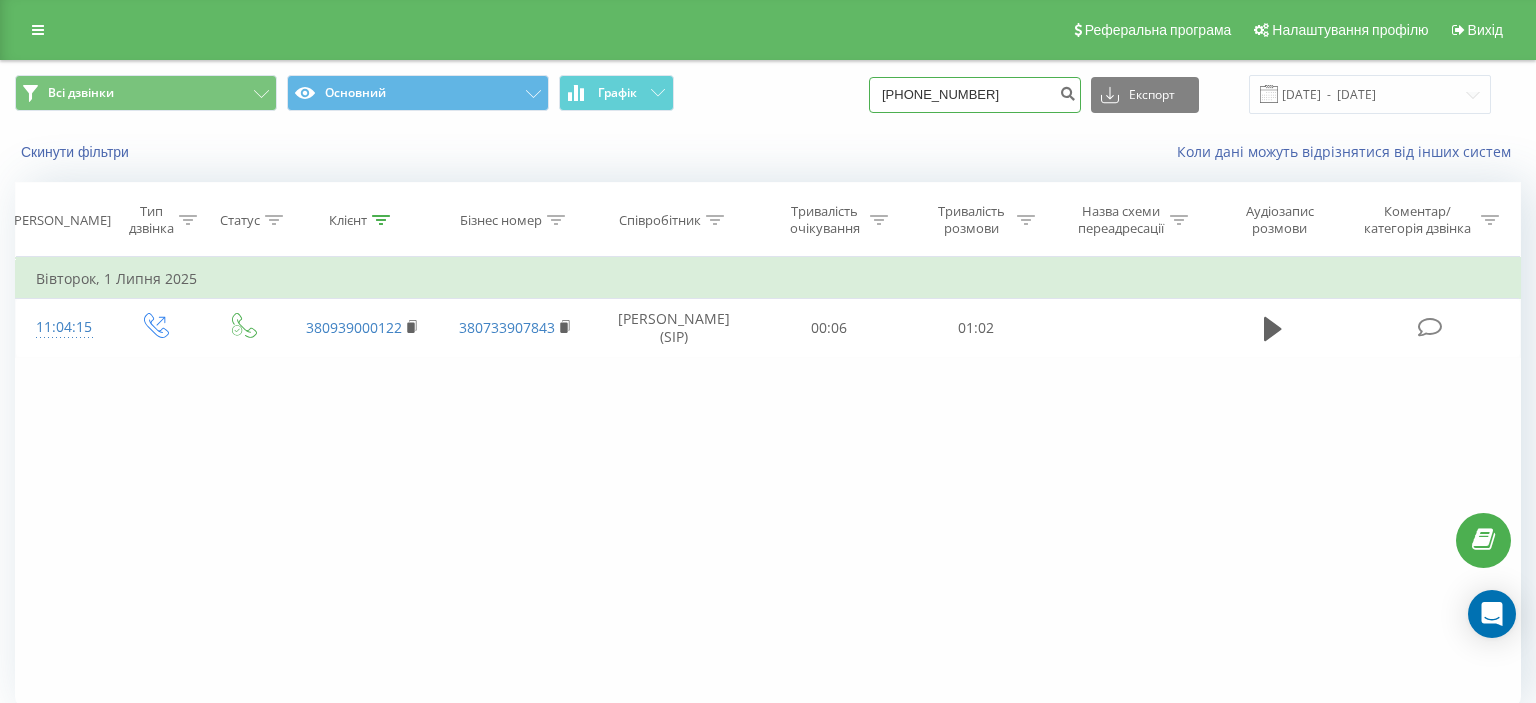 click on "(068) 698 74 58" at bounding box center [975, 95] 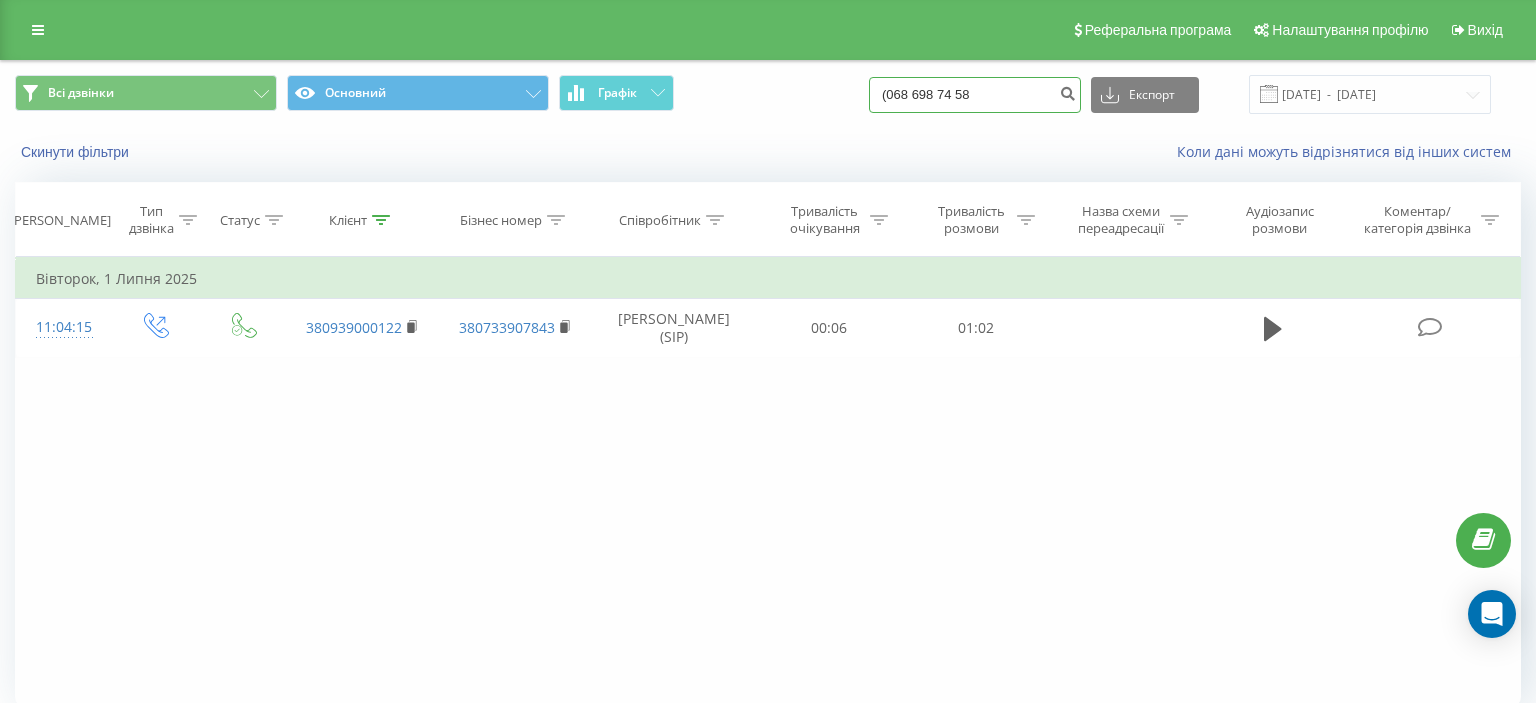 click on "(068 698 74 58" at bounding box center [975, 95] 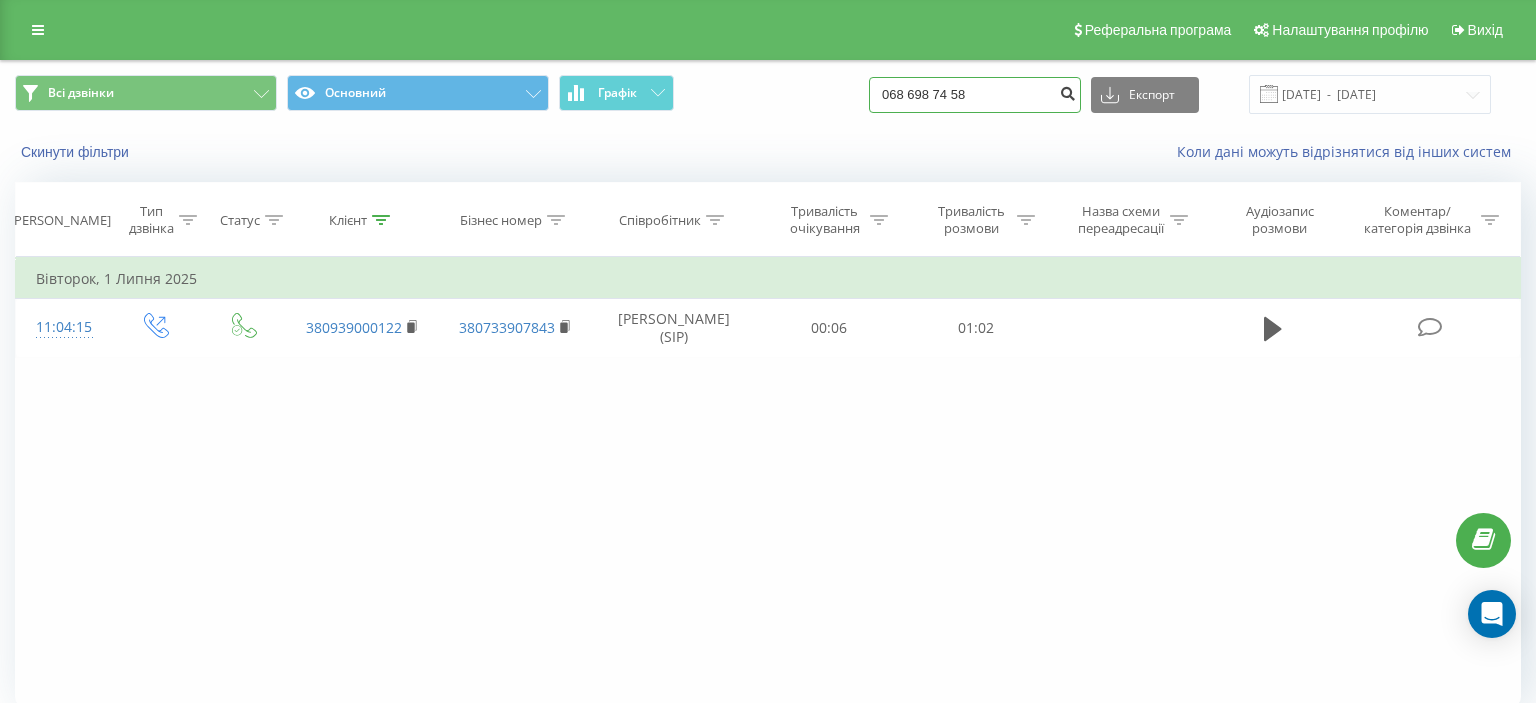 type on "068 698 74 58" 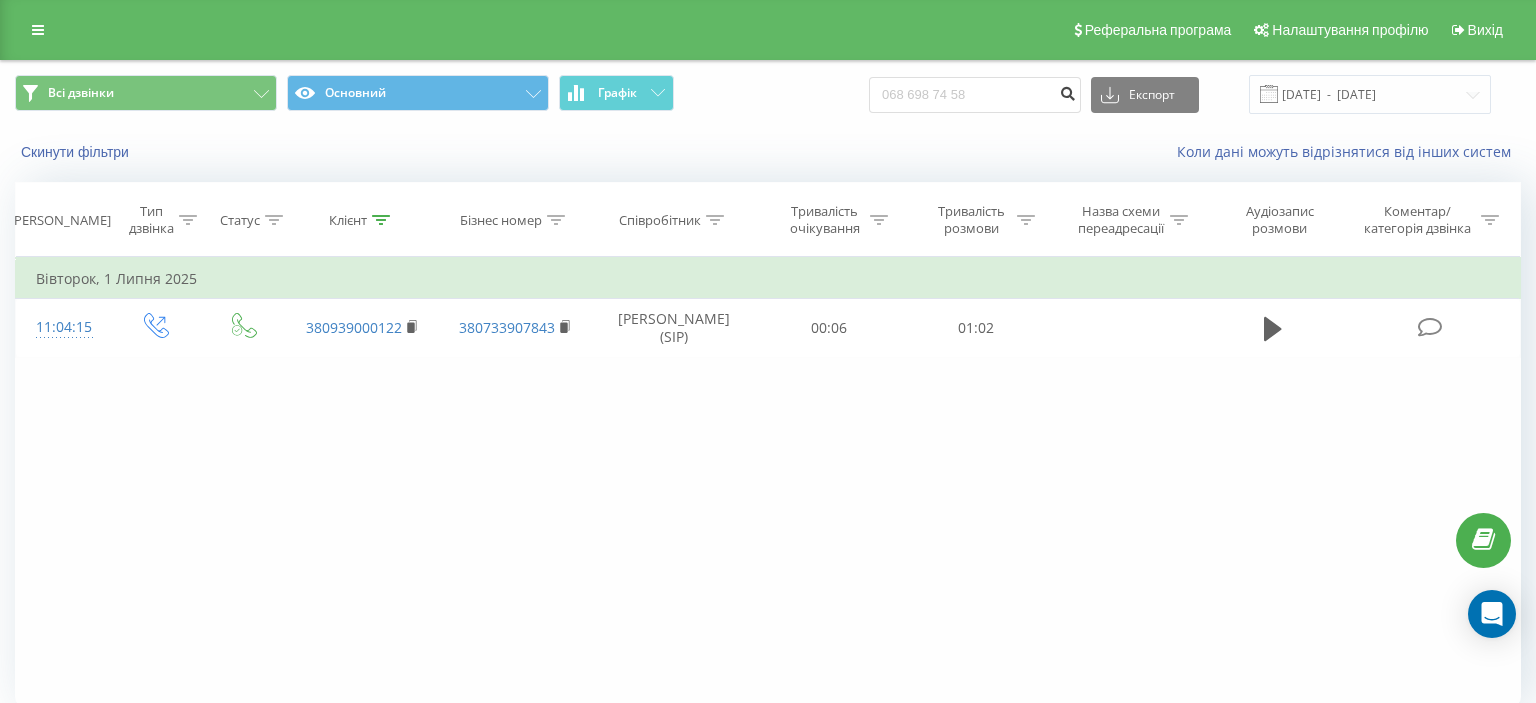 click at bounding box center [1067, 91] 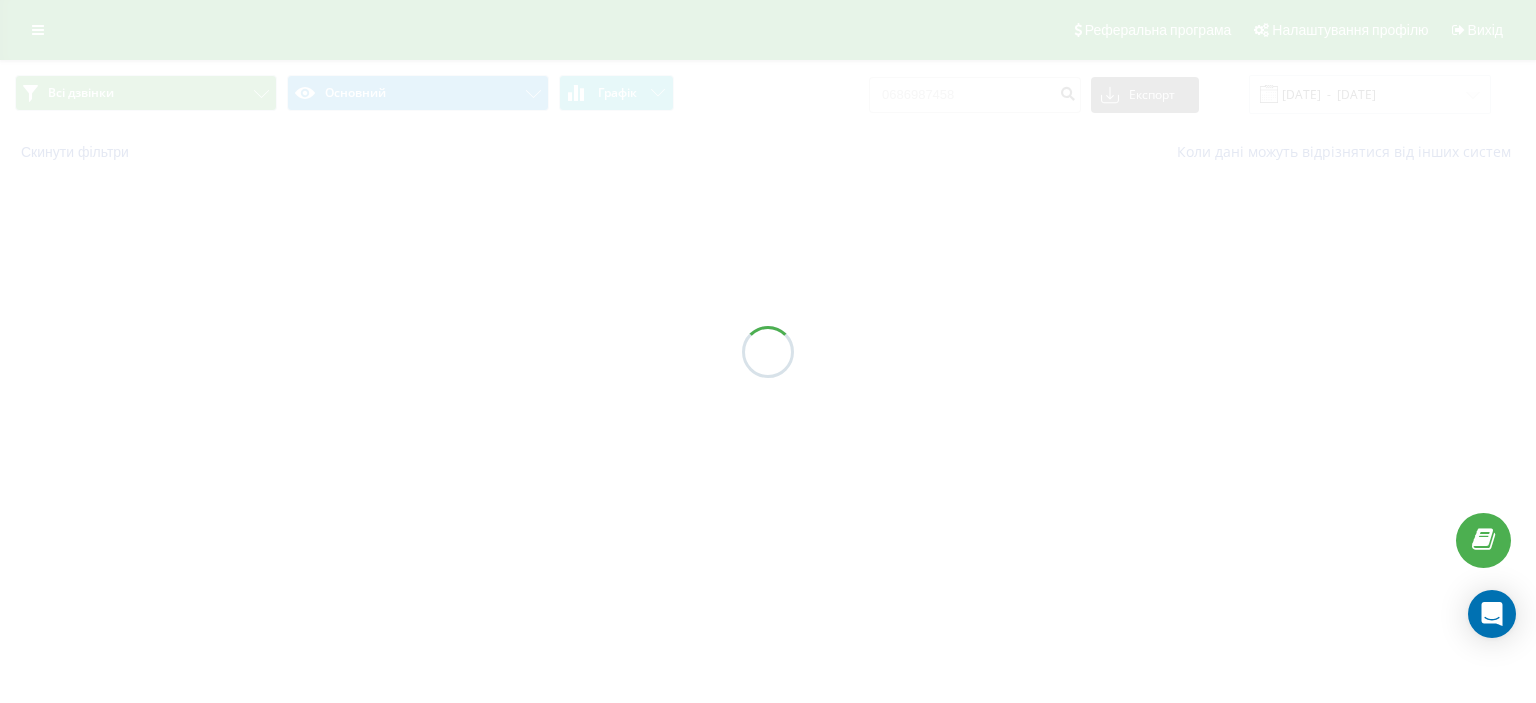 scroll, scrollTop: 0, scrollLeft: 0, axis: both 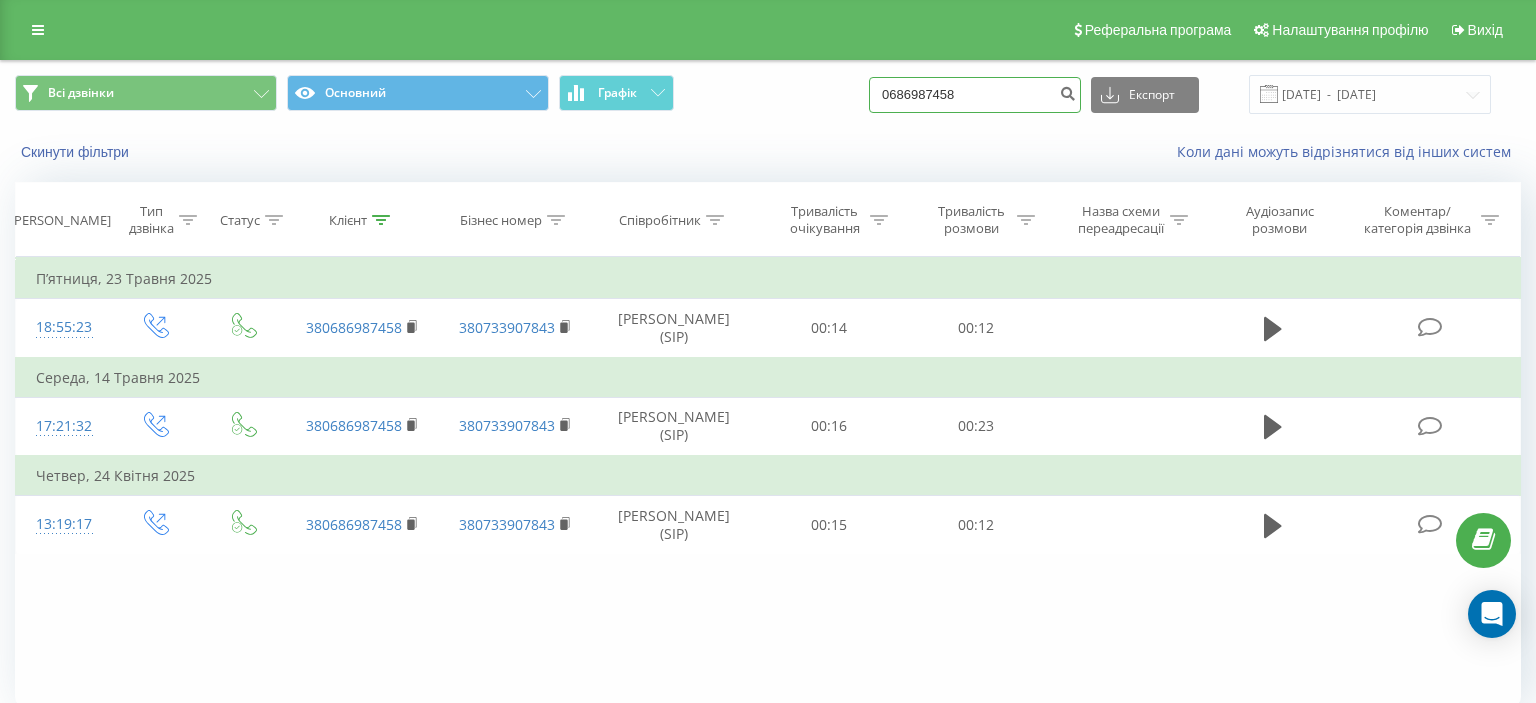 drag, startPoint x: 905, startPoint y: 97, endPoint x: 1011, endPoint y: 96, distance: 106.004715 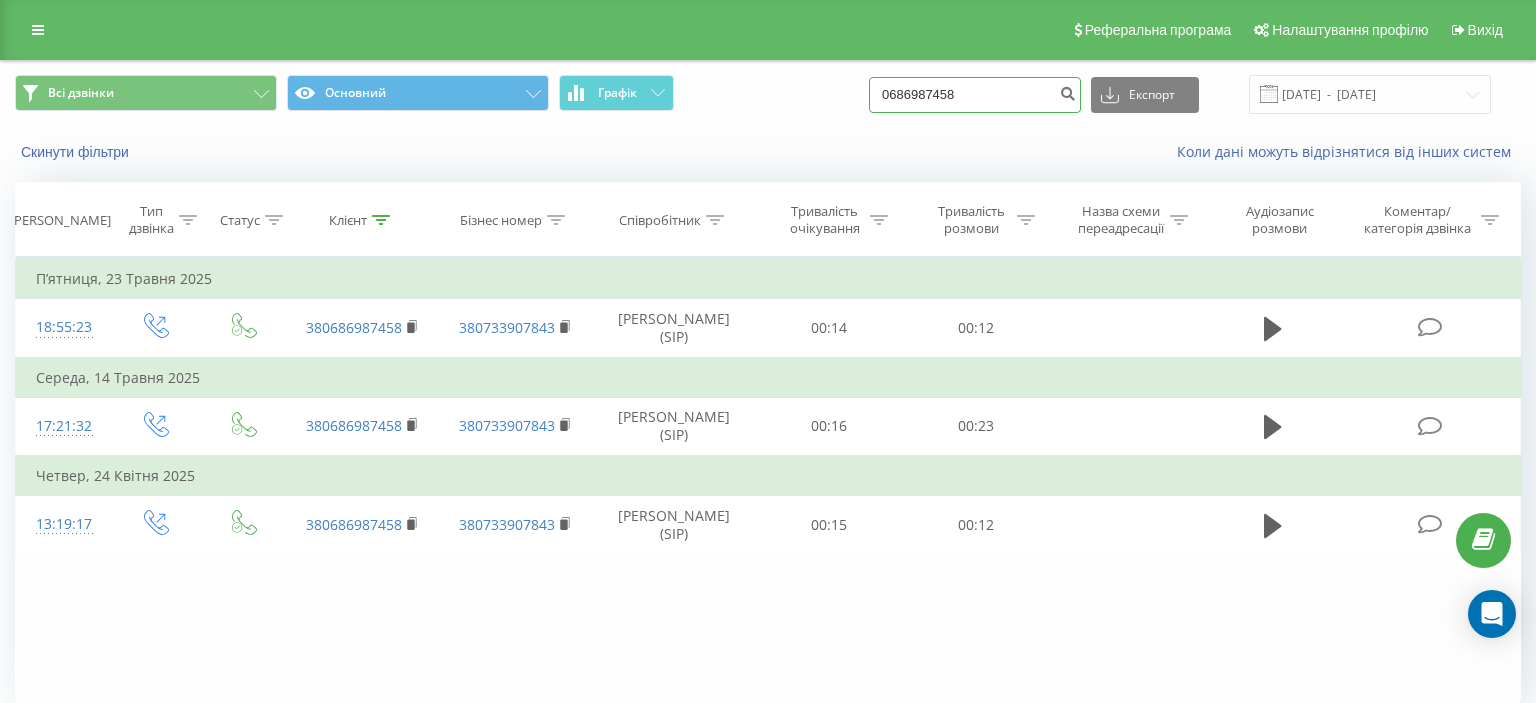 paste on "(063) 848 48 13" 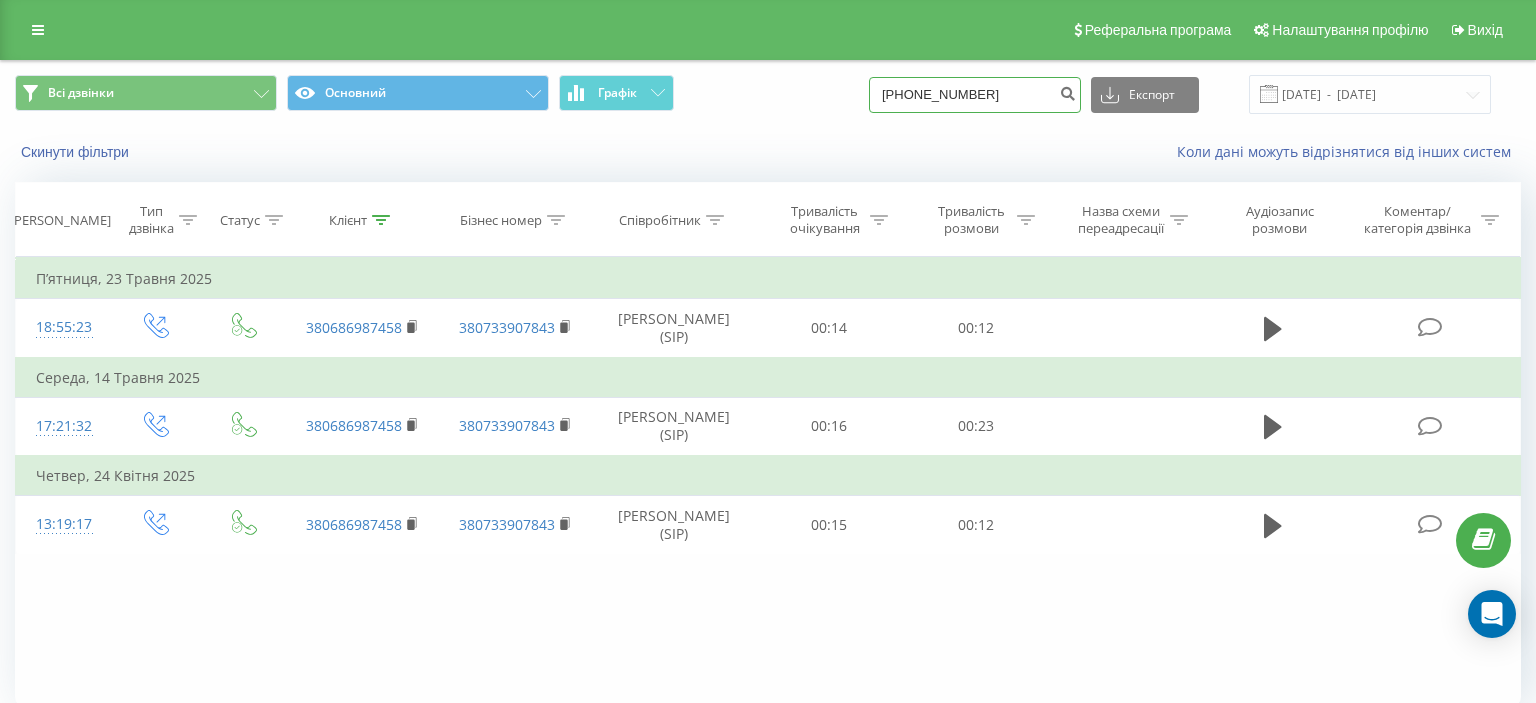 click on "(063) 848 48 13" at bounding box center [975, 95] 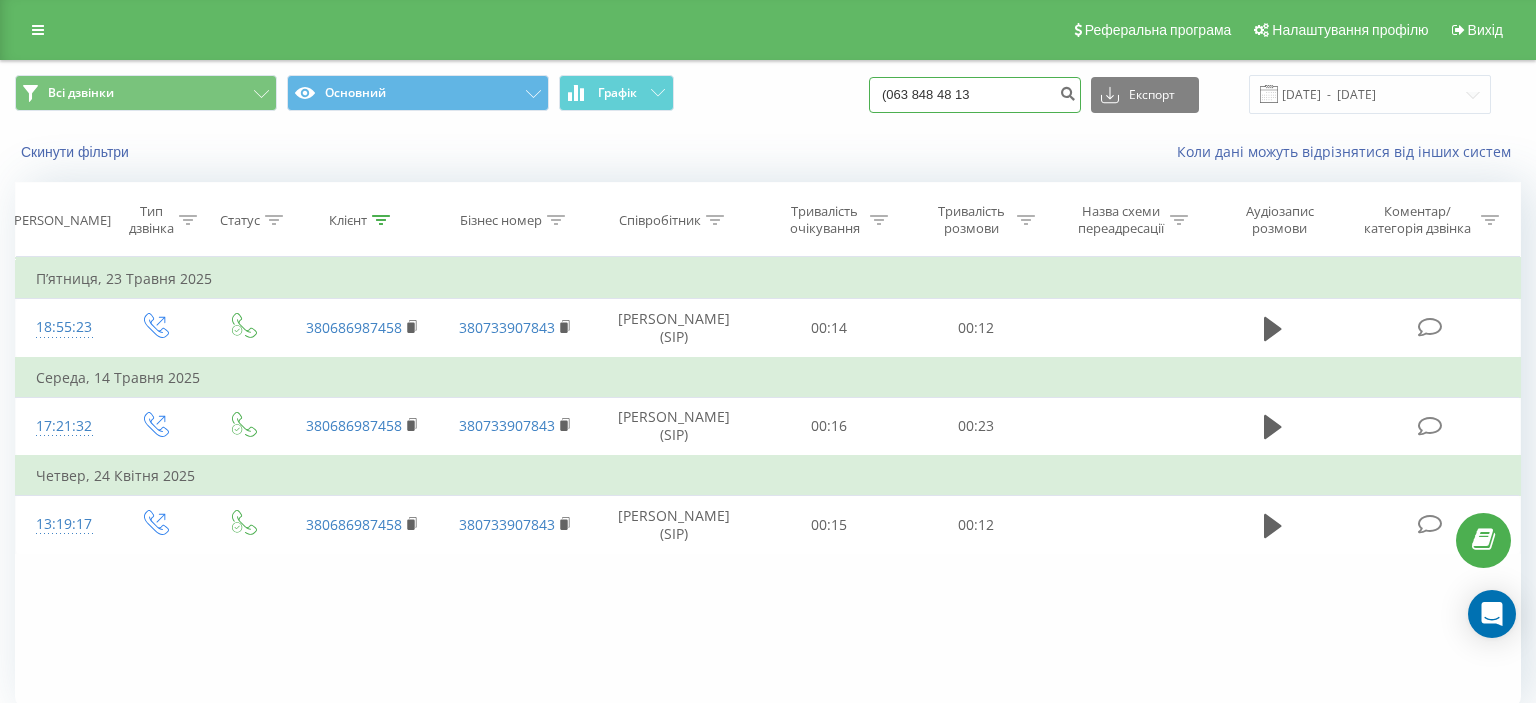 click on "(063 848 48 13" at bounding box center [975, 95] 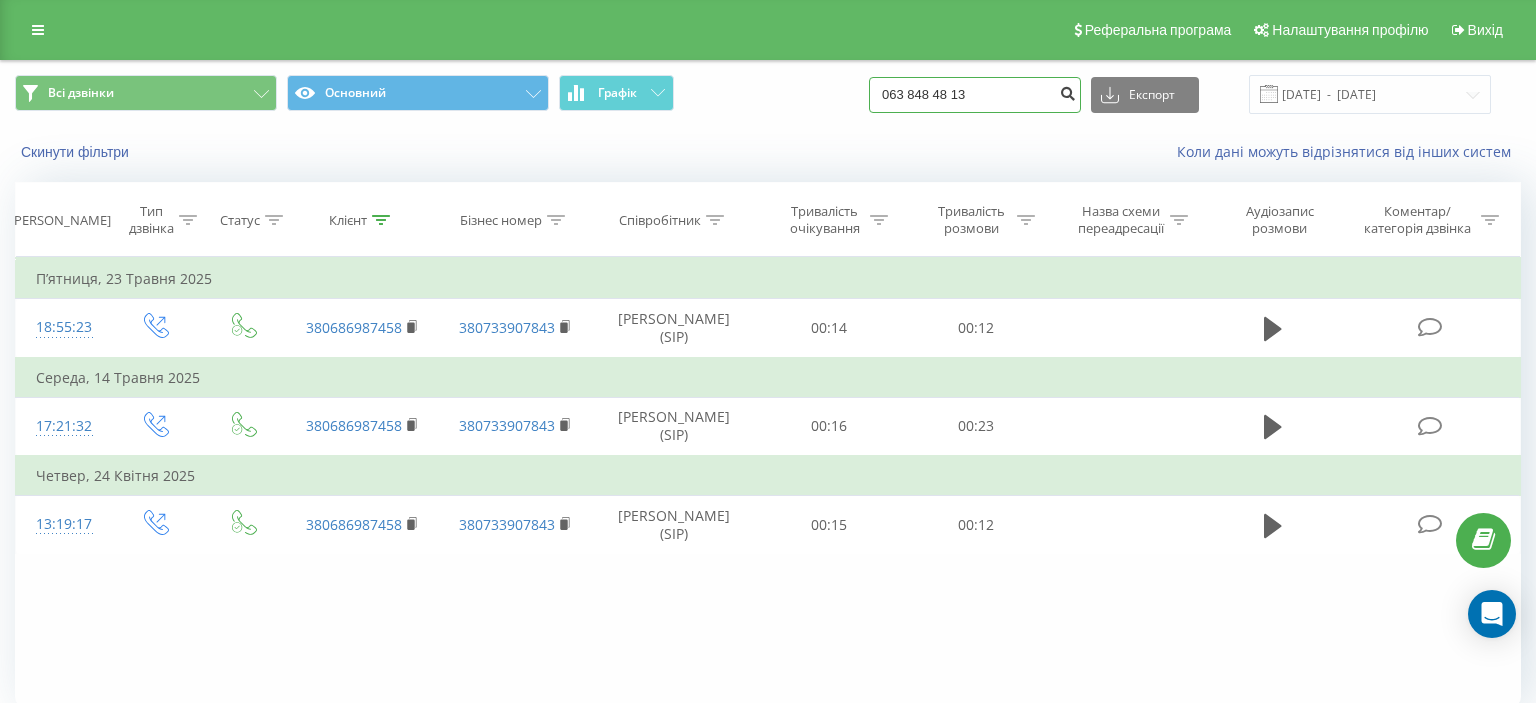 type on "063 848 48 13" 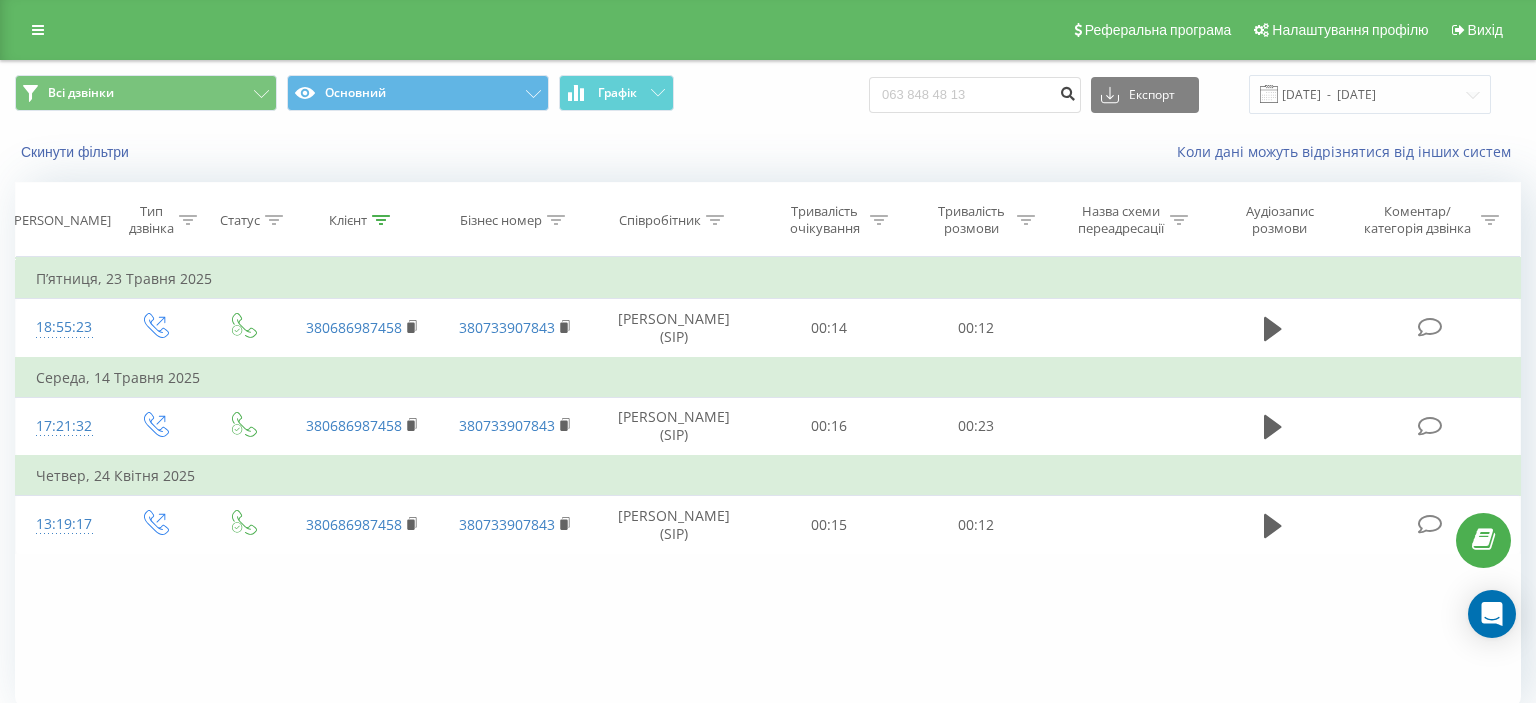 click at bounding box center [1067, 91] 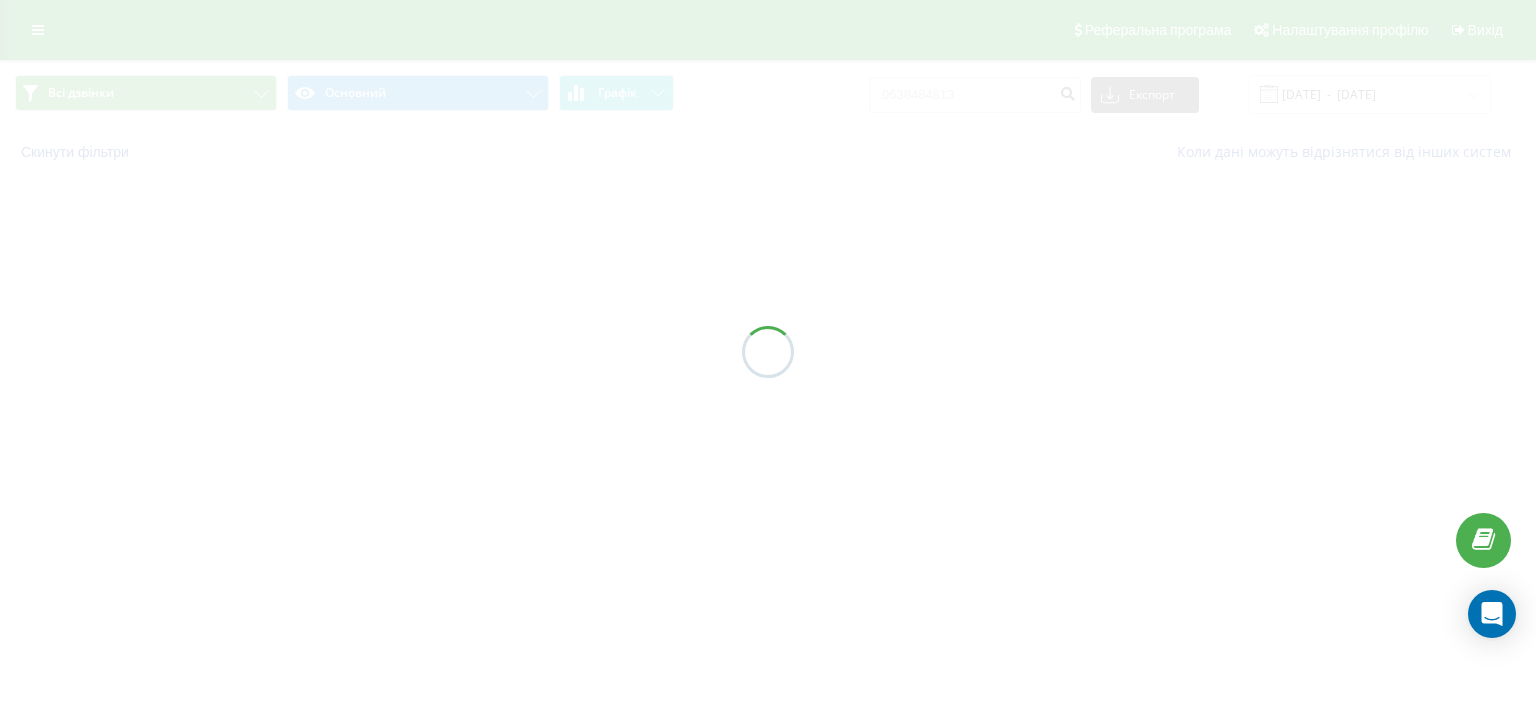 scroll, scrollTop: 0, scrollLeft: 0, axis: both 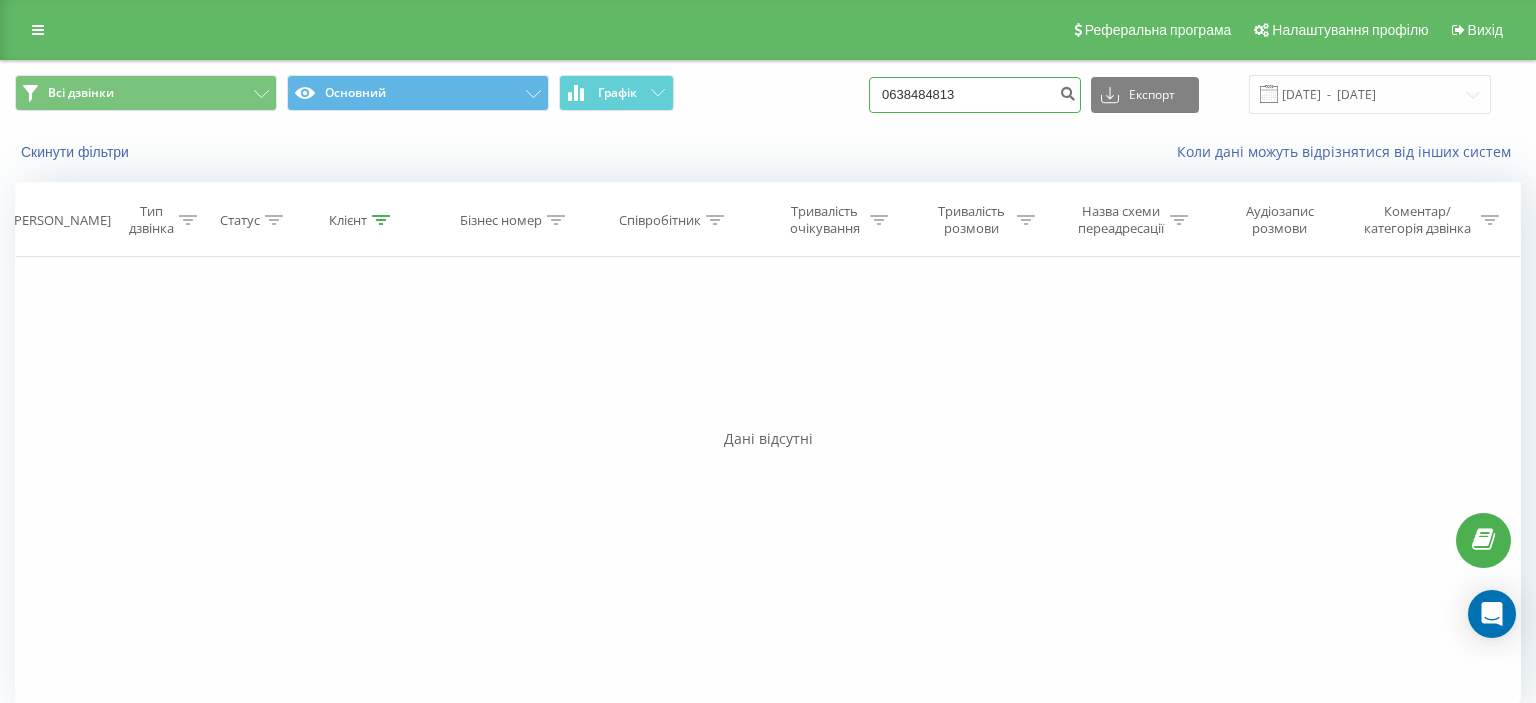 drag, startPoint x: 906, startPoint y: 98, endPoint x: 1026, endPoint y: 86, distance: 120.59851 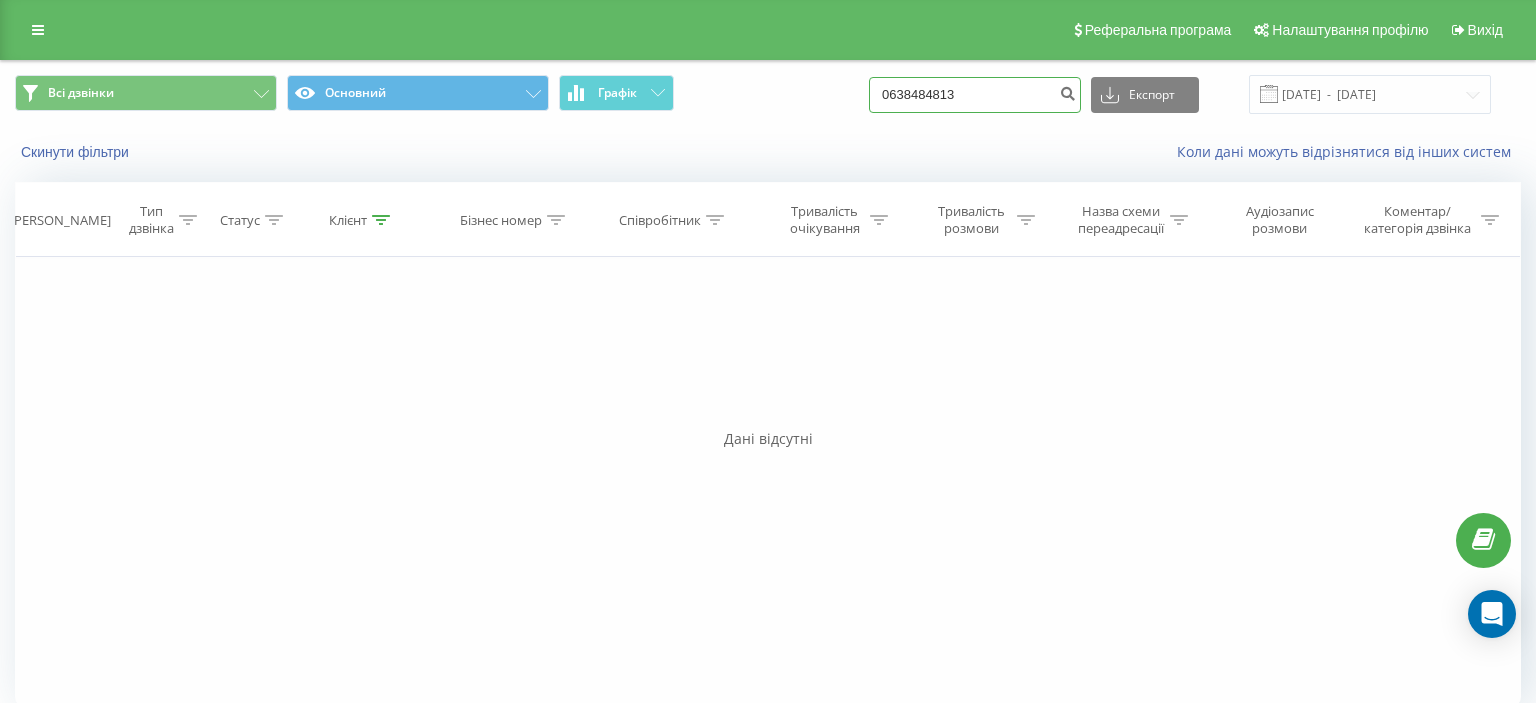paste on "[PHONE_NUMBER]" 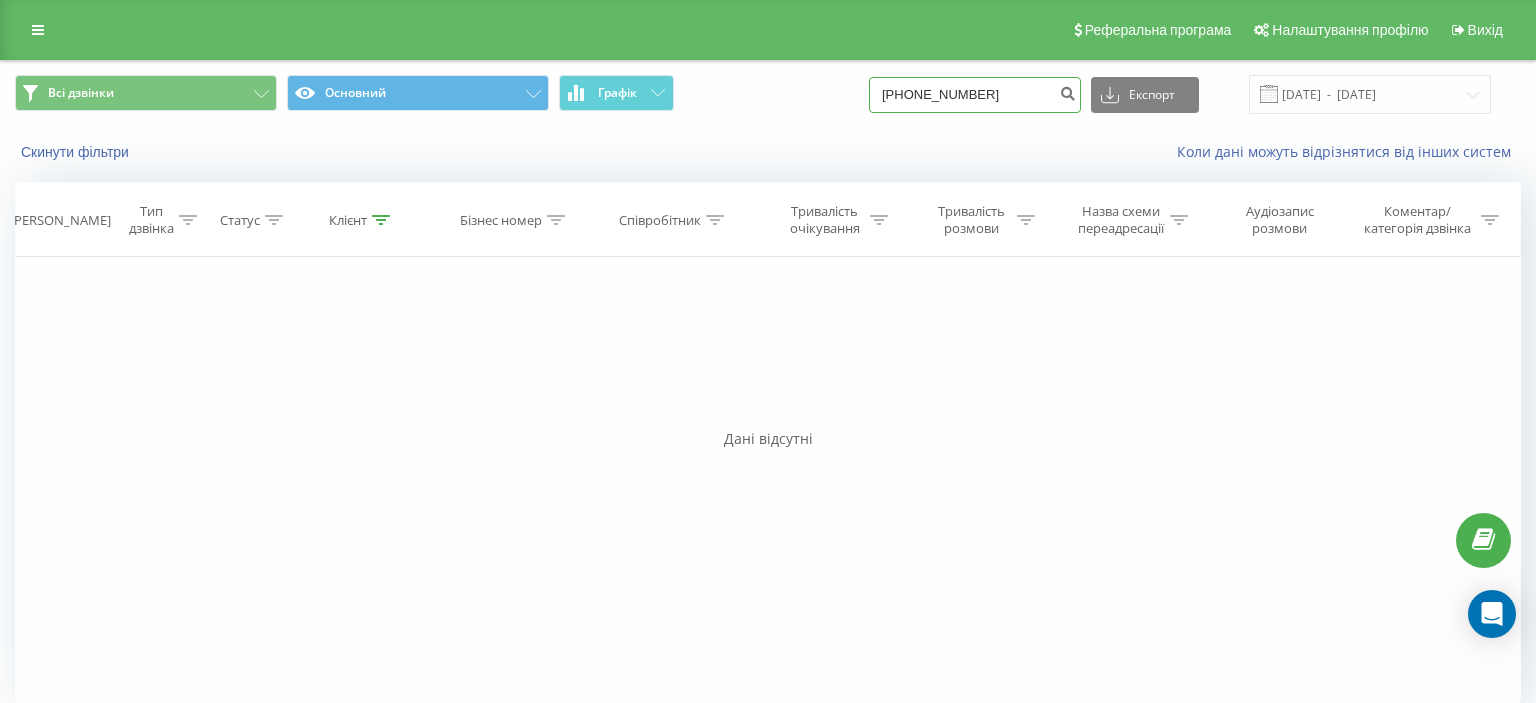 click on "[PHONE_NUMBER]" at bounding box center [975, 95] 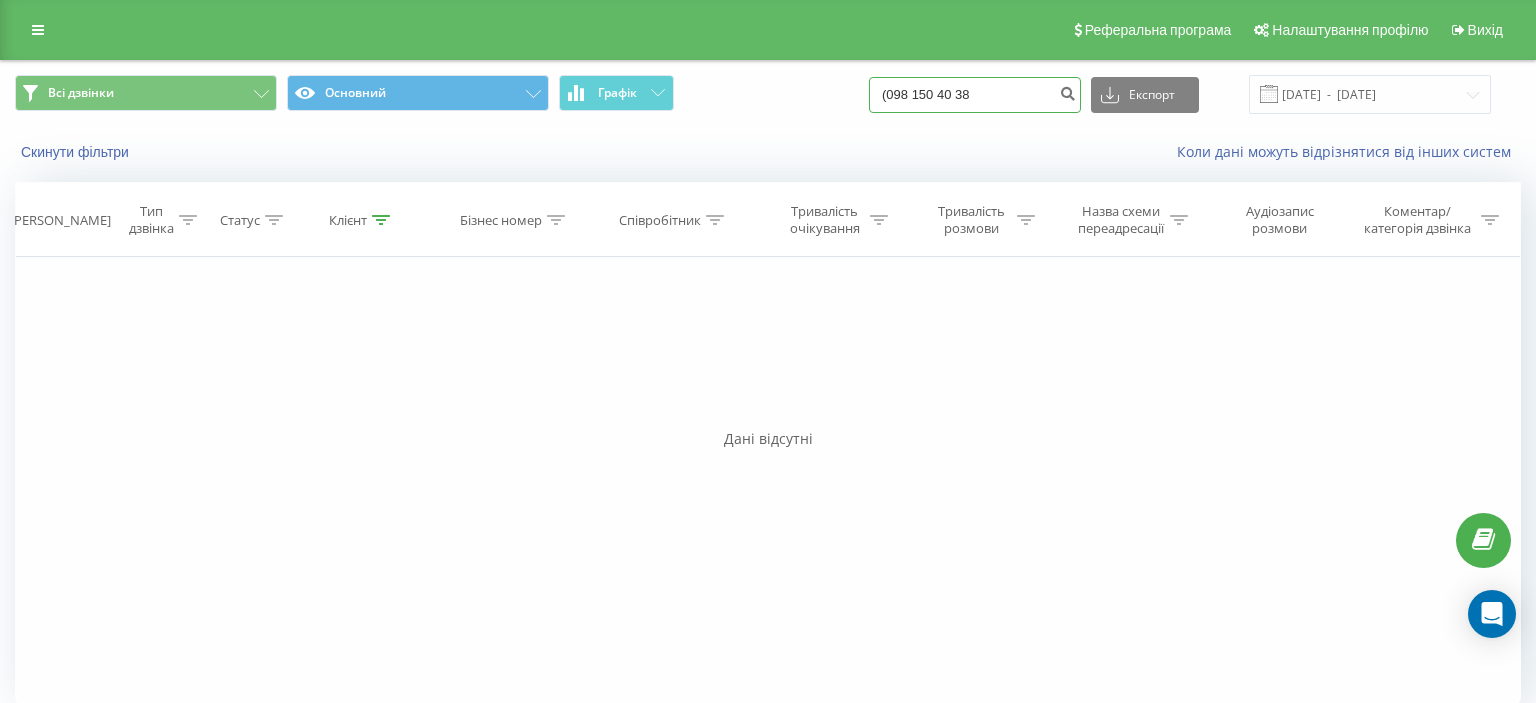 click on "(098 150 40 38" at bounding box center (975, 95) 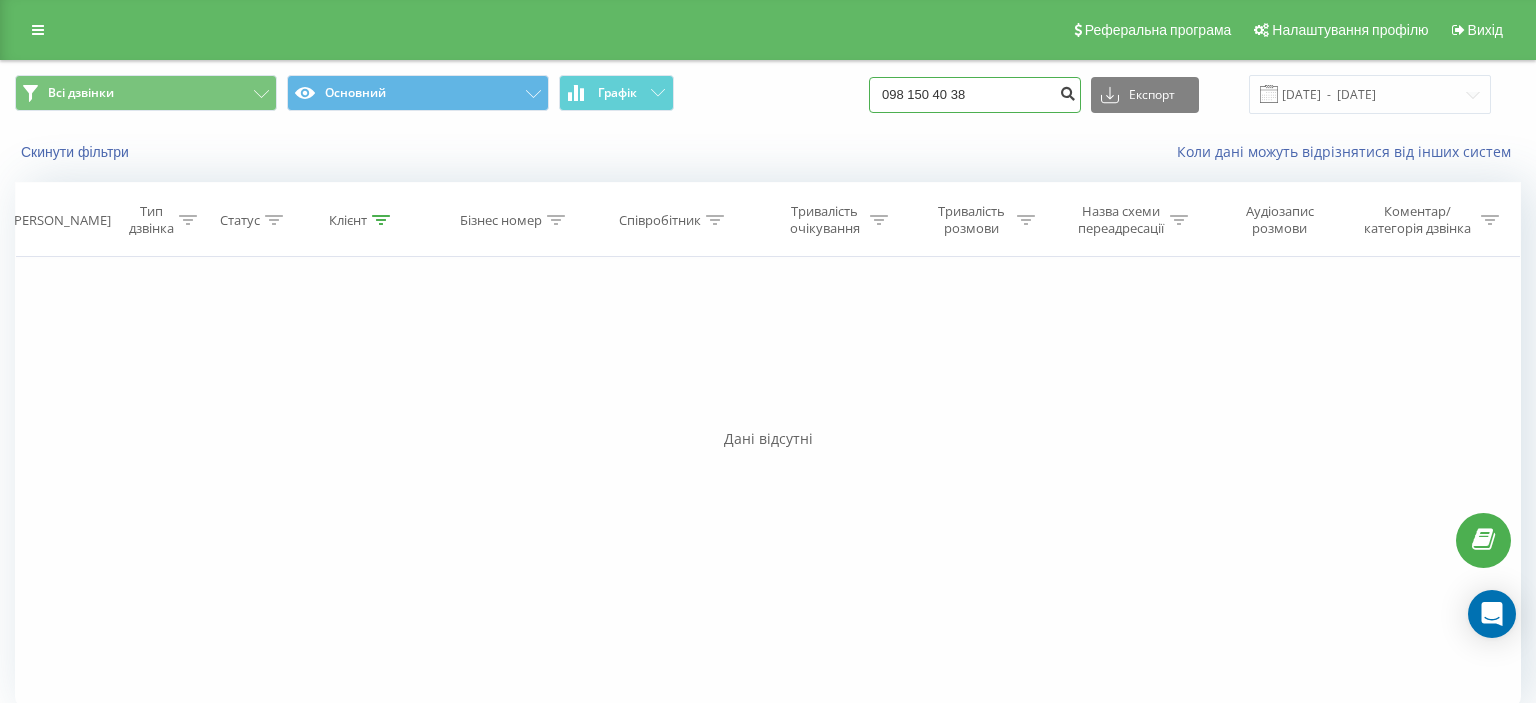 type on "098 150 40 38" 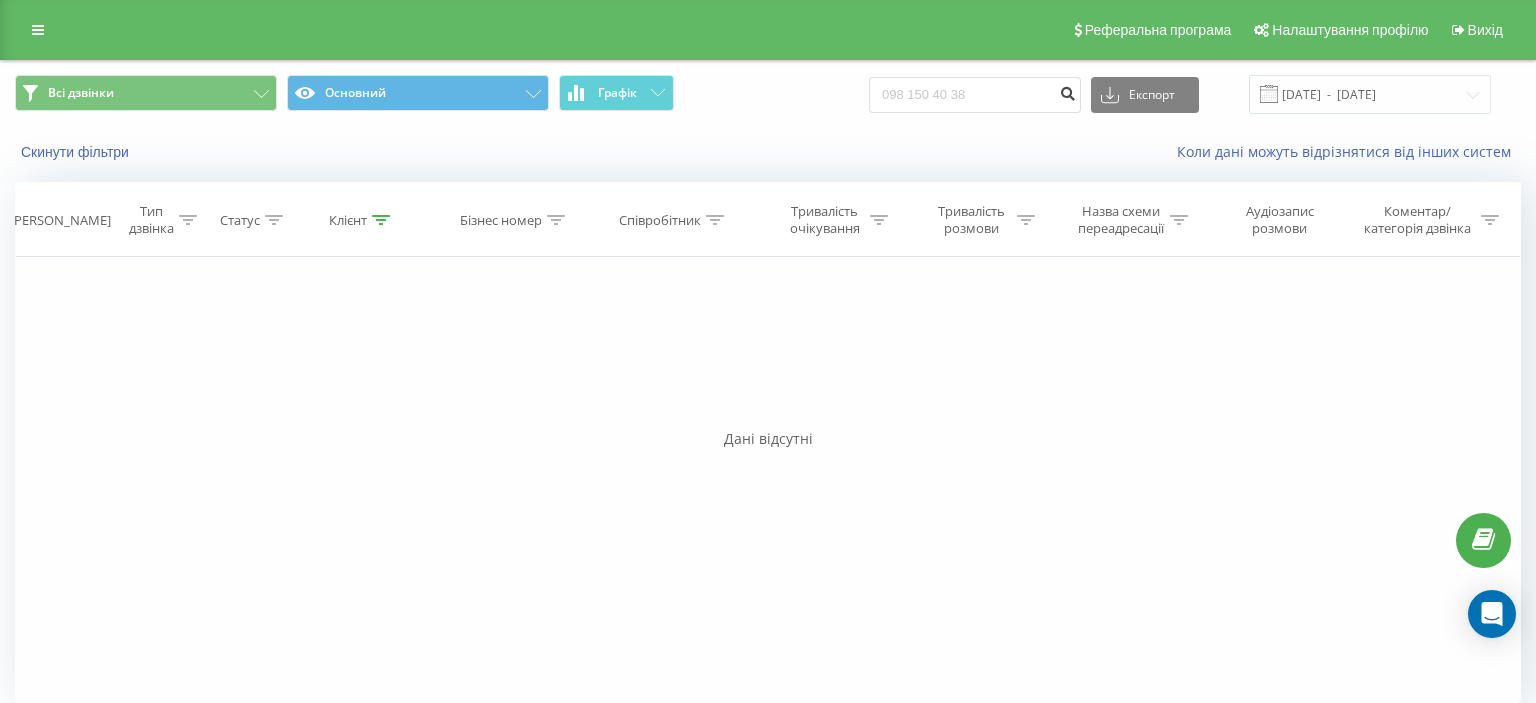 click at bounding box center [1067, 91] 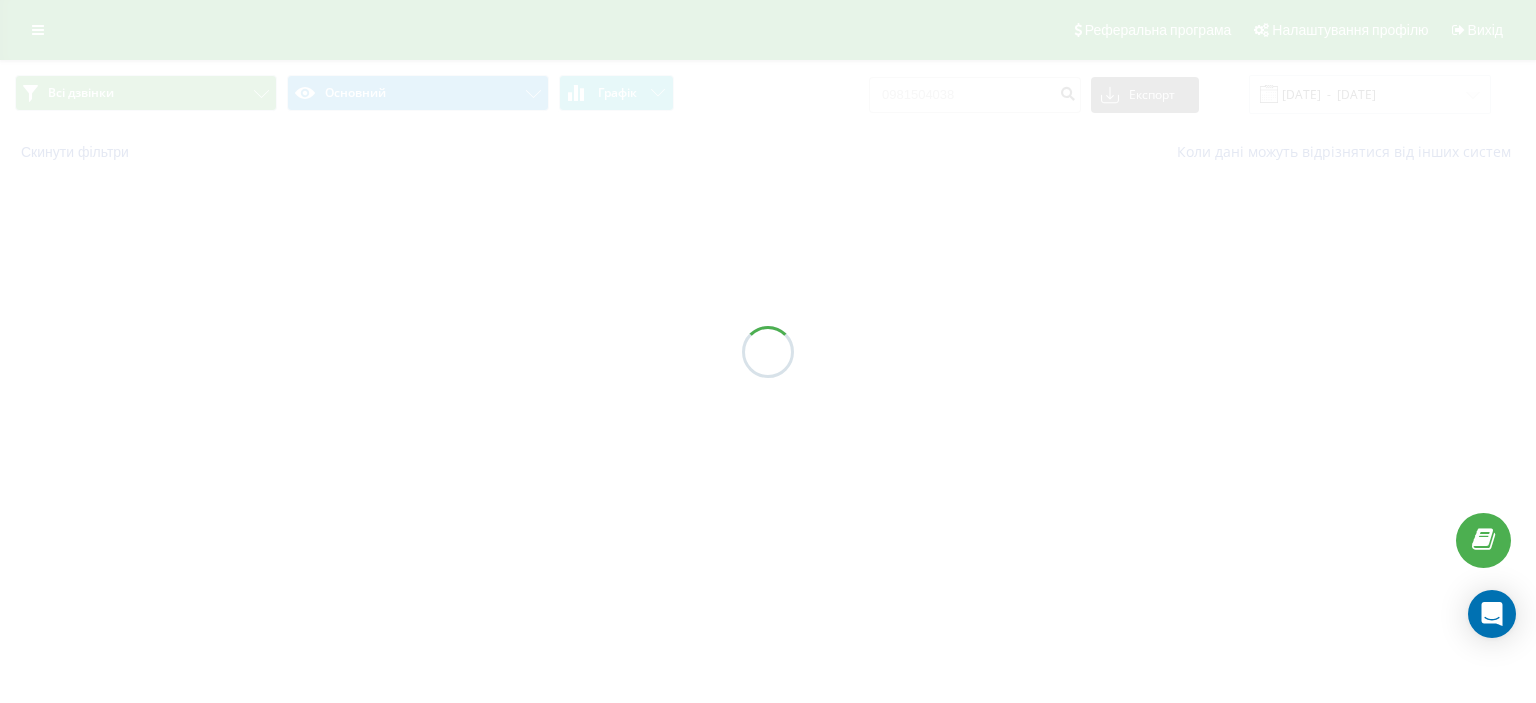 scroll, scrollTop: 0, scrollLeft: 0, axis: both 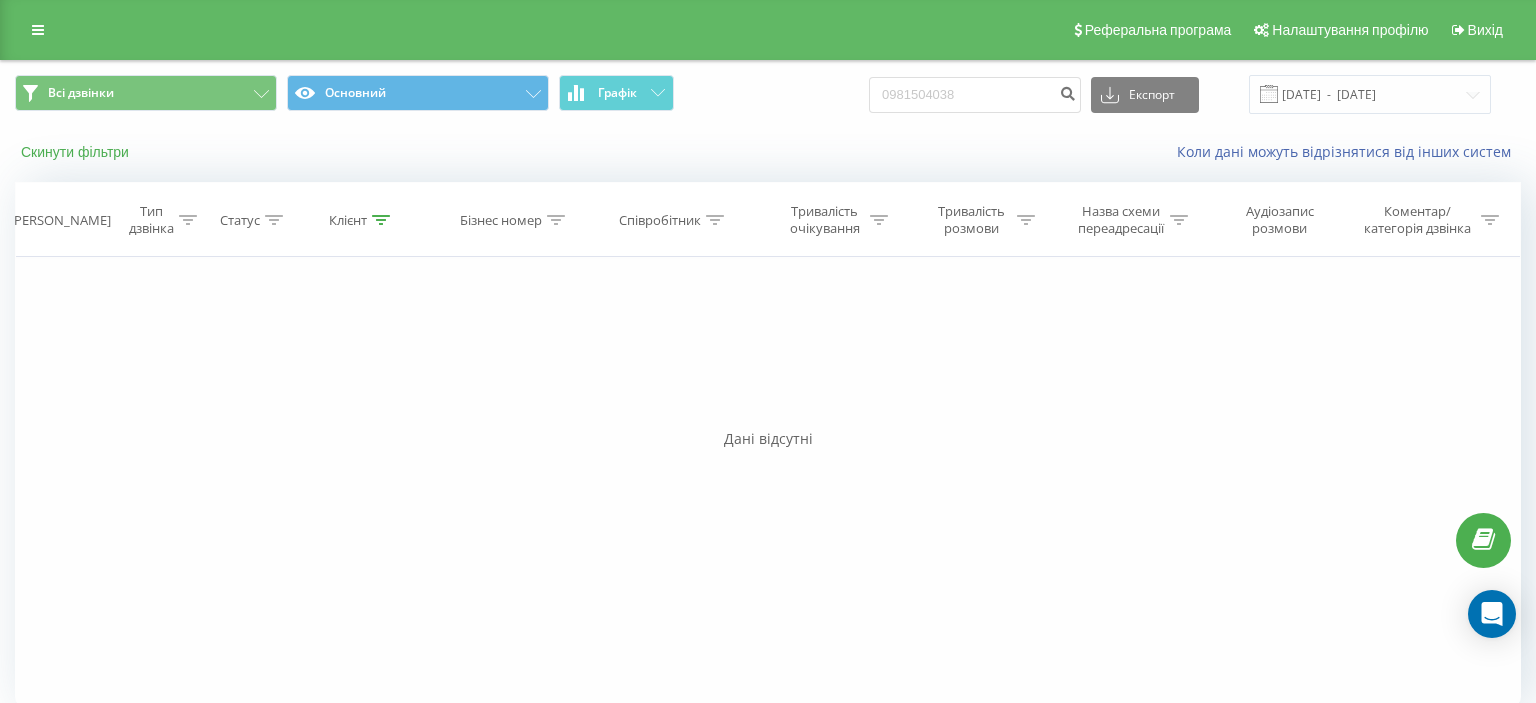 click on "Скинути фільтри" at bounding box center (77, 152) 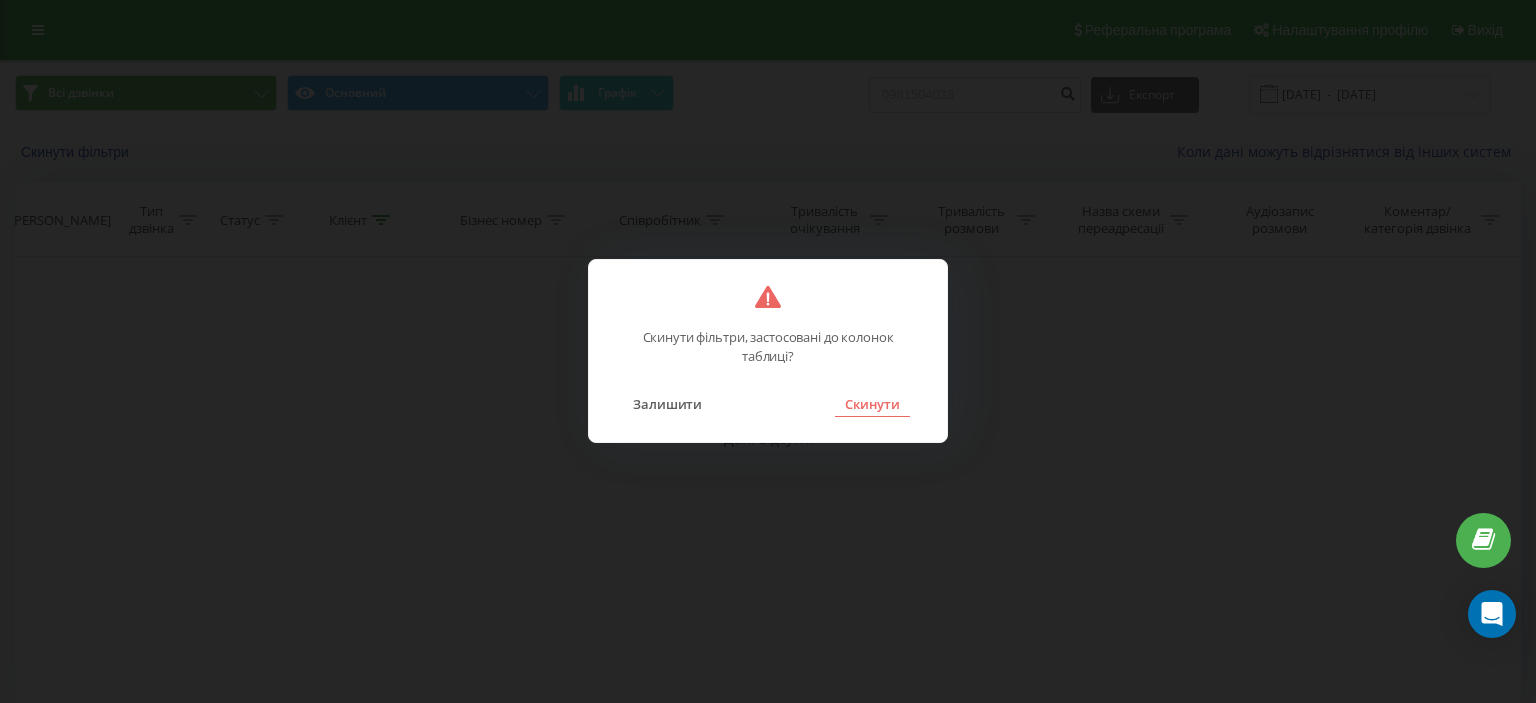 click on "Скинути" at bounding box center [872, 404] 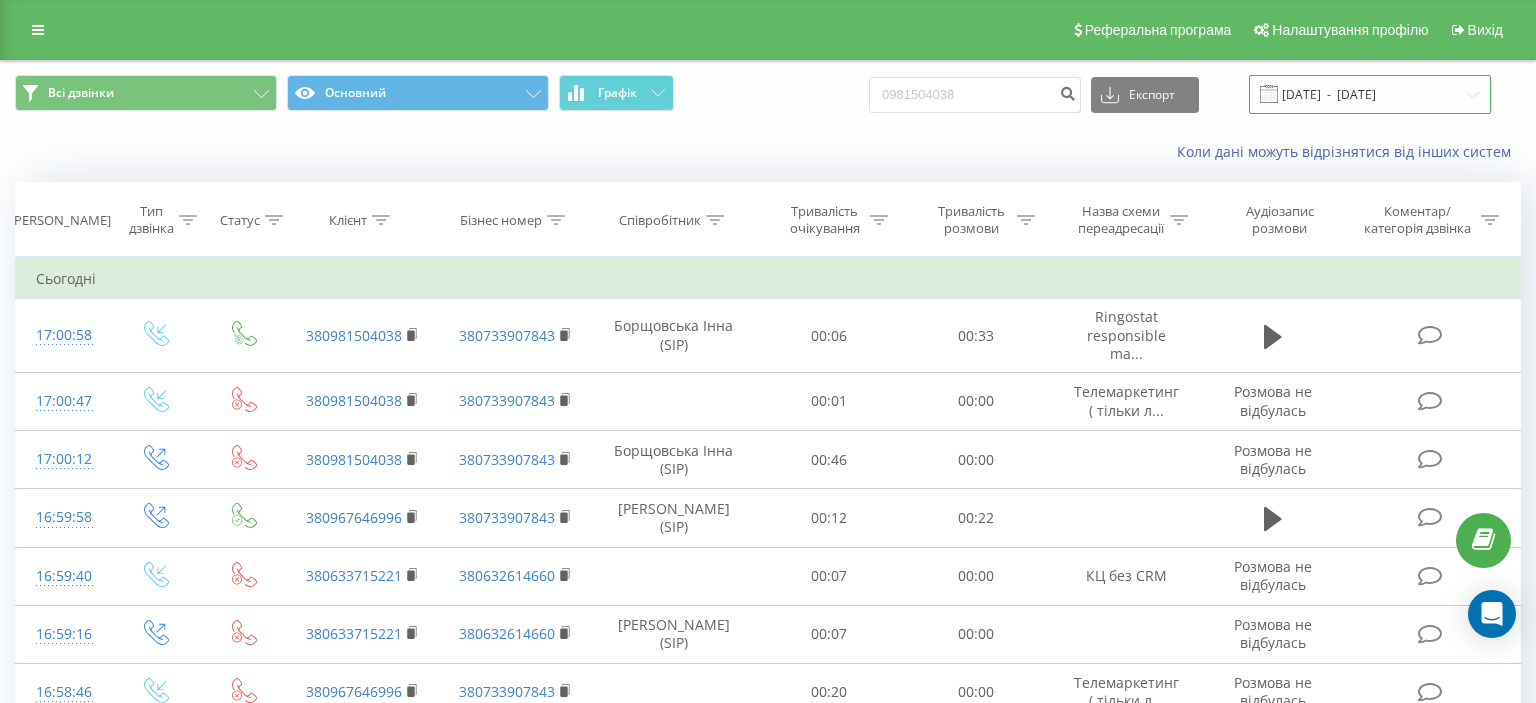 click on "[DATE]  -  [DATE]" at bounding box center (1370, 94) 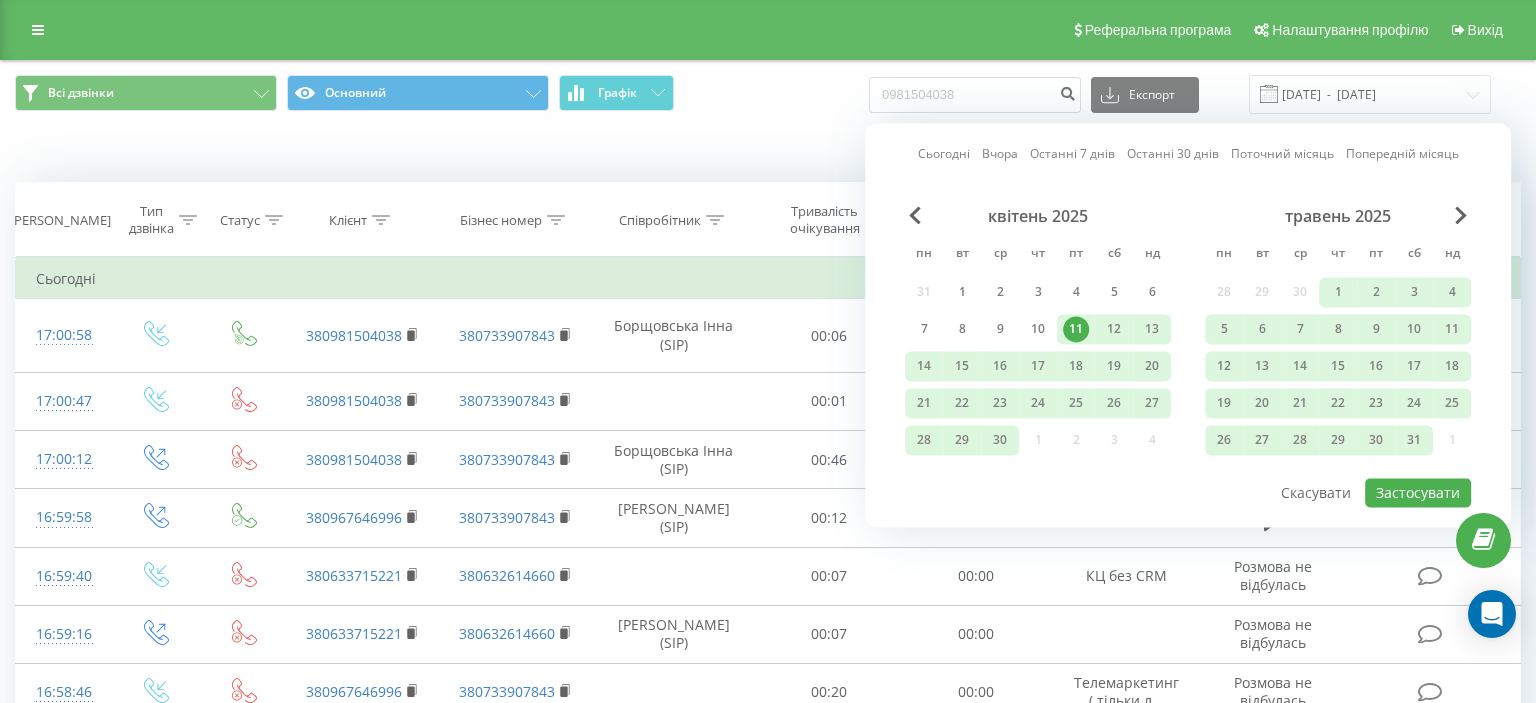 click on "Сьогодні" at bounding box center (944, 154) 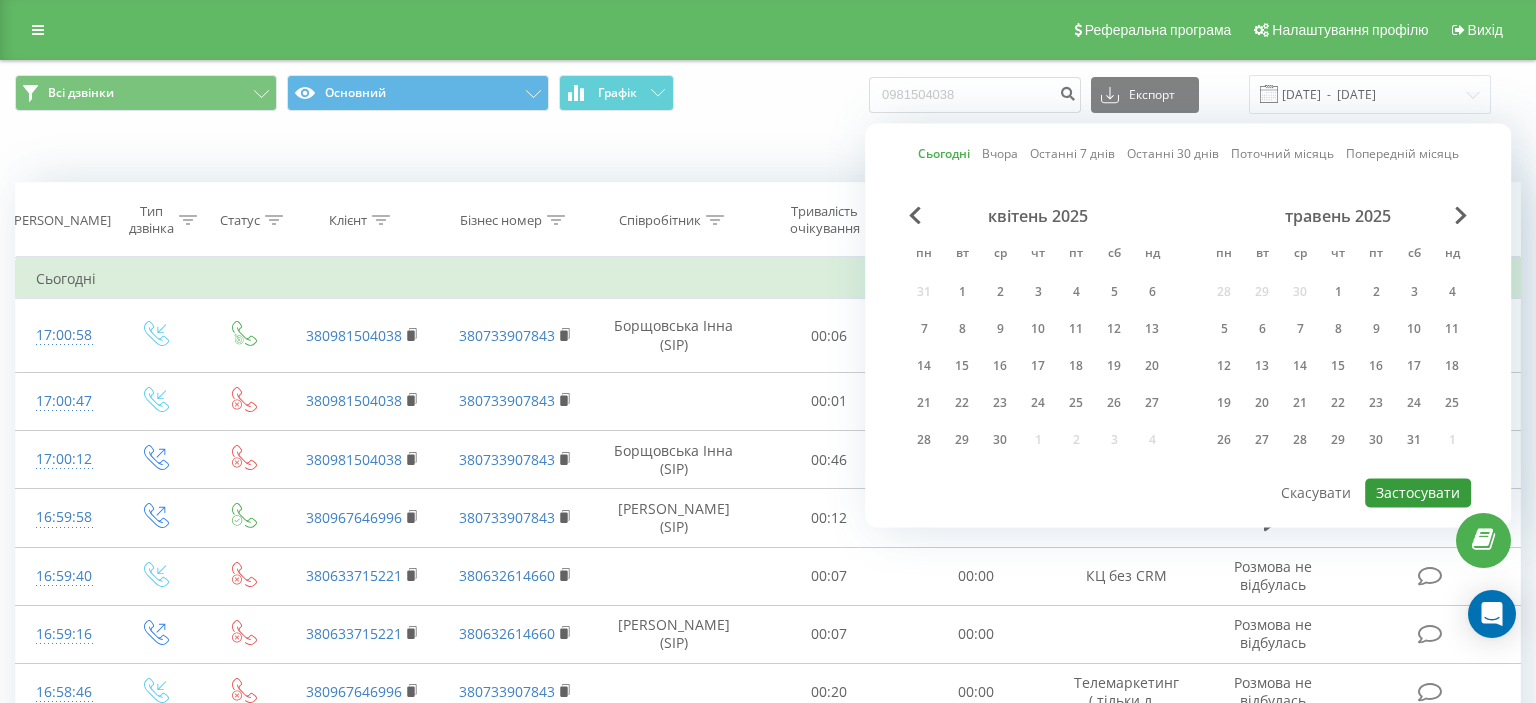 click on "Застосувати" at bounding box center [1418, 492] 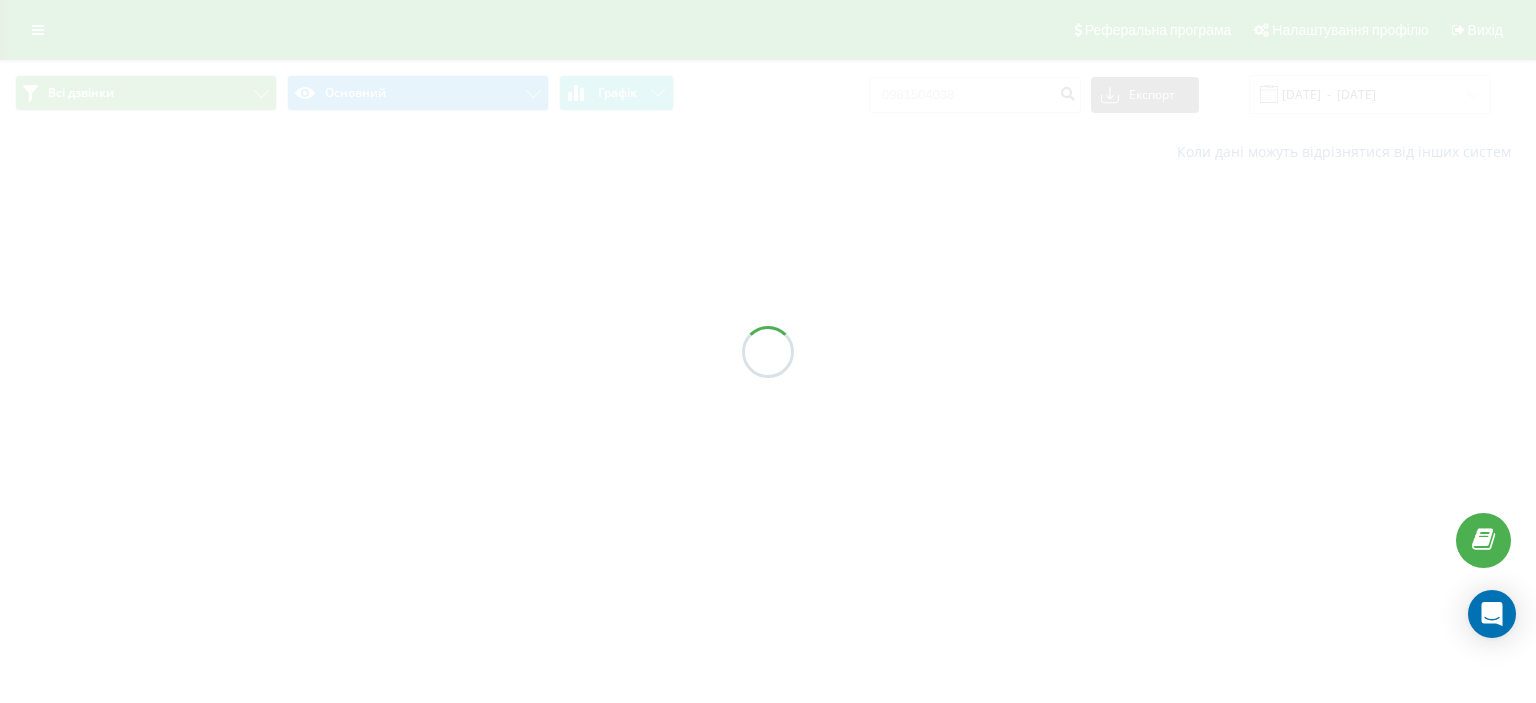 type on "11.07.2025  -  11.07.2025" 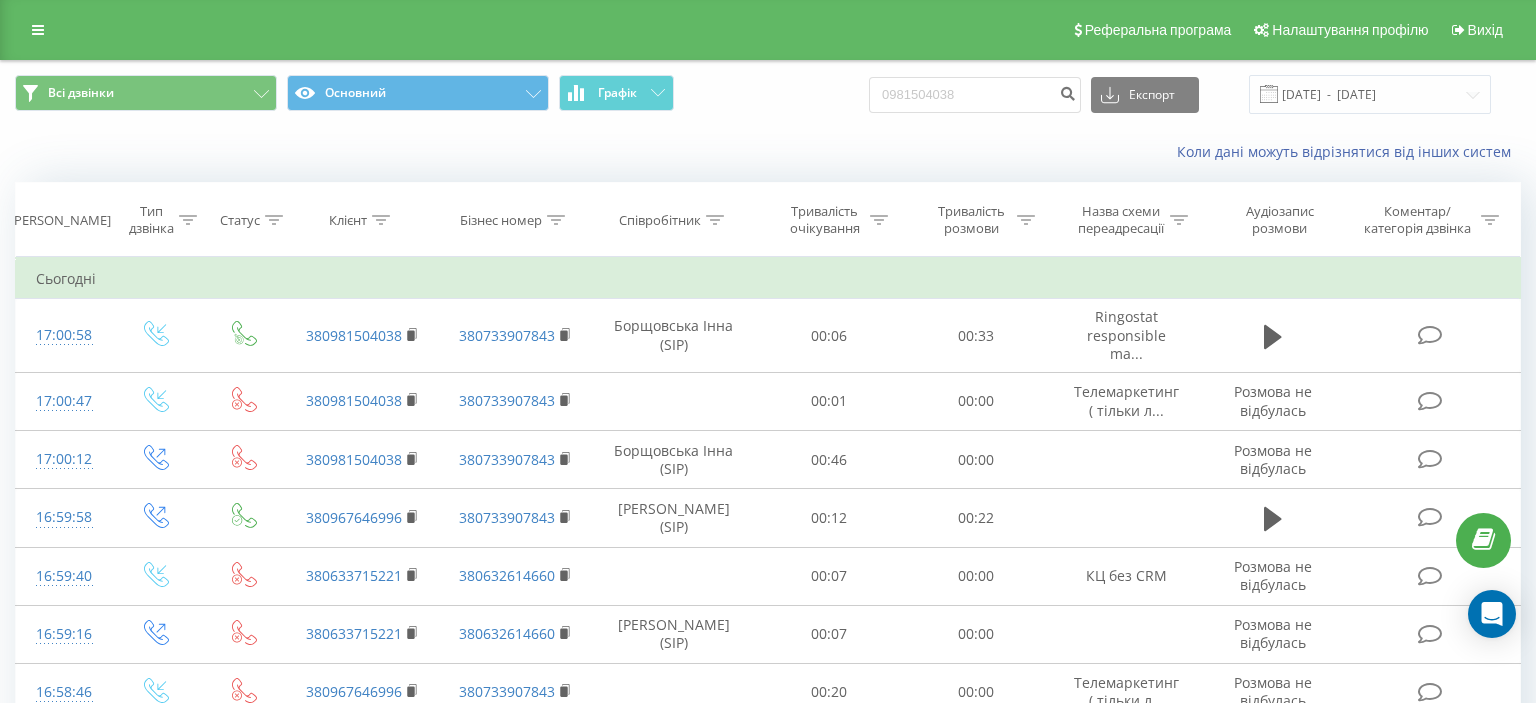 click 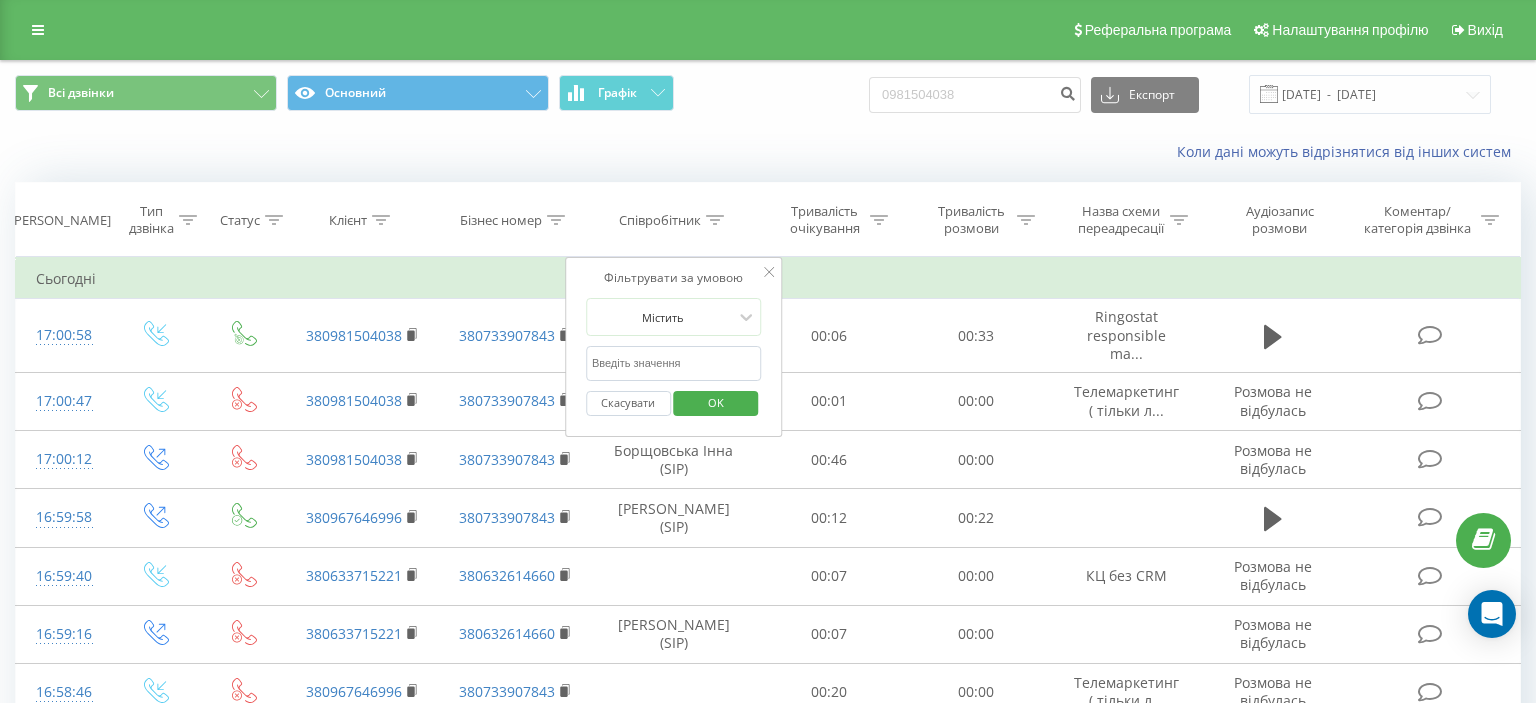 click at bounding box center (674, 363) 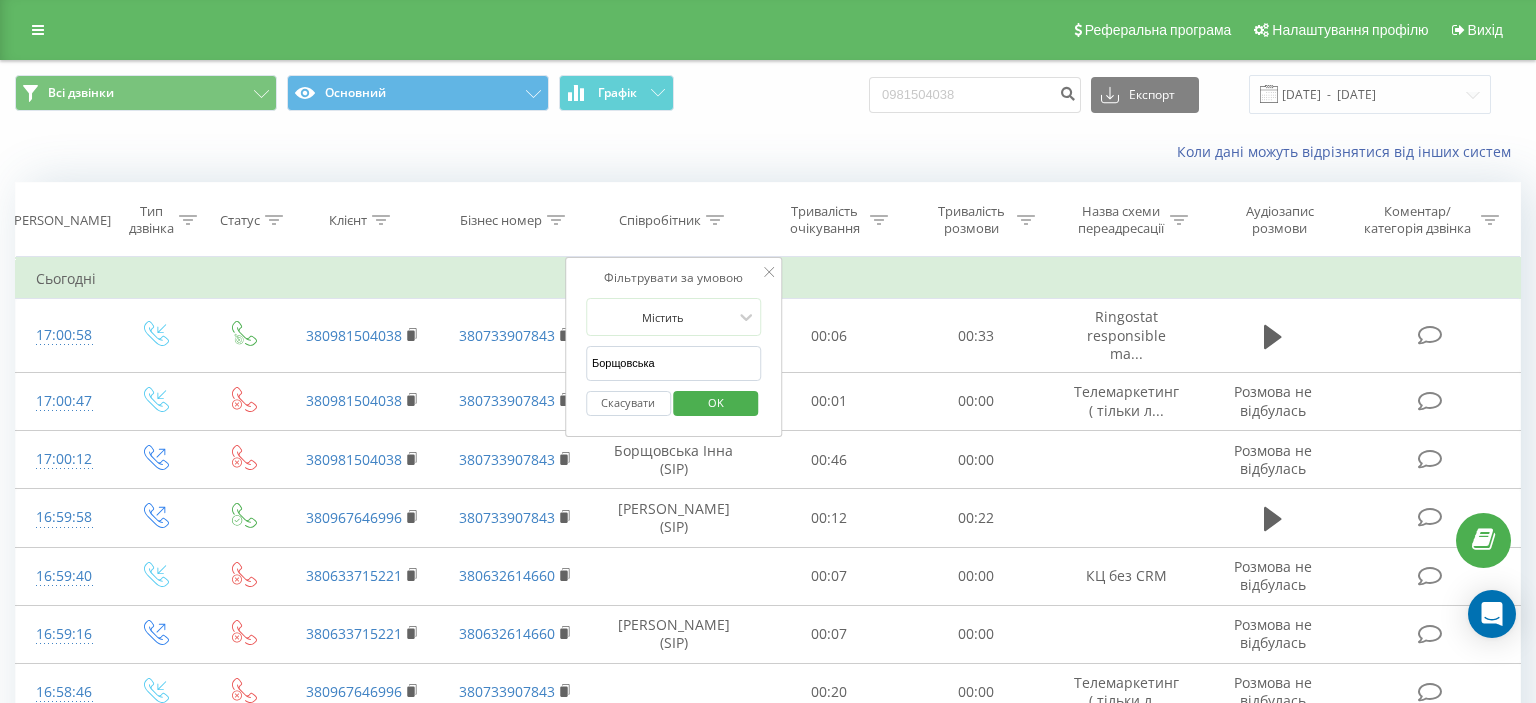type on "Борщовська" 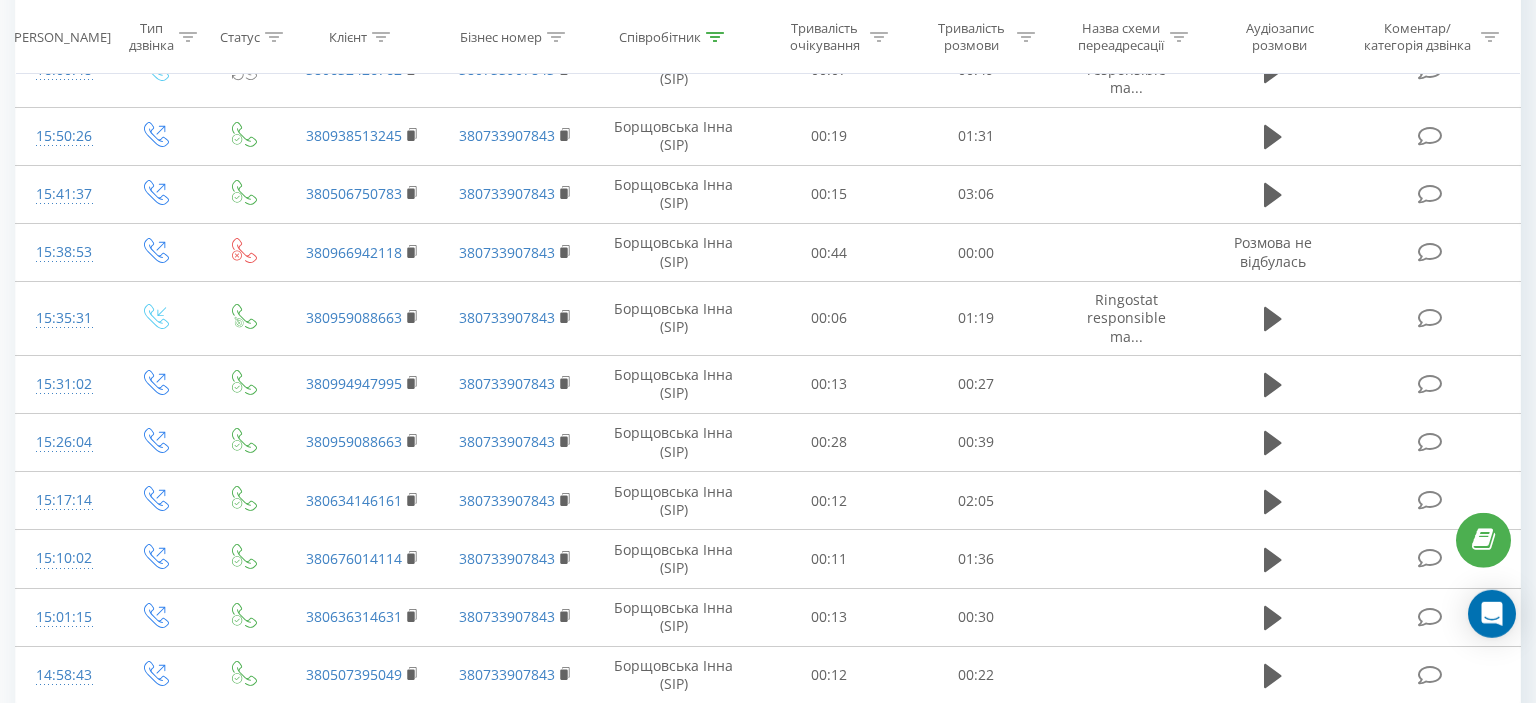 scroll, scrollTop: 0, scrollLeft: 0, axis: both 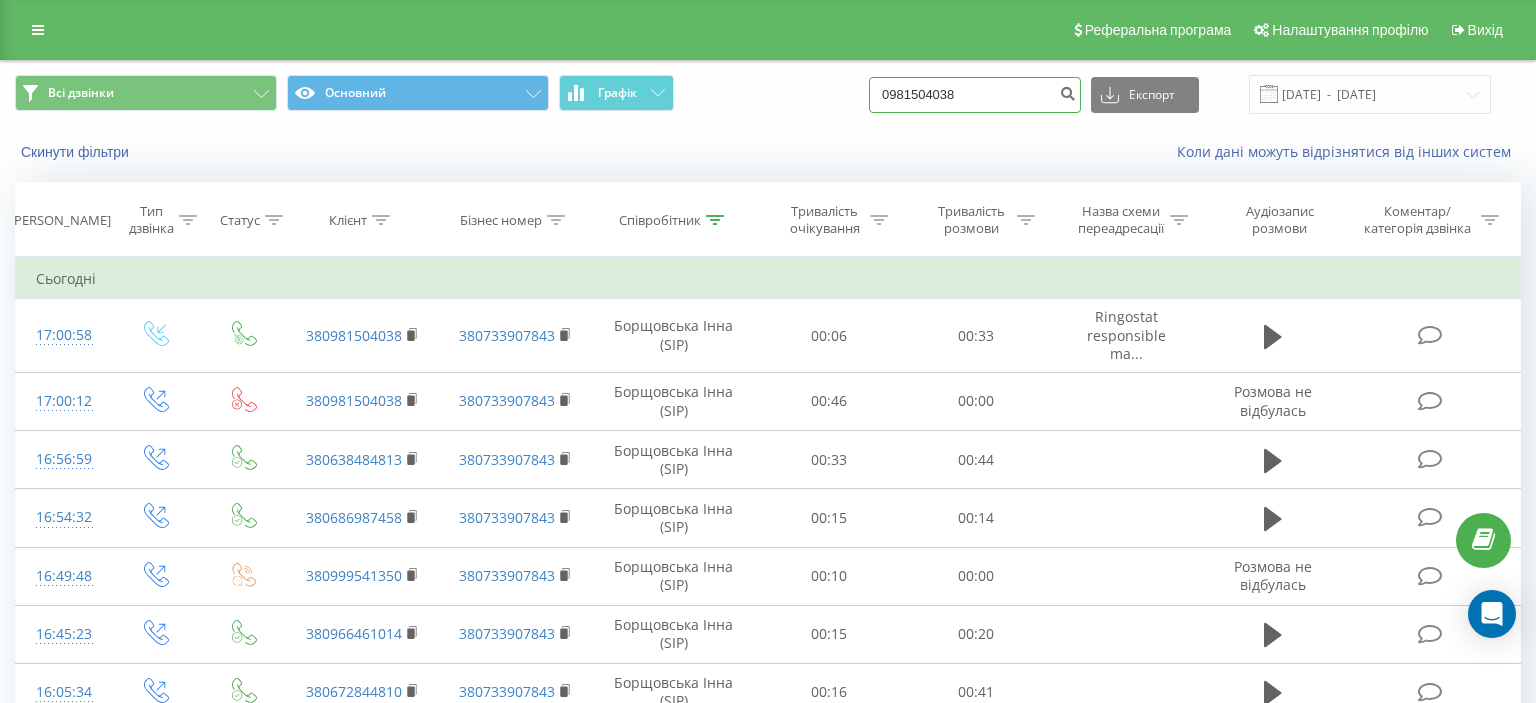 drag, startPoint x: 901, startPoint y: 99, endPoint x: 1024, endPoint y: 94, distance: 123.101585 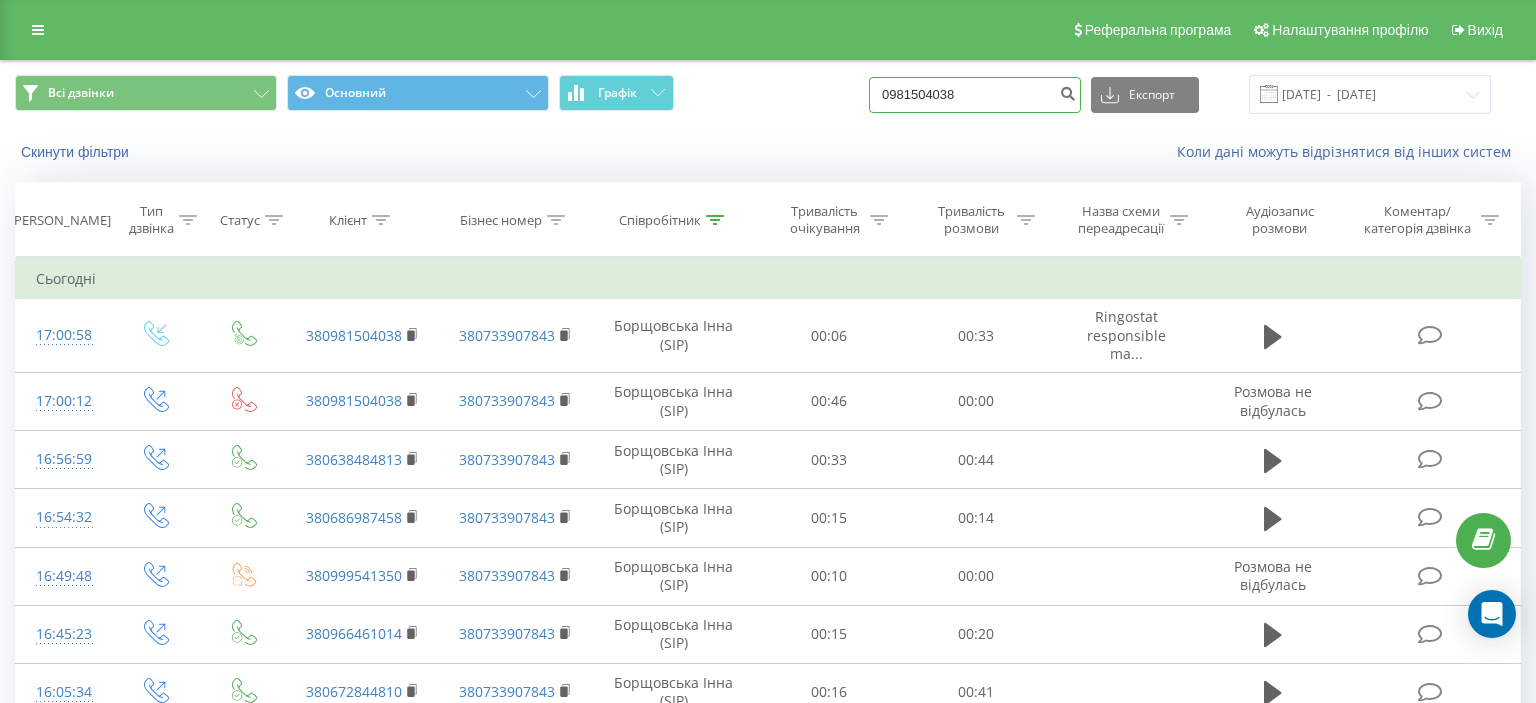 paste on "(068) 868 69 70" 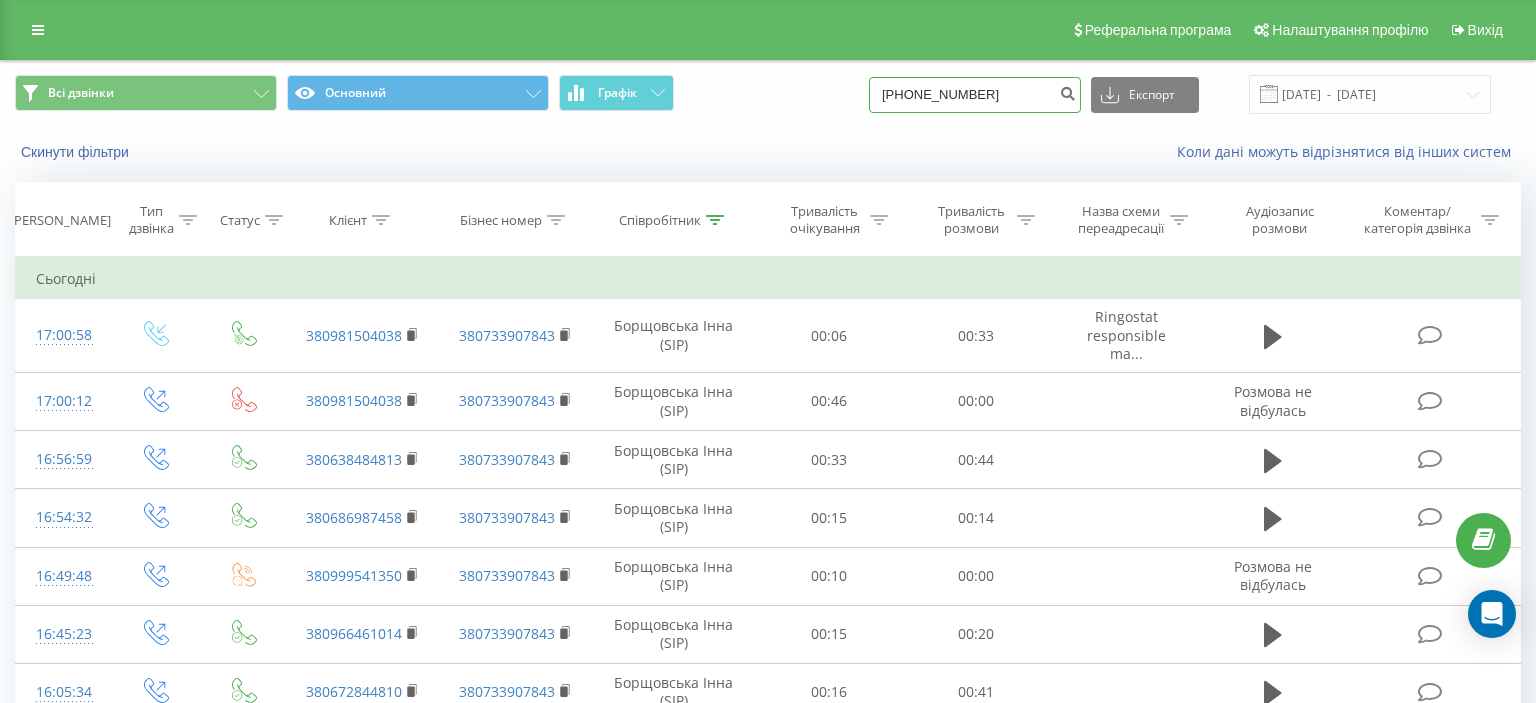 click on "(068) 868 69 70" at bounding box center (975, 95) 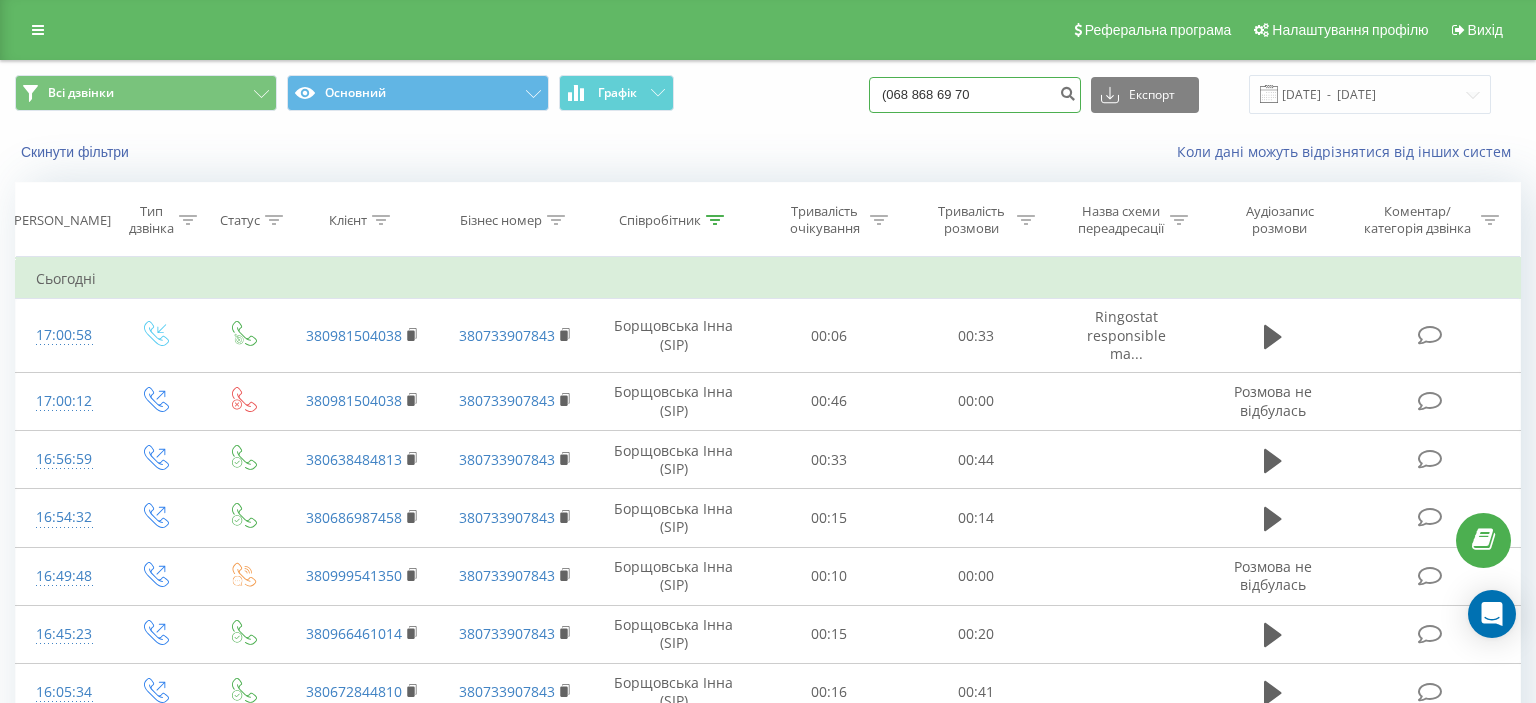 click on "(068 868 69 70" at bounding box center (975, 95) 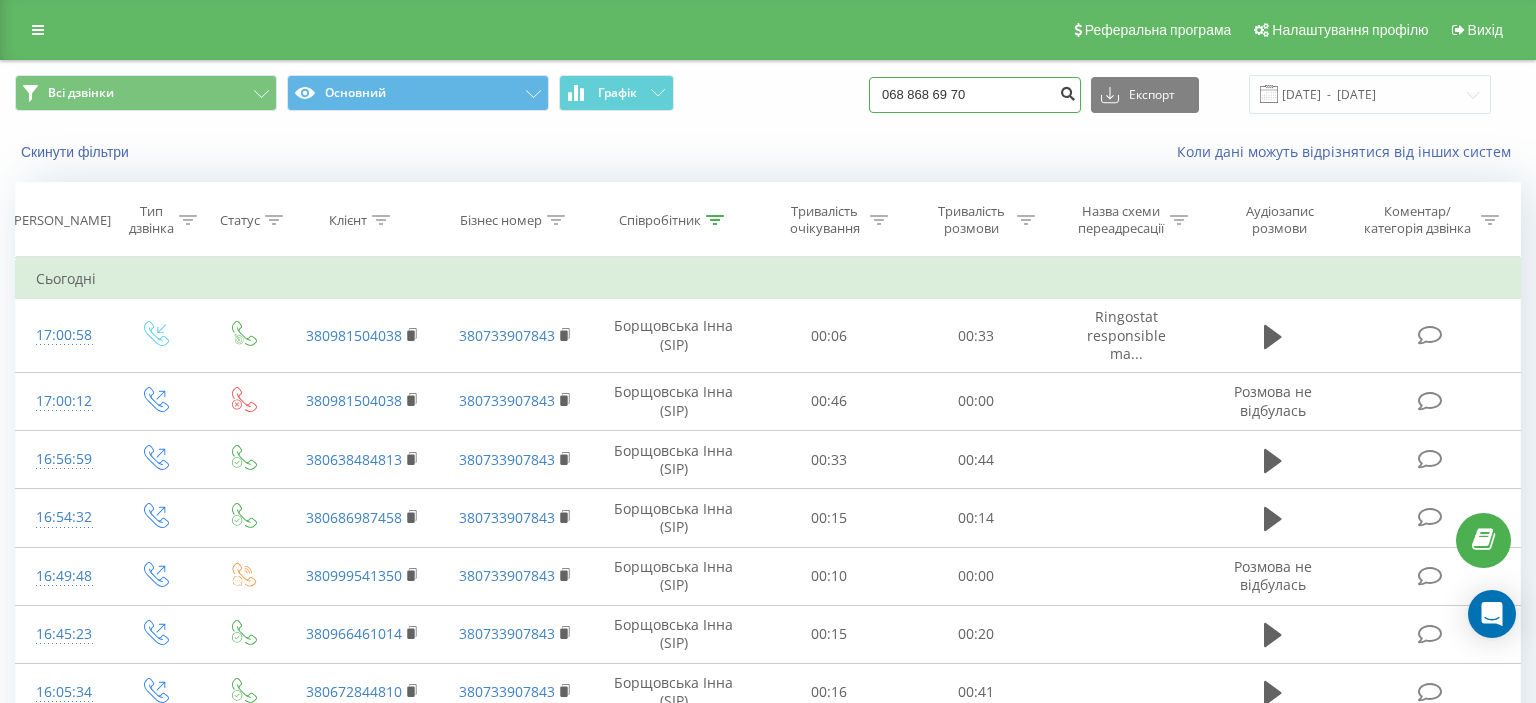 type on "068 868 69 70" 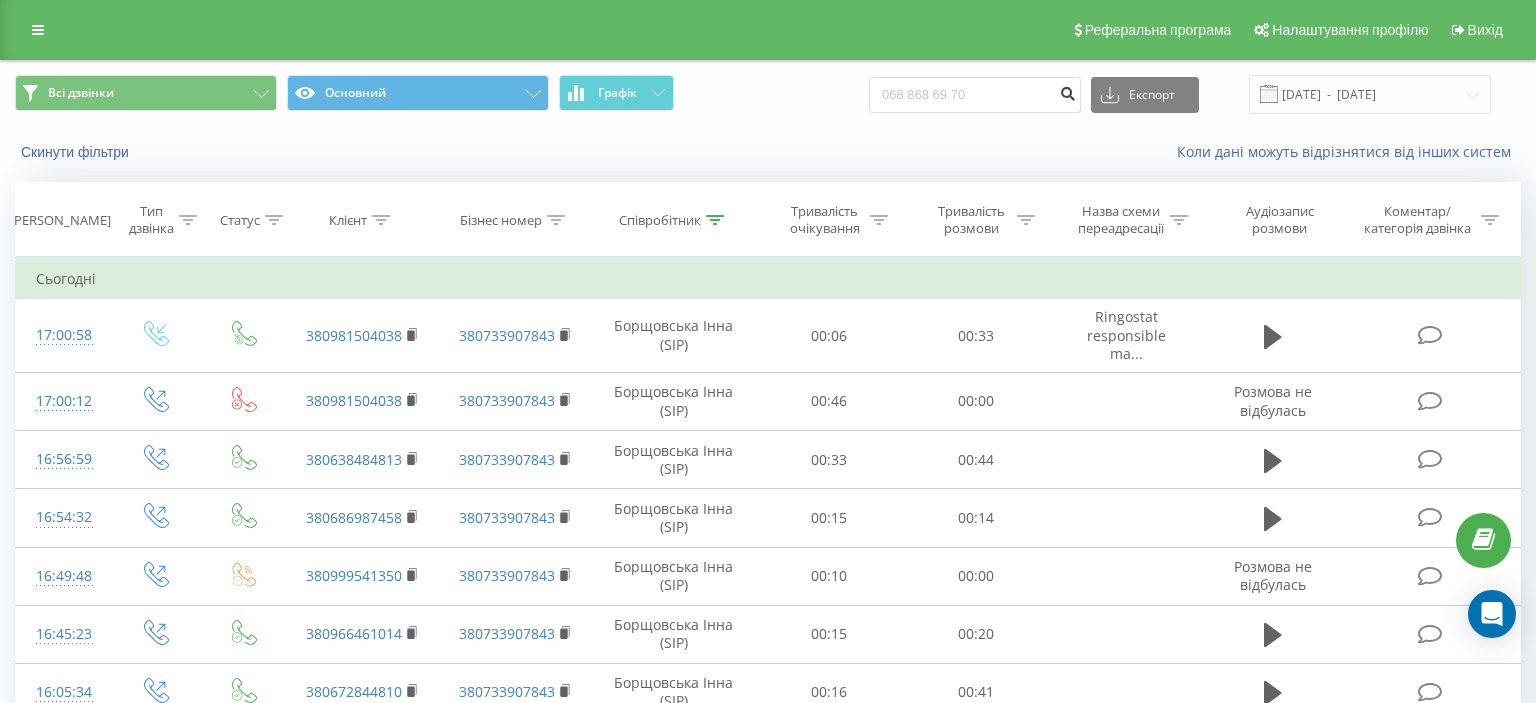 click at bounding box center [1067, 91] 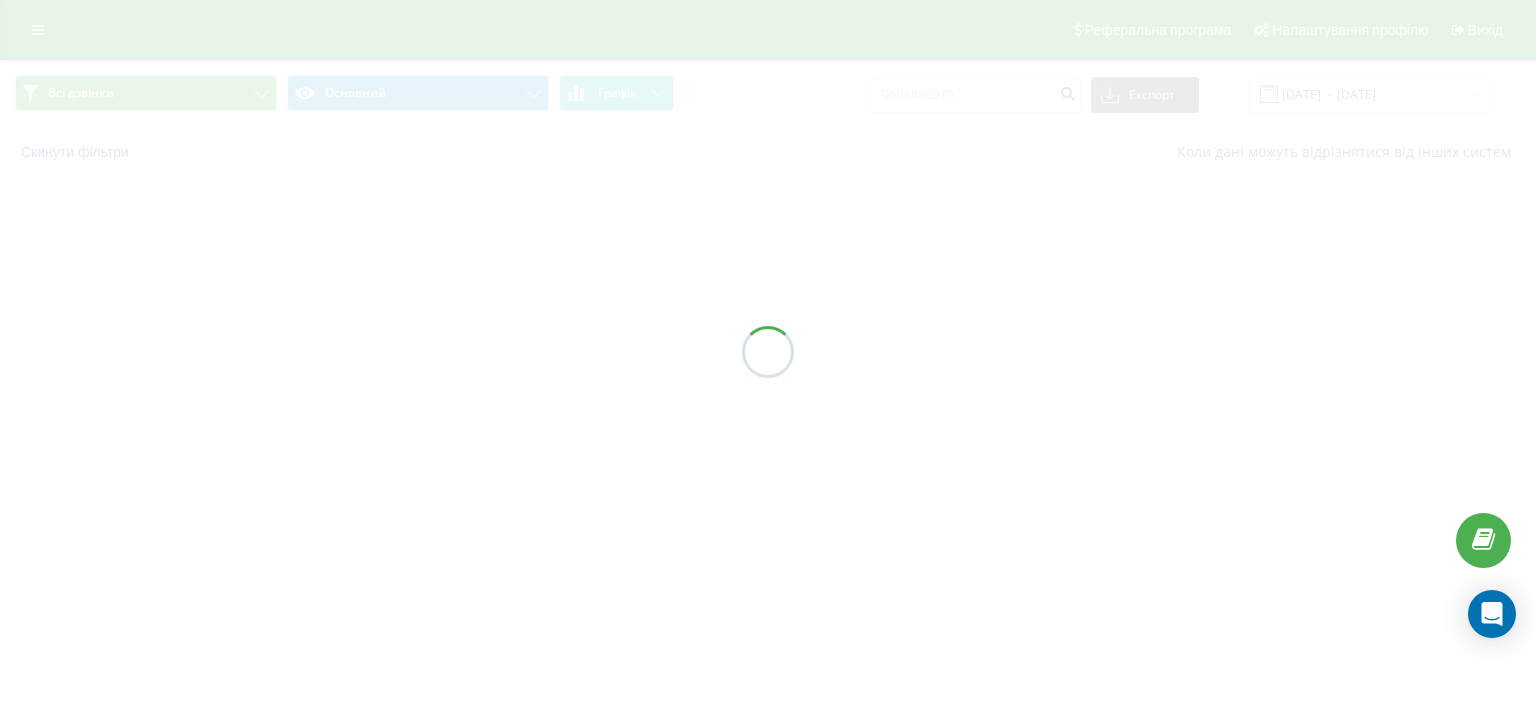 scroll, scrollTop: 0, scrollLeft: 0, axis: both 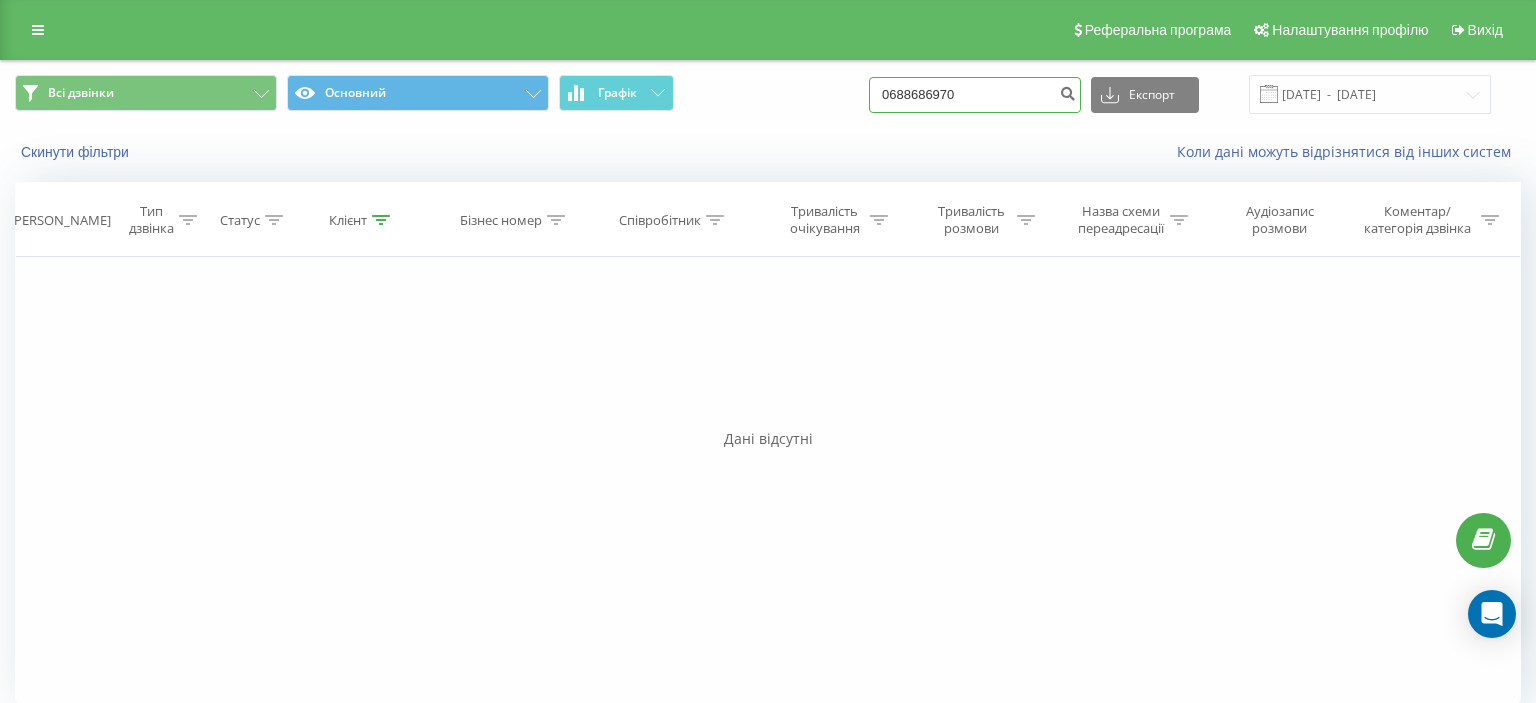 drag, startPoint x: 907, startPoint y: 95, endPoint x: 1030, endPoint y: 100, distance: 123.101585 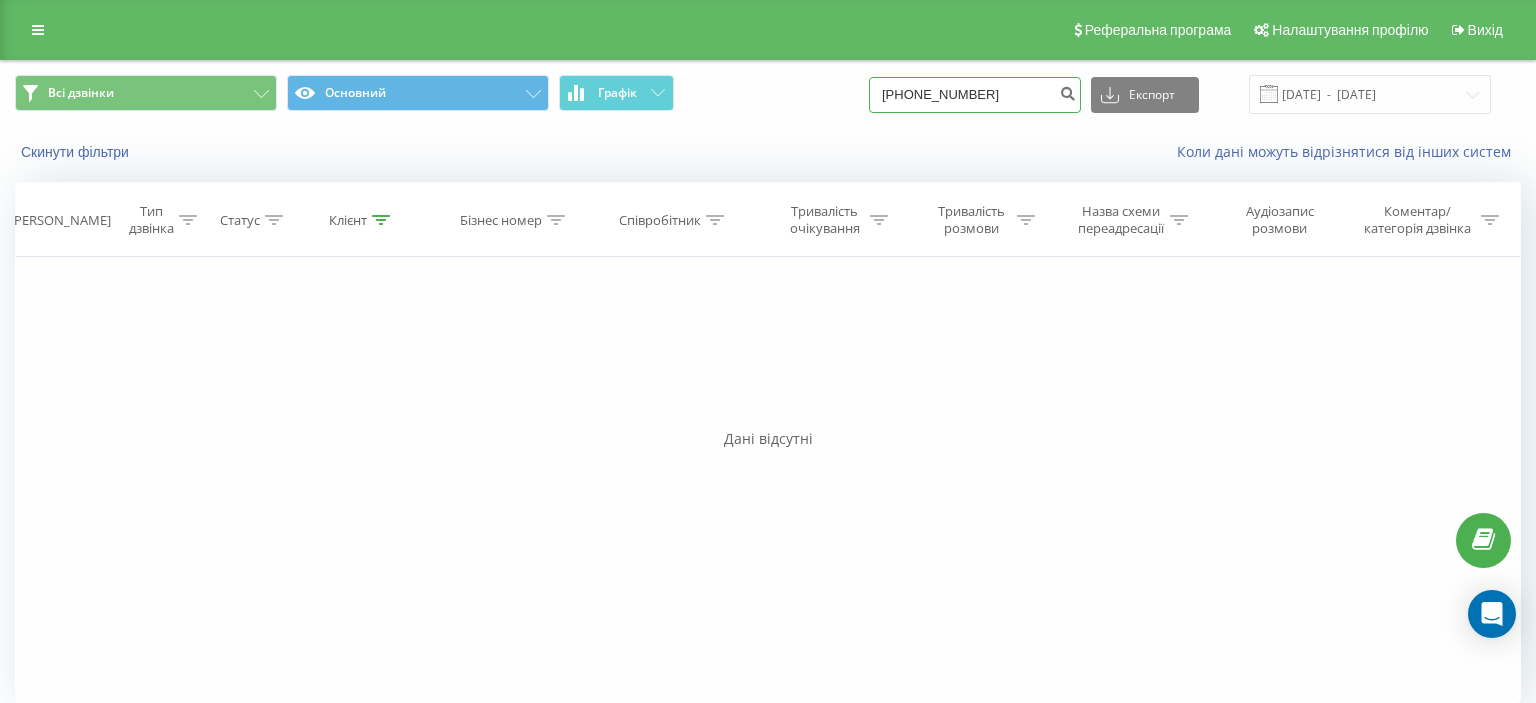 click on "[PHONE_NUMBER]" at bounding box center (975, 95) 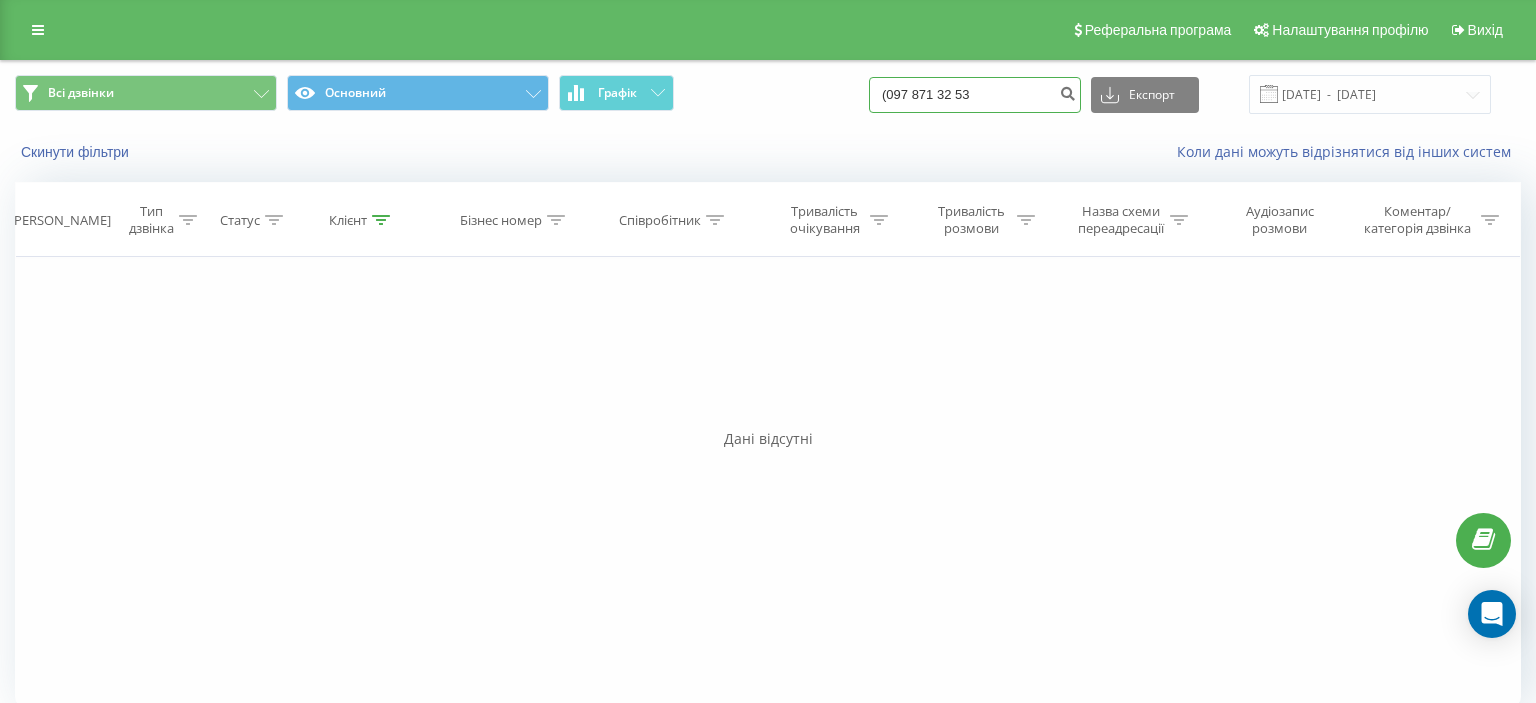 click on "(097 871 32 53" at bounding box center [975, 95] 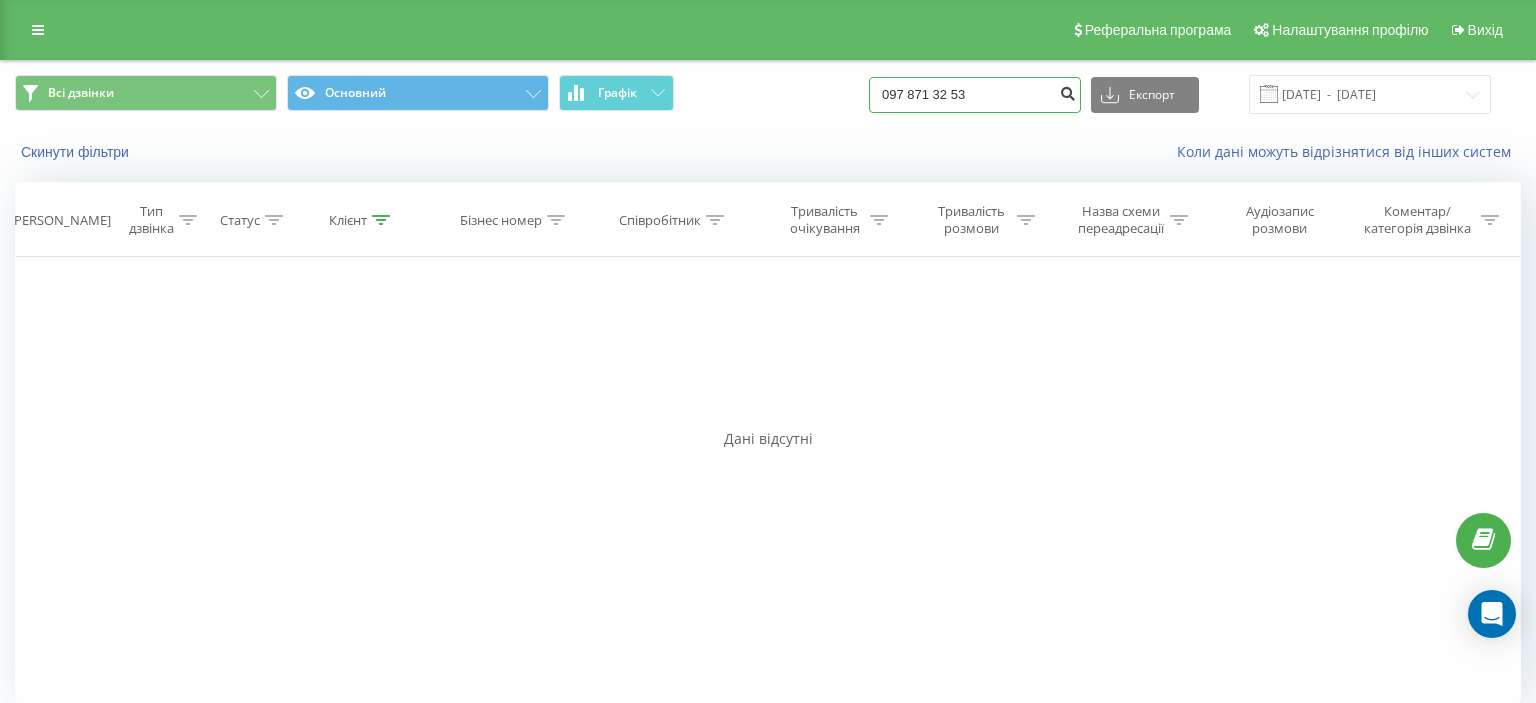 type on "097 871 32 53" 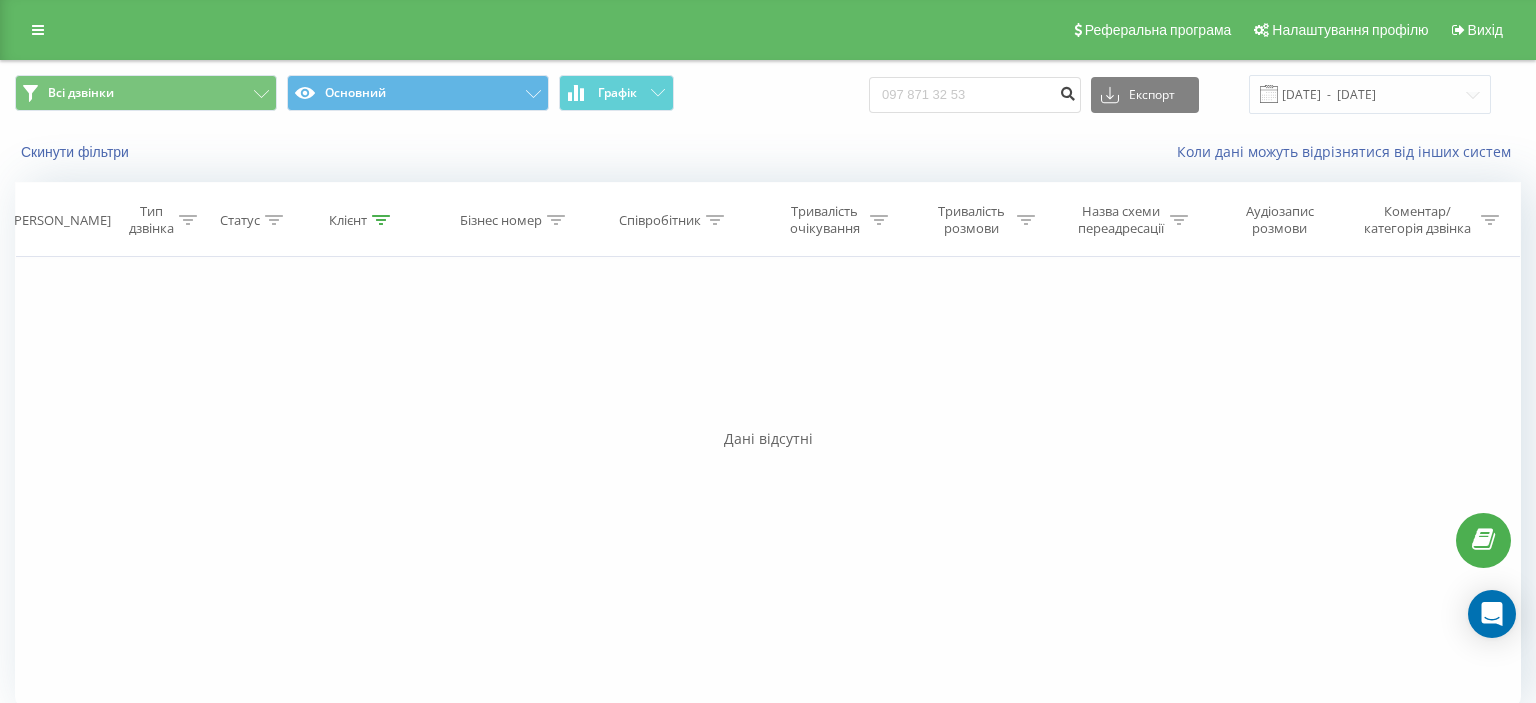 click at bounding box center (1067, 91) 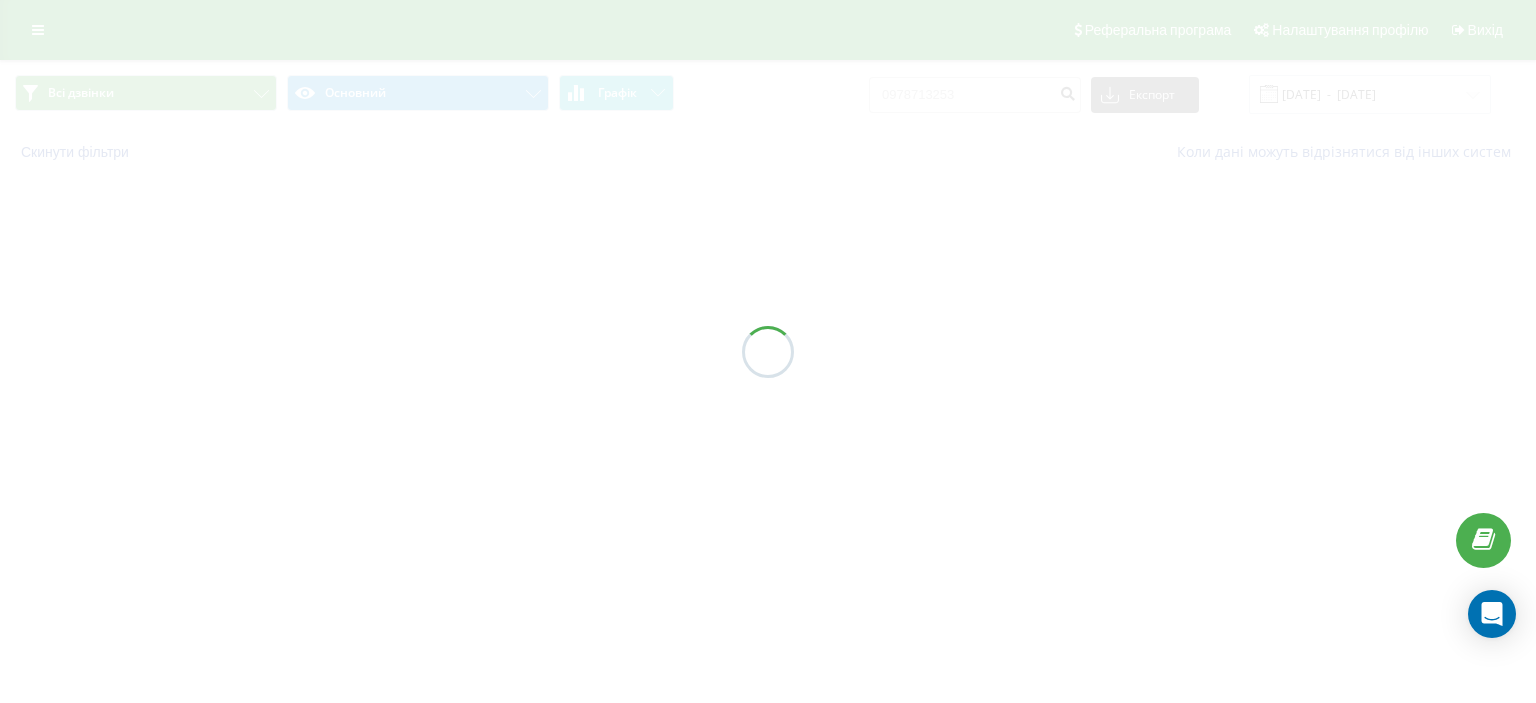 scroll, scrollTop: 0, scrollLeft: 0, axis: both 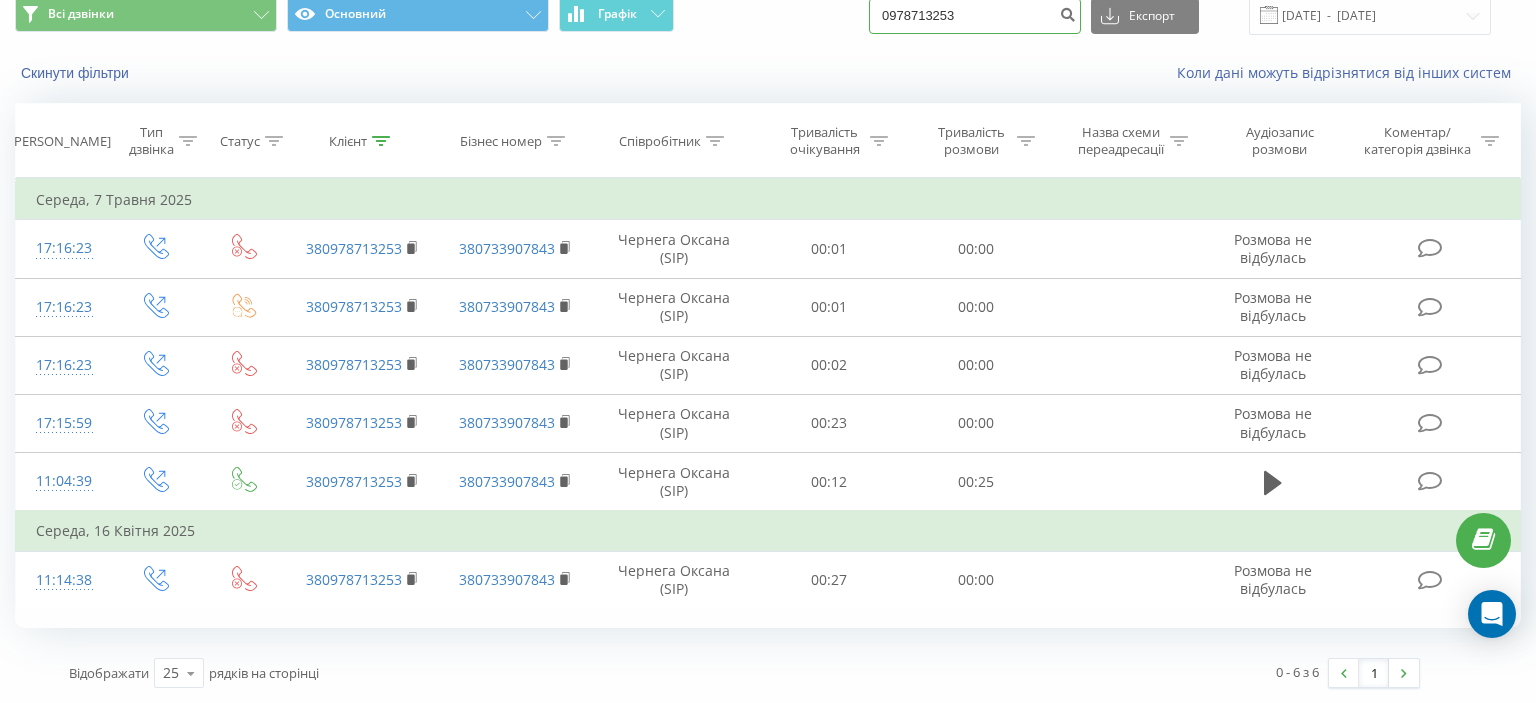 drag, startPoint x: 906, startPoint y: 16, endPoint x: 1028, endPoint y: 15, distance: 122.0041 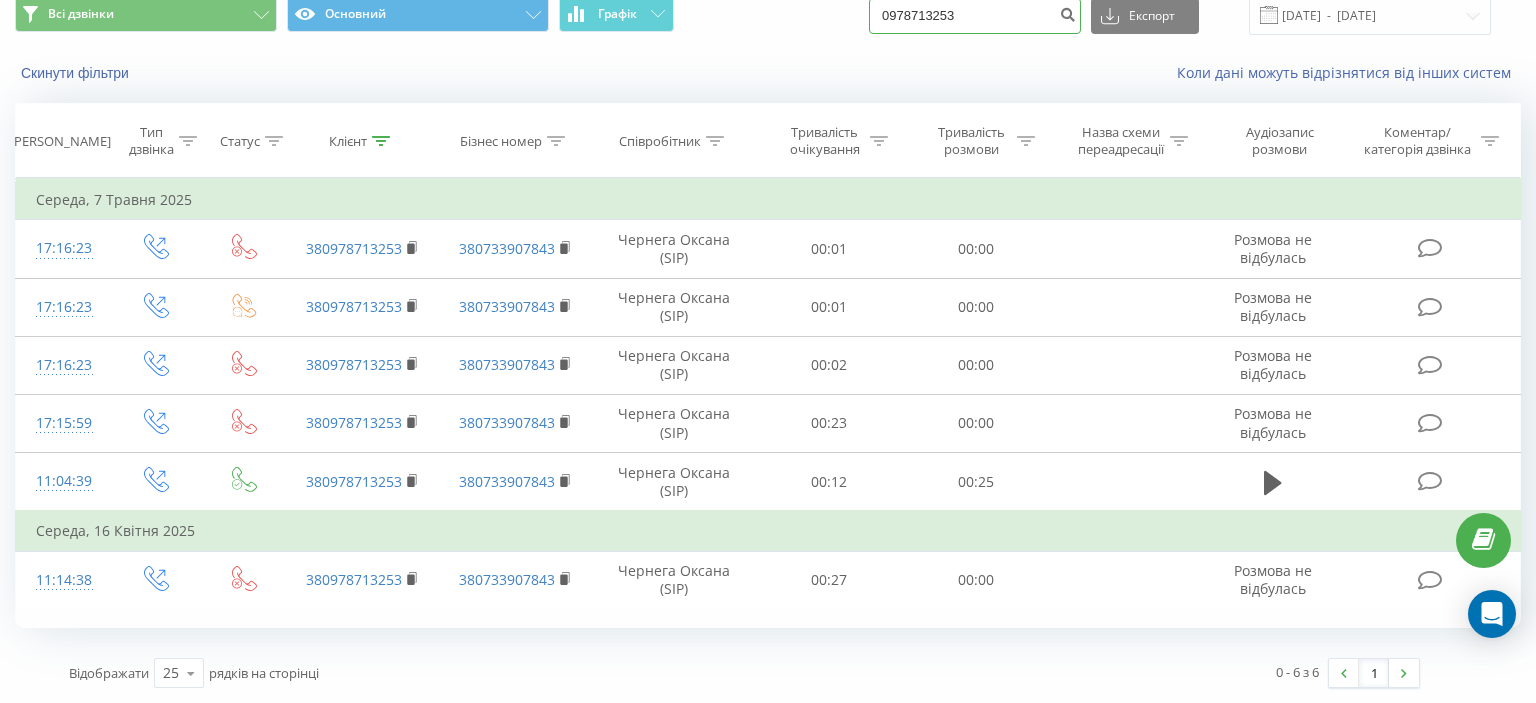 paste on "(068) 341 18 21" 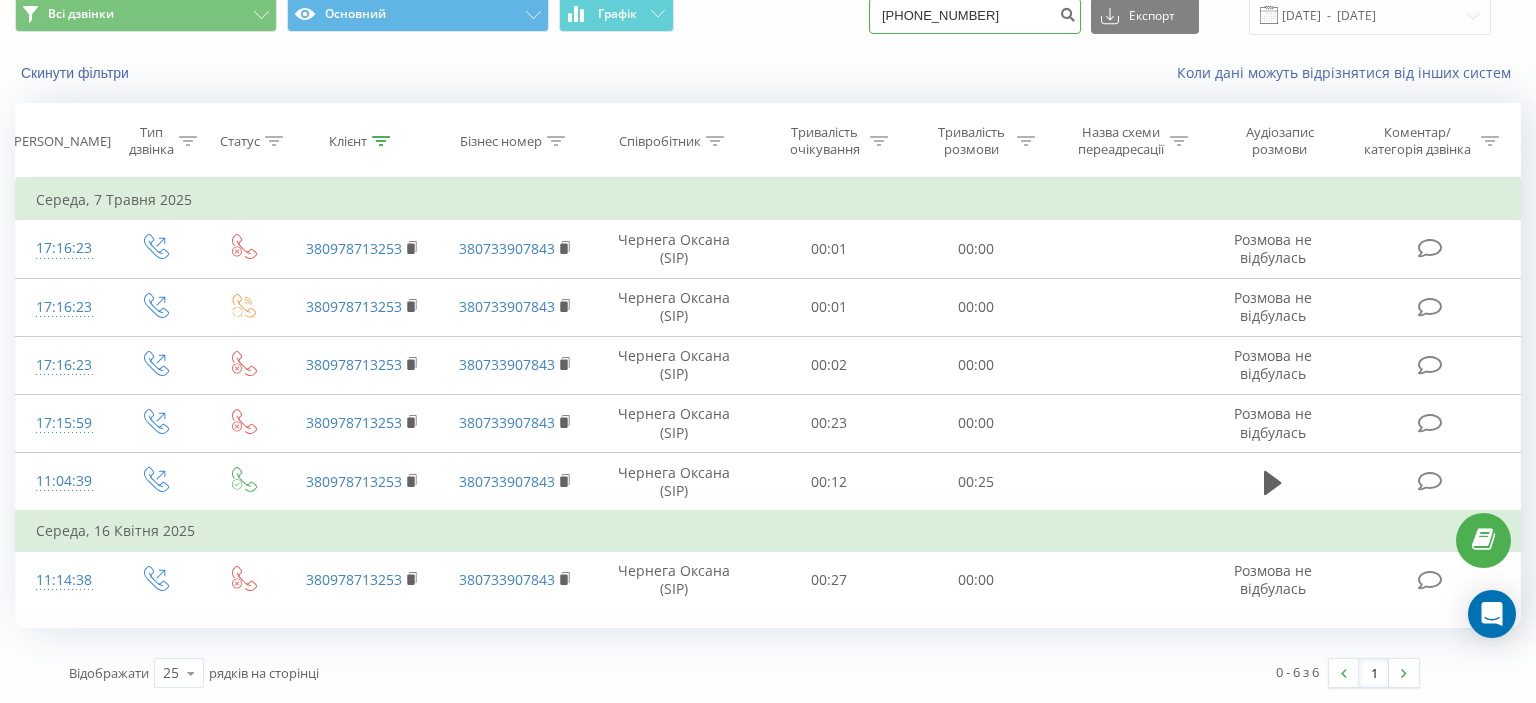 click on "(068) 341 18 21" at bounding box center [975, 16] 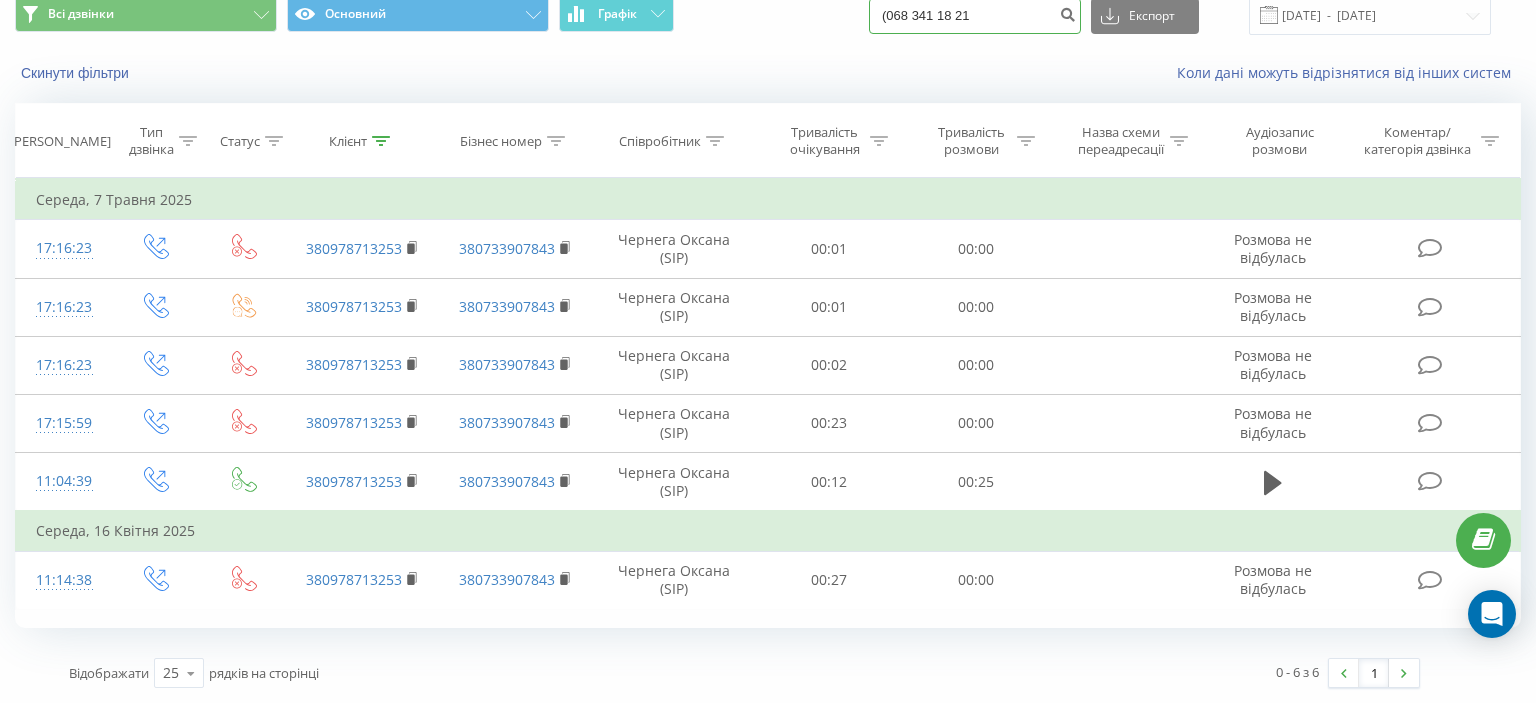 click on "(068 341 18 21" at bounding box center [975, 16] 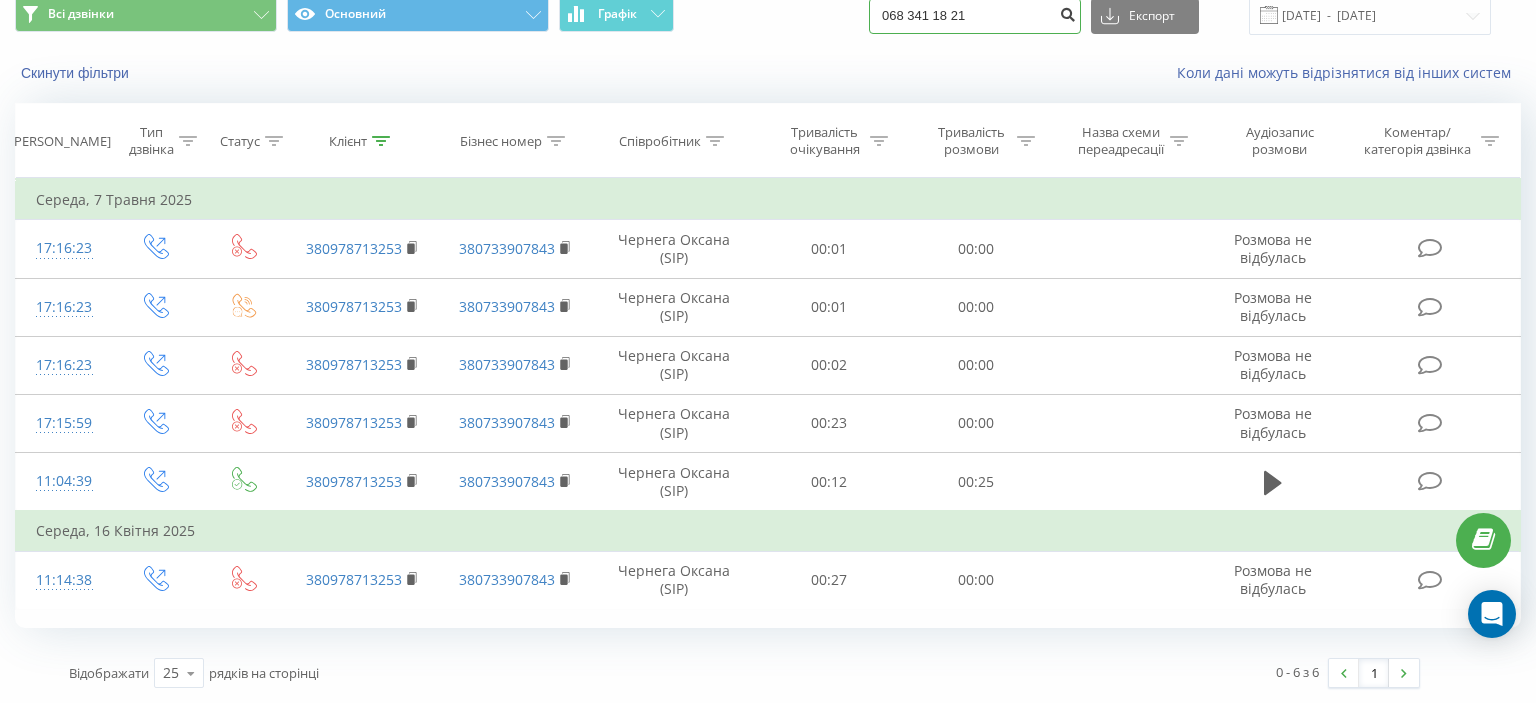 type on "068 341 18 21" 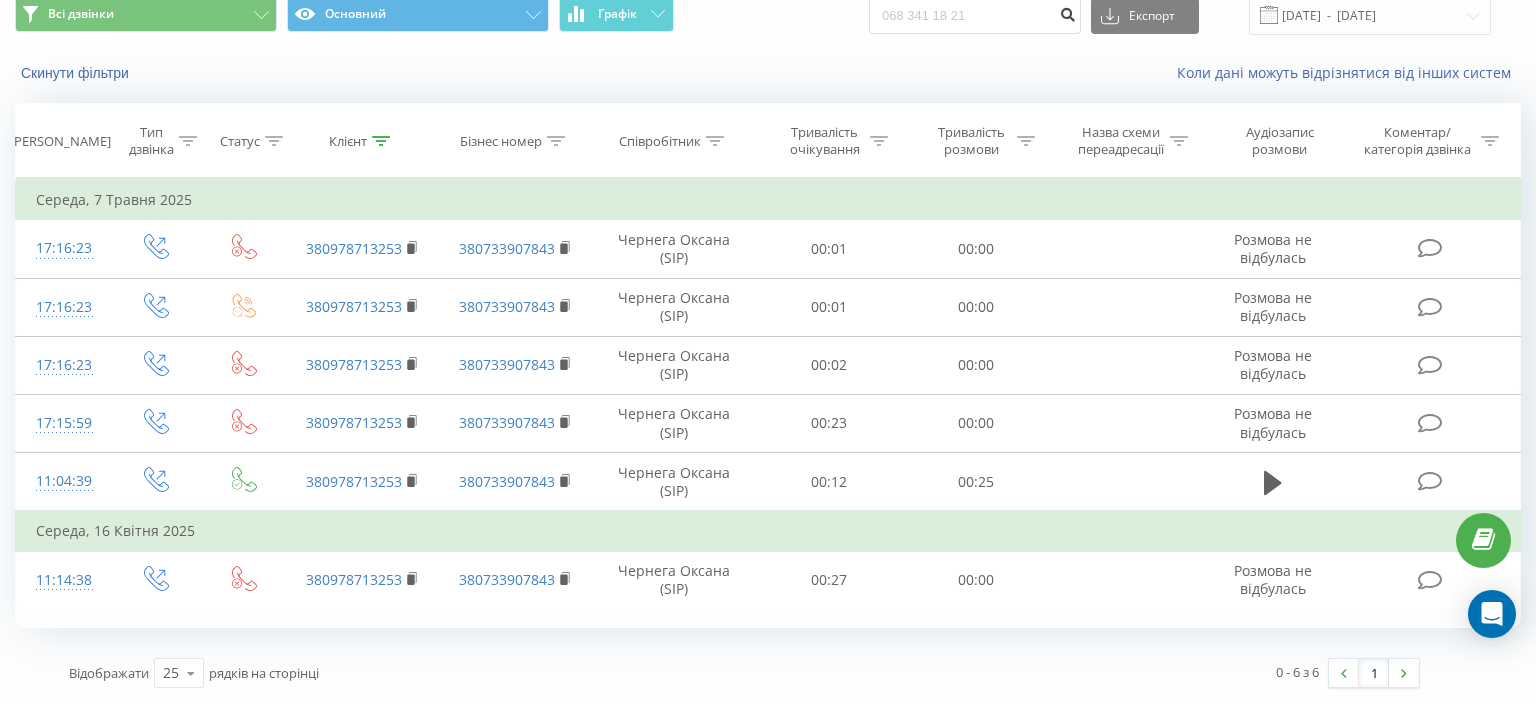 click at bounding box center [1067, 12] 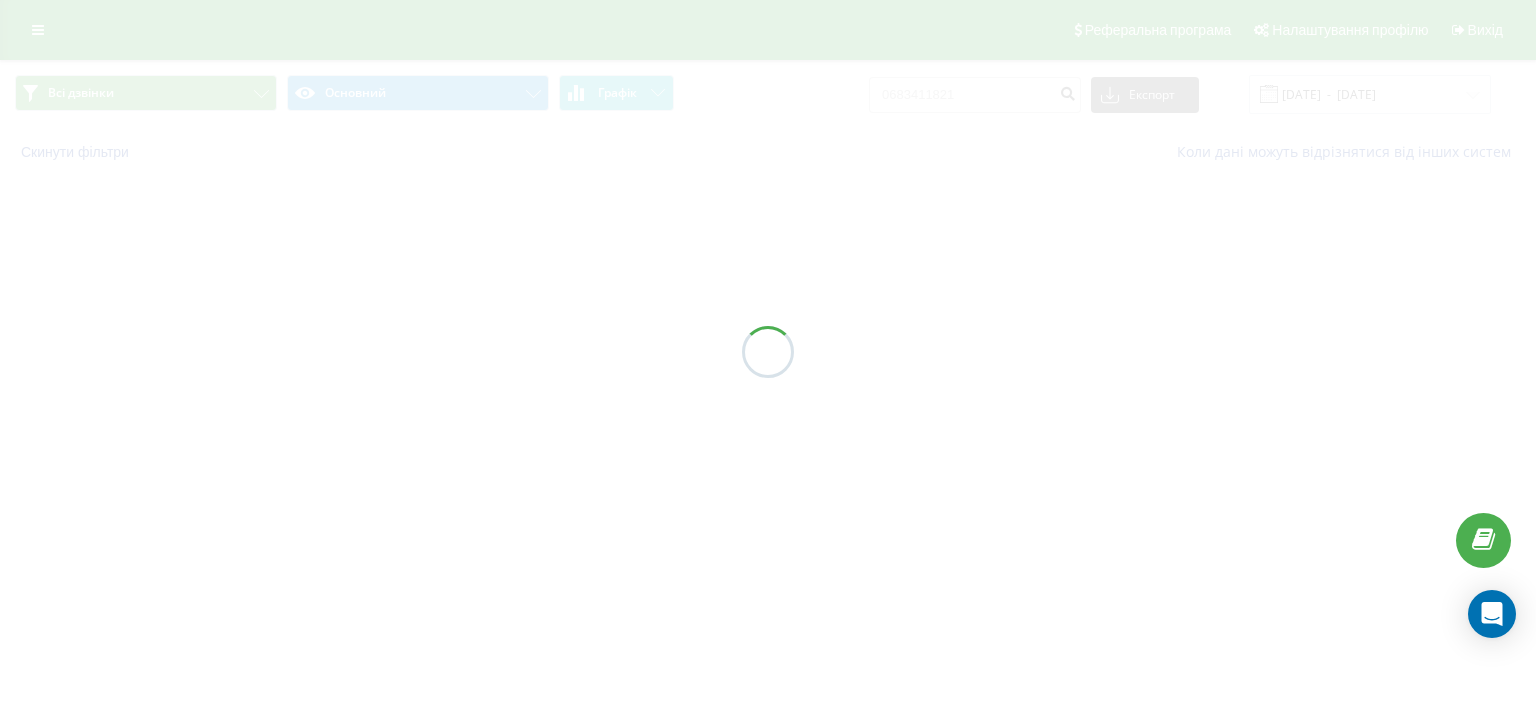 scroll, scrollTop: 0, scrollLeft: 0, axis: both 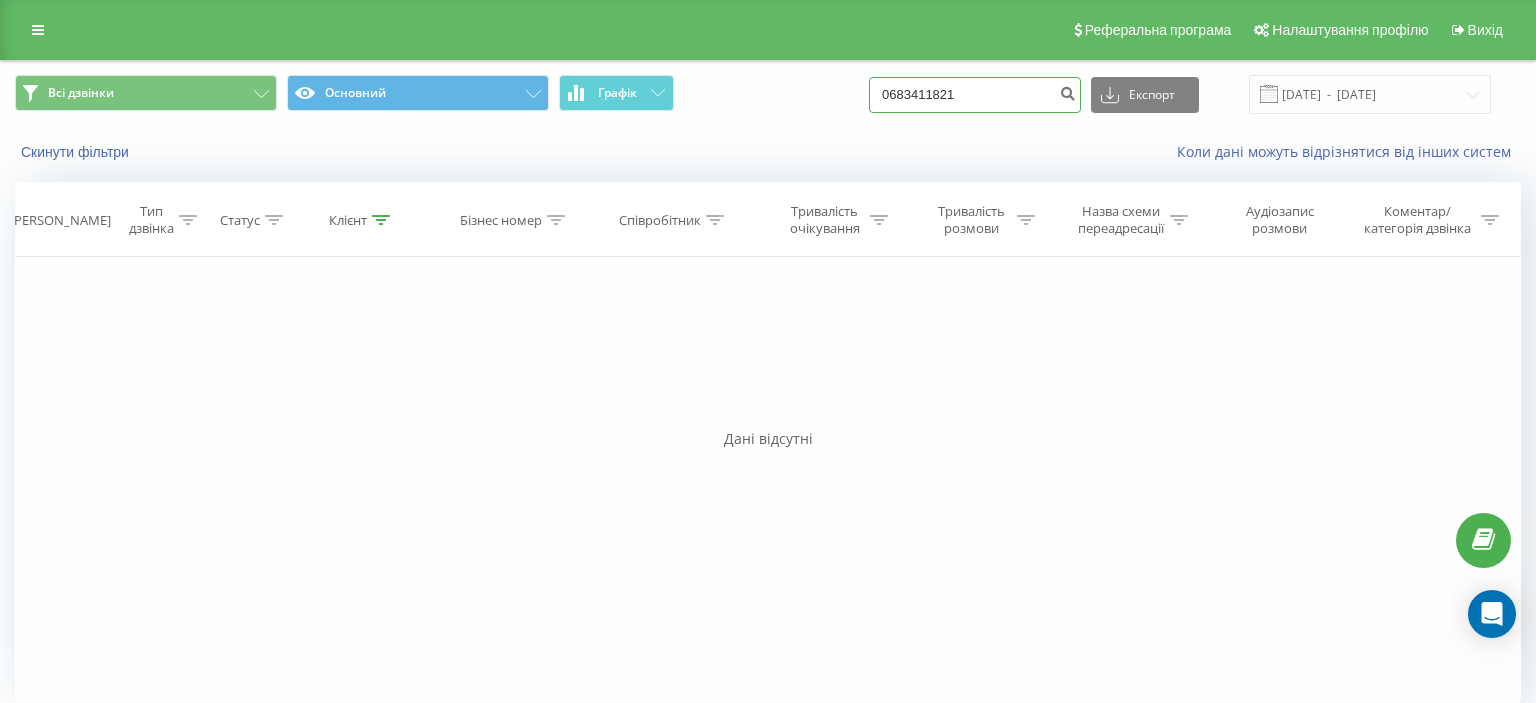 drag, startPoint x: 903, startPoint y: 91, endPoint x: 999, endPoint y: 86, distance: 96.13012 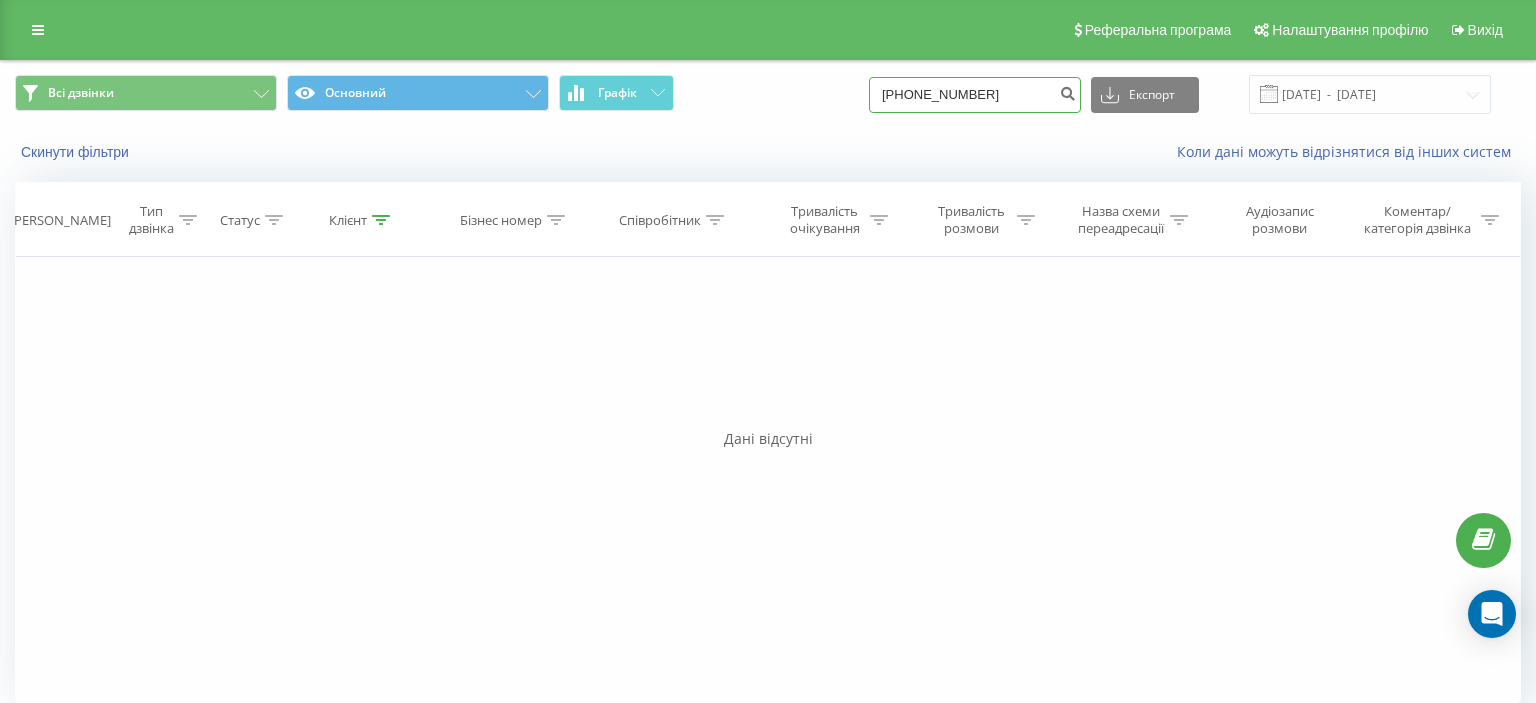 click on "(093) 671 88 01" at bounding box center [975, 95] 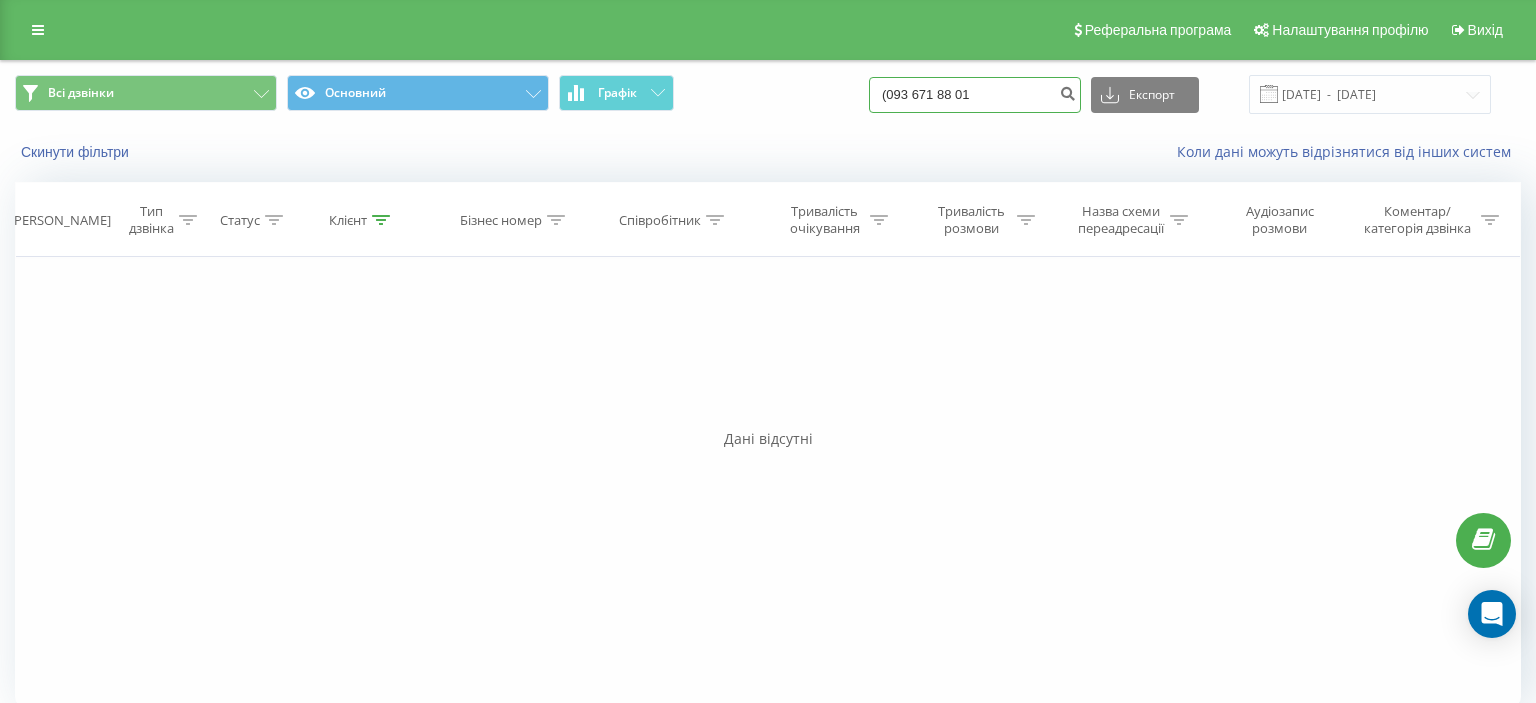 click on "(093 671 88 01" at bounding box center (975, 95) 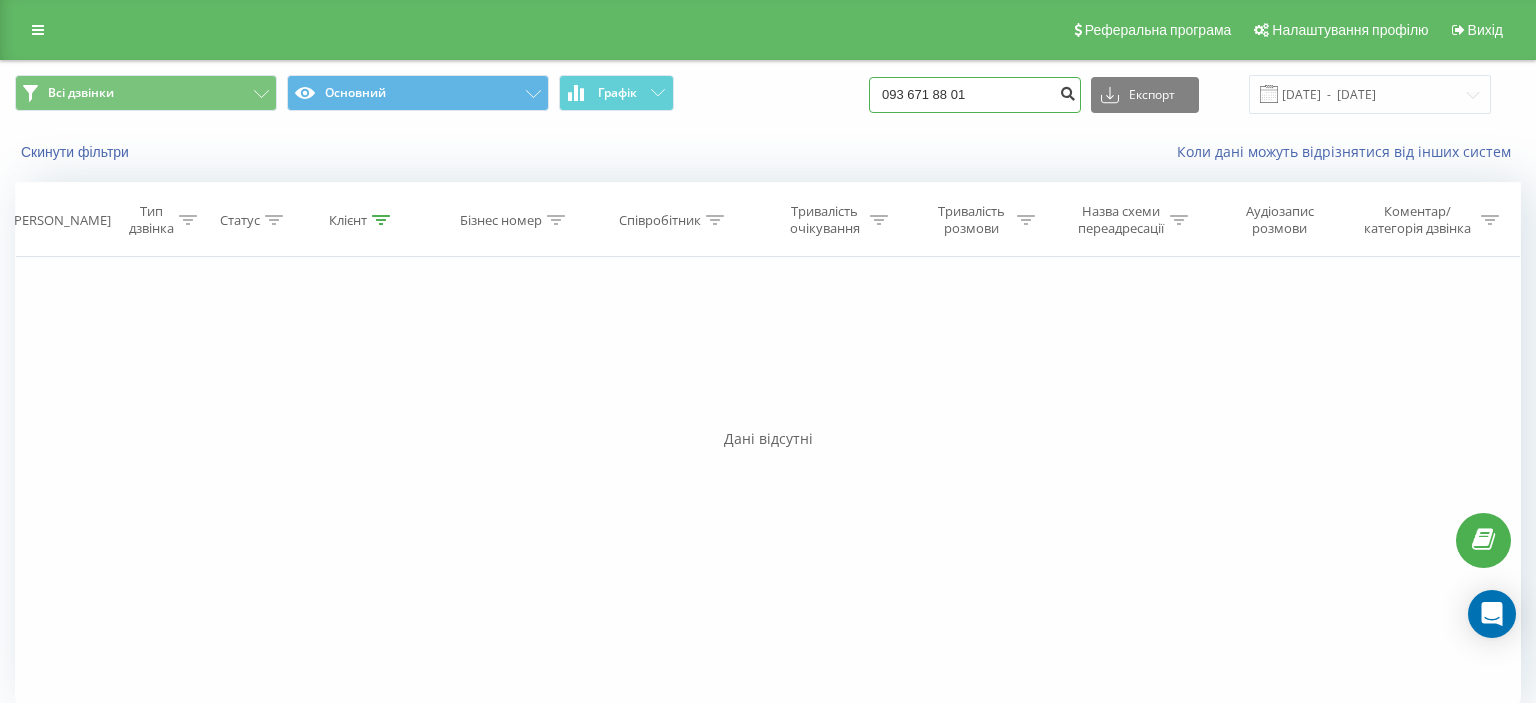 type on "093 671 88 01" 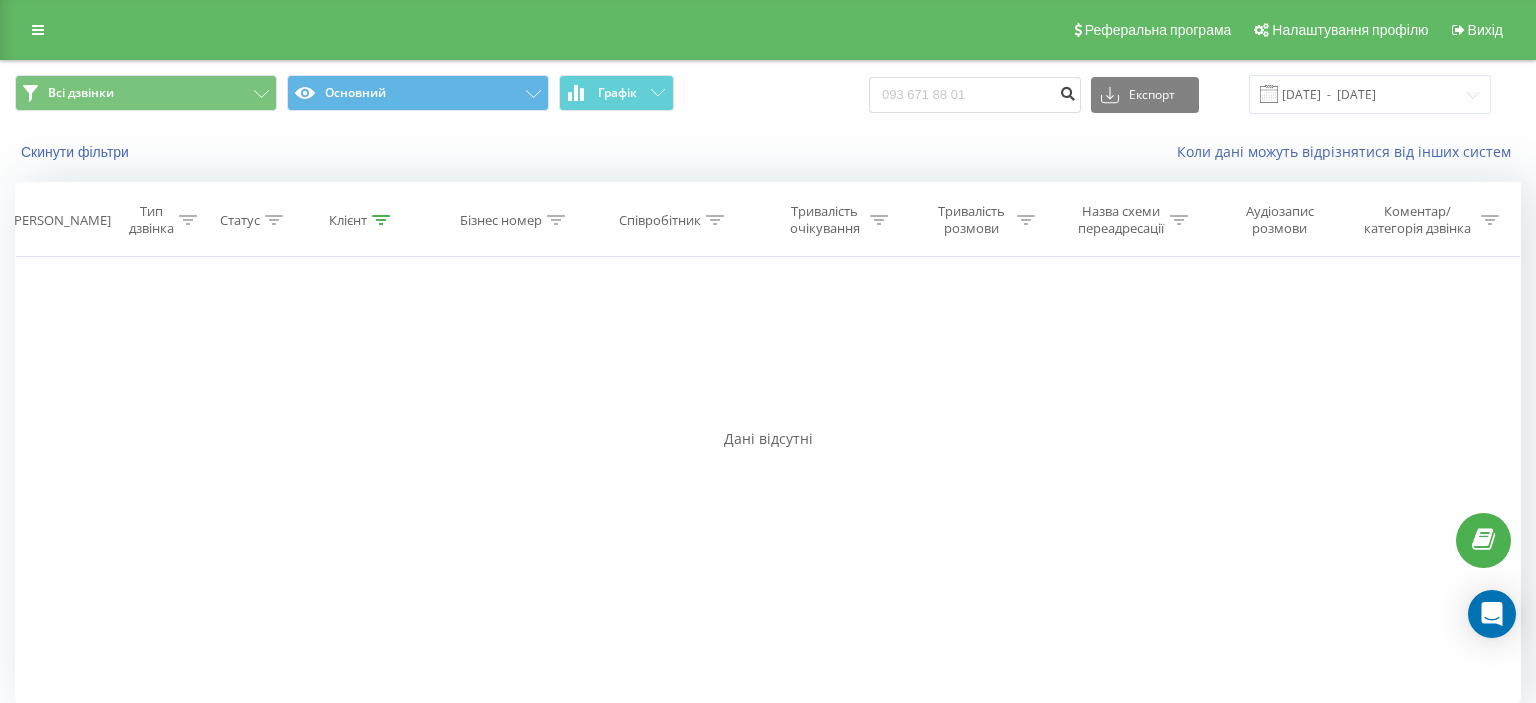 click at bounding box center (1067, 91) 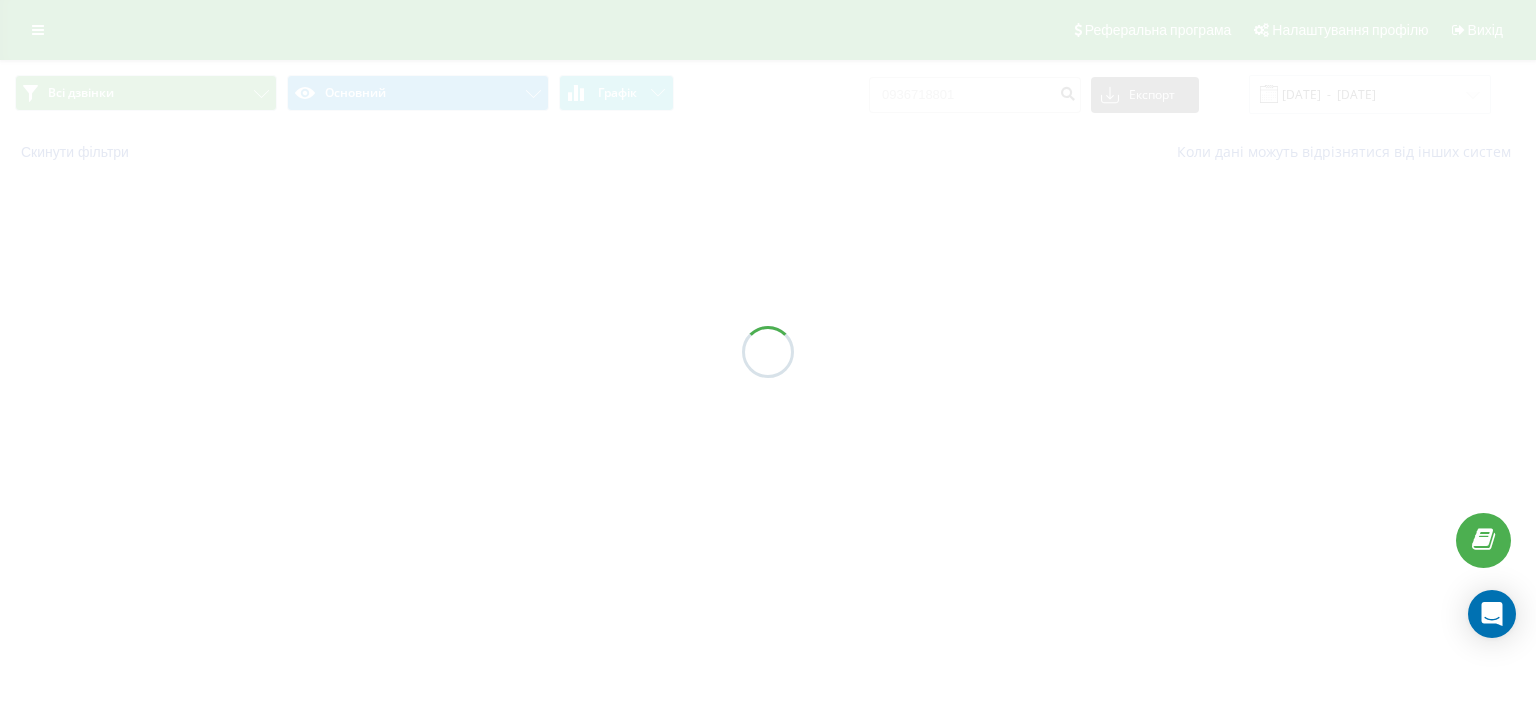scroll, scrollTop: 0, scrollLeft: 0, axis: both 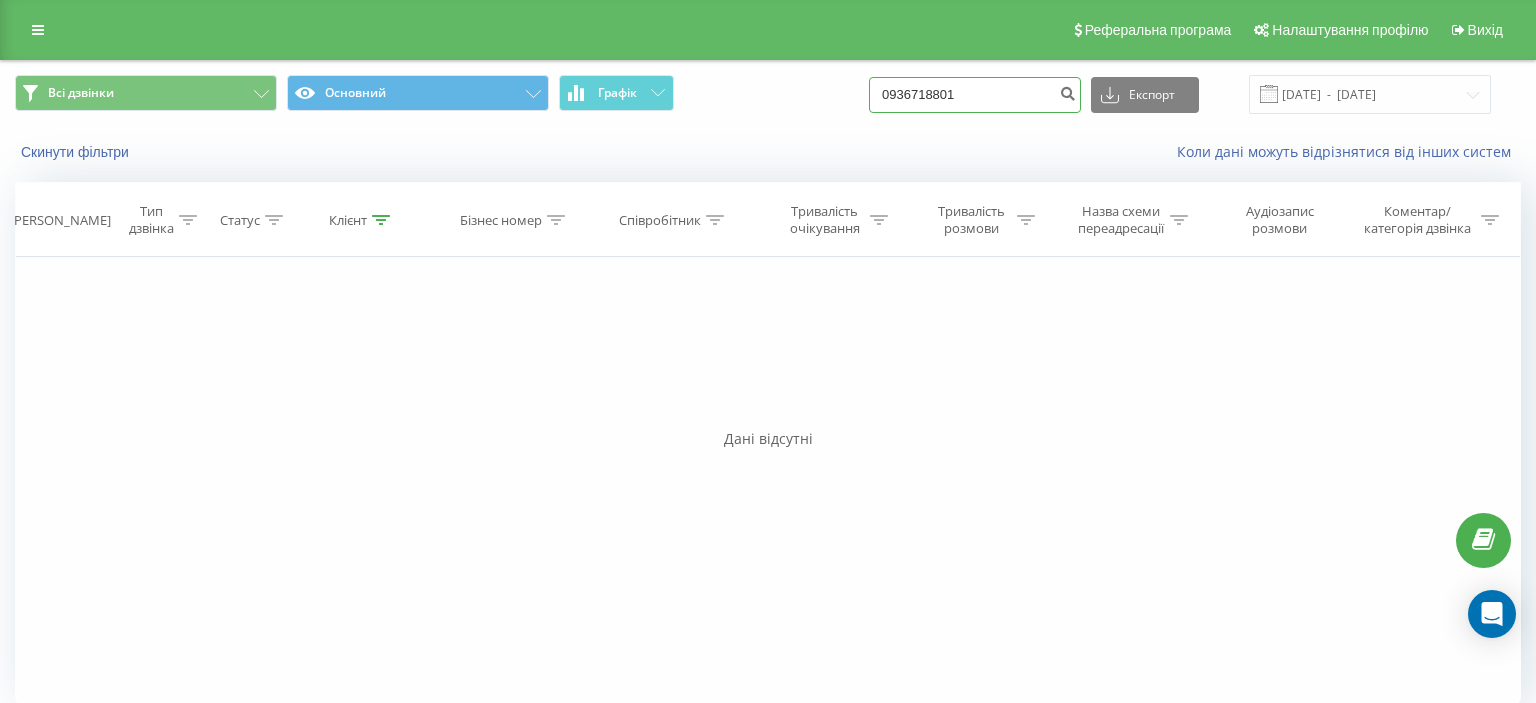 drag, startPoint x: 906, startPoint y: 91, endPoint x: 1036, endPoint y: 92, distance: 130.00385 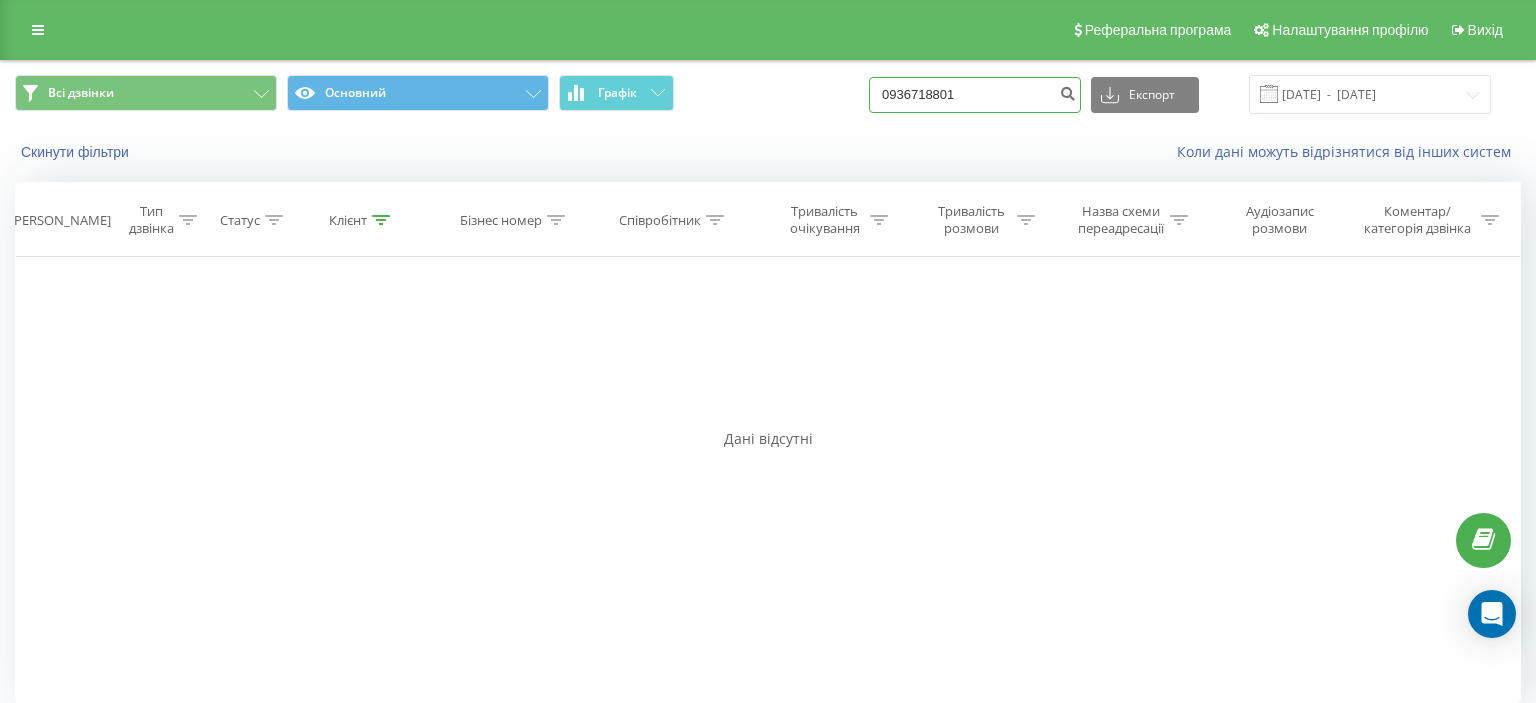 paste on "660276380" 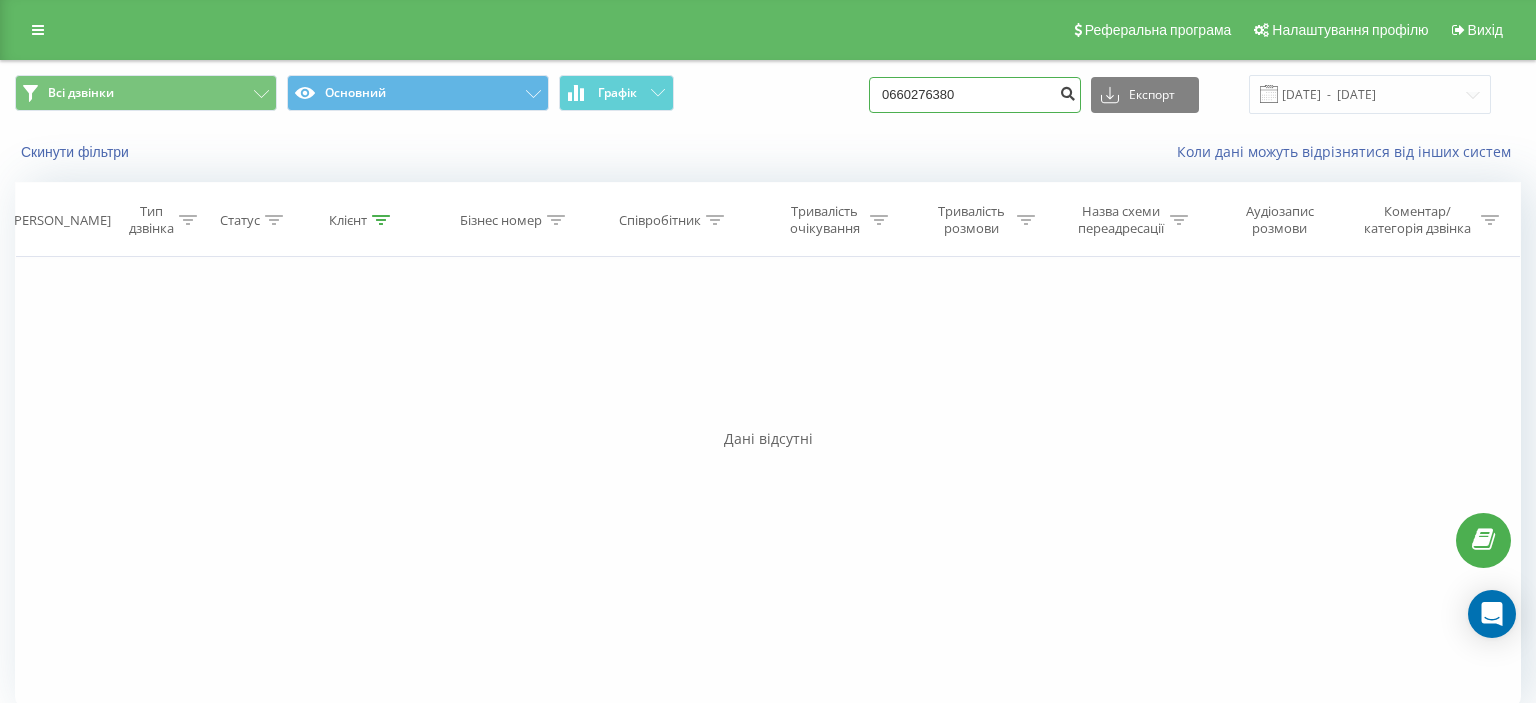 type on "0660276380" 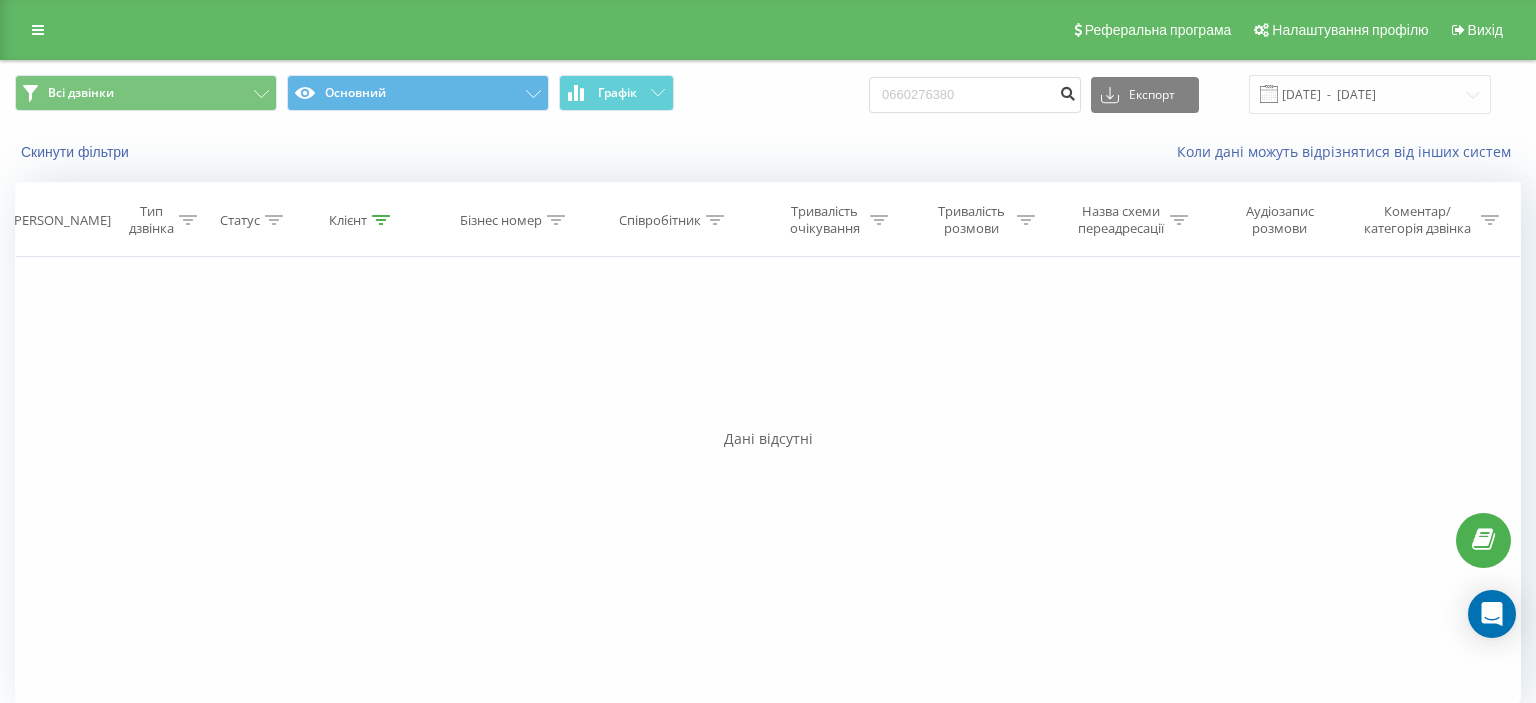 click at bounding box center [1067, 91] 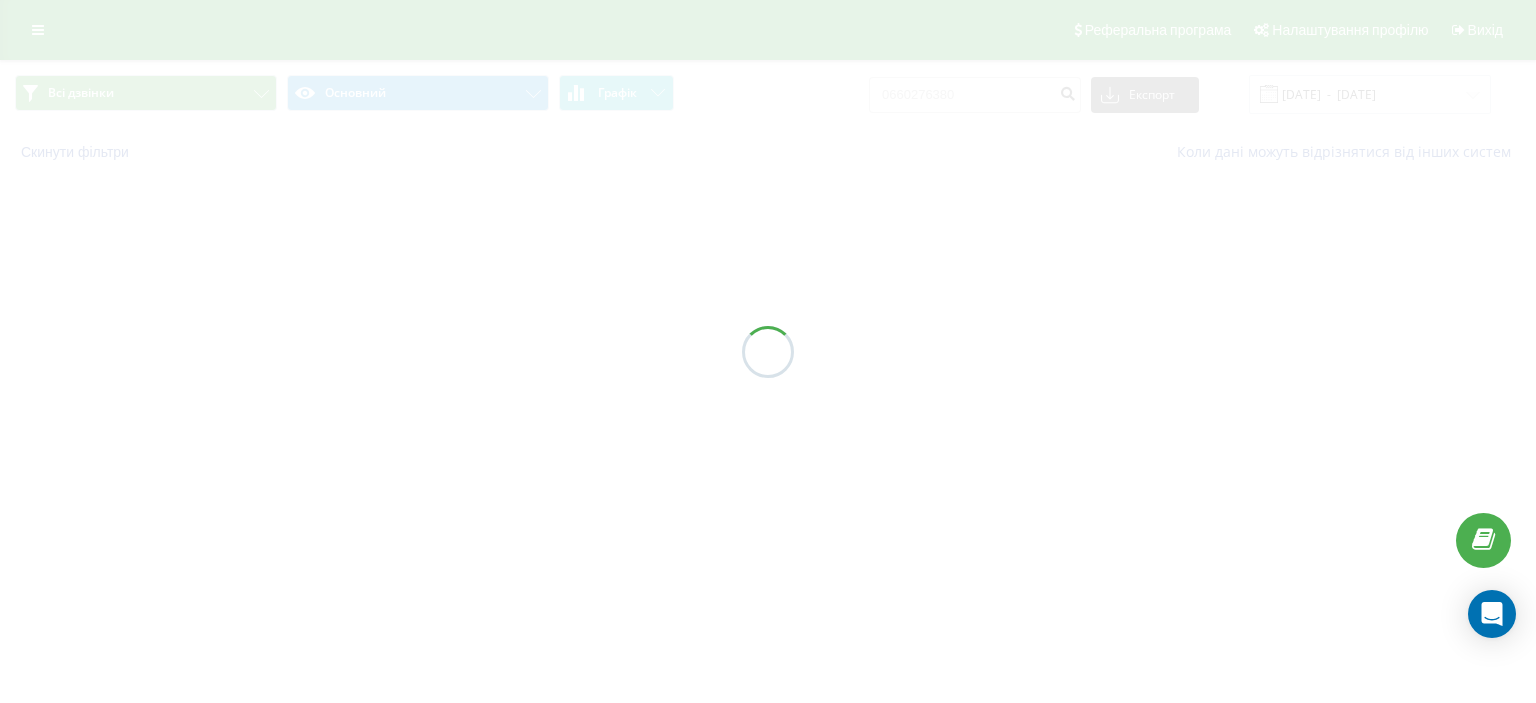 scroll, scrollTop: 0, scrollLeft: 0, axis: both 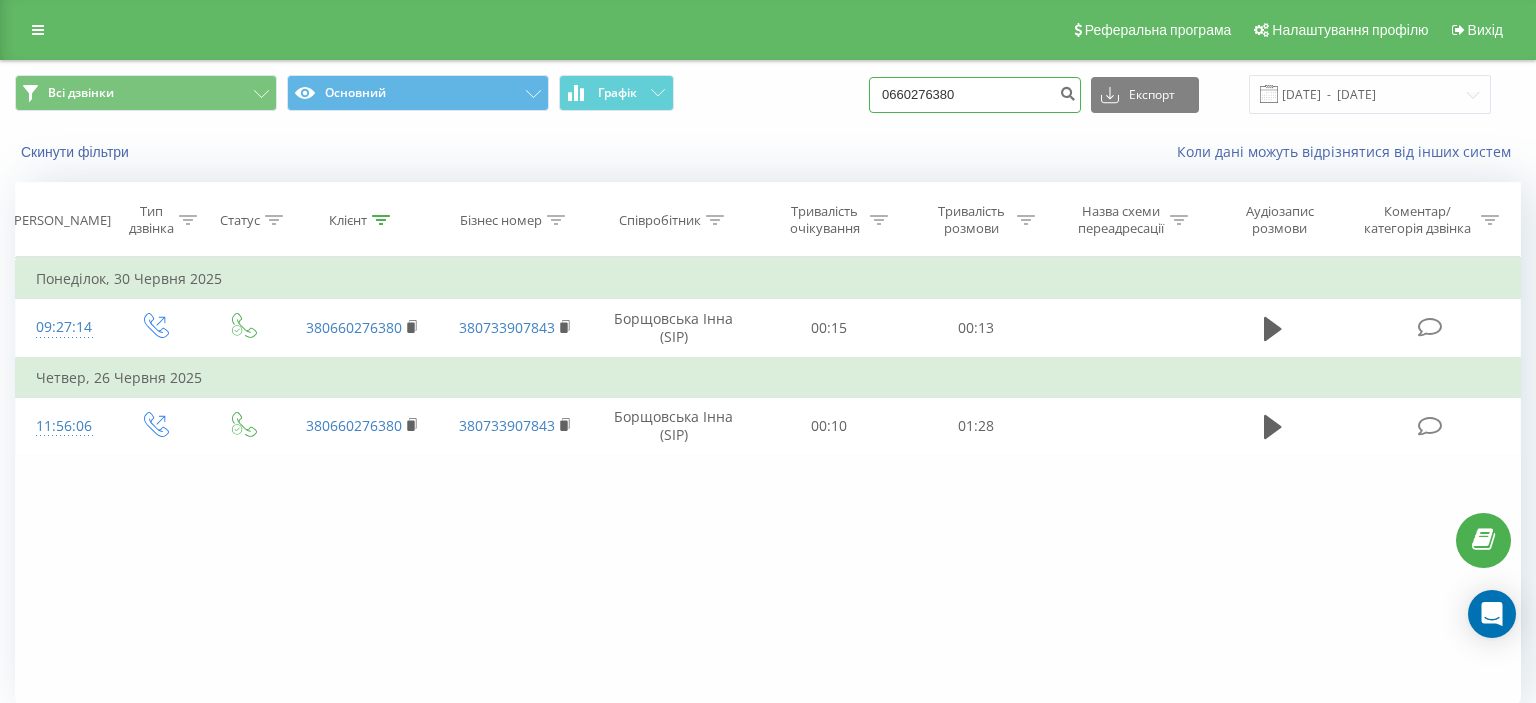 drag, startPoint x: 908, startPoint y: 101, endPoint x: 1032, endPoint y: 97, distance: 124.0645 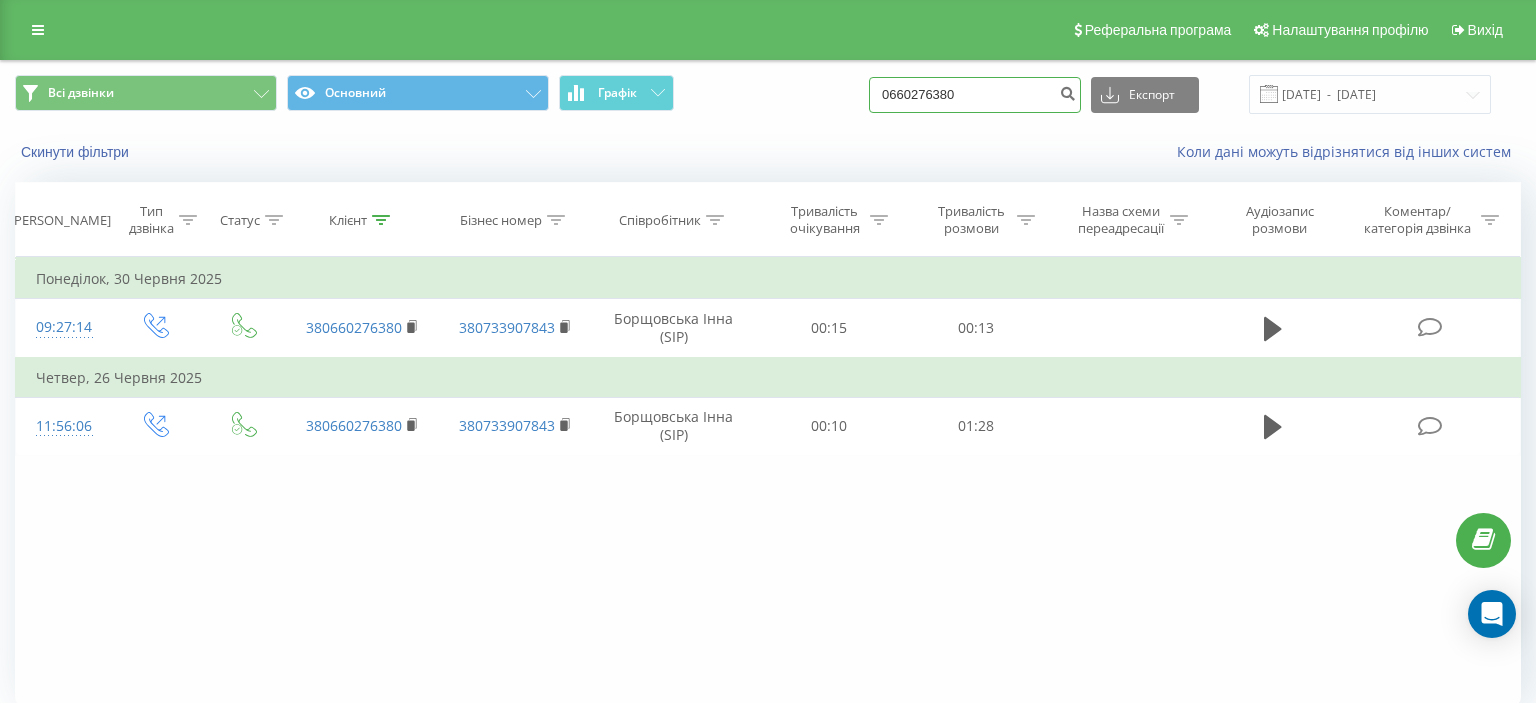 paste on "966632306" 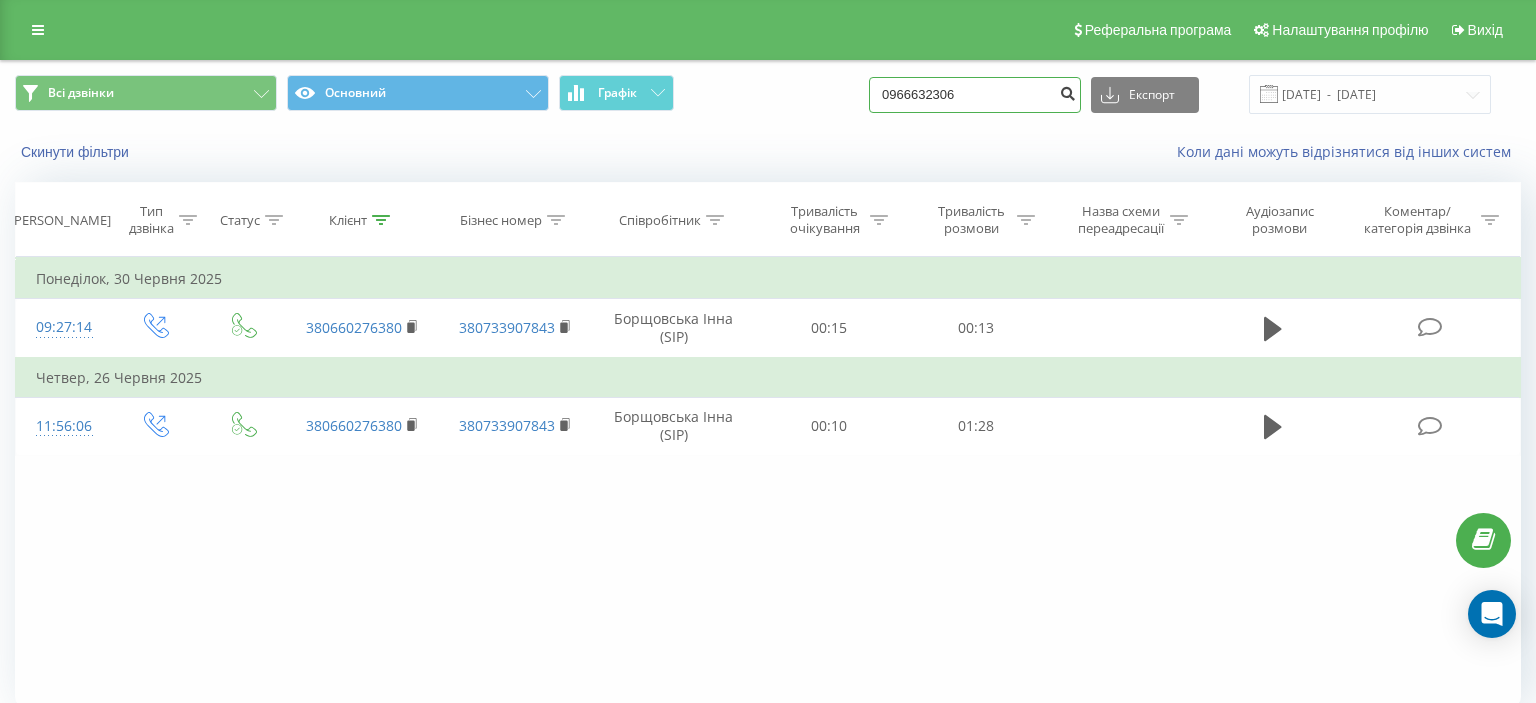 type on "0966632306" 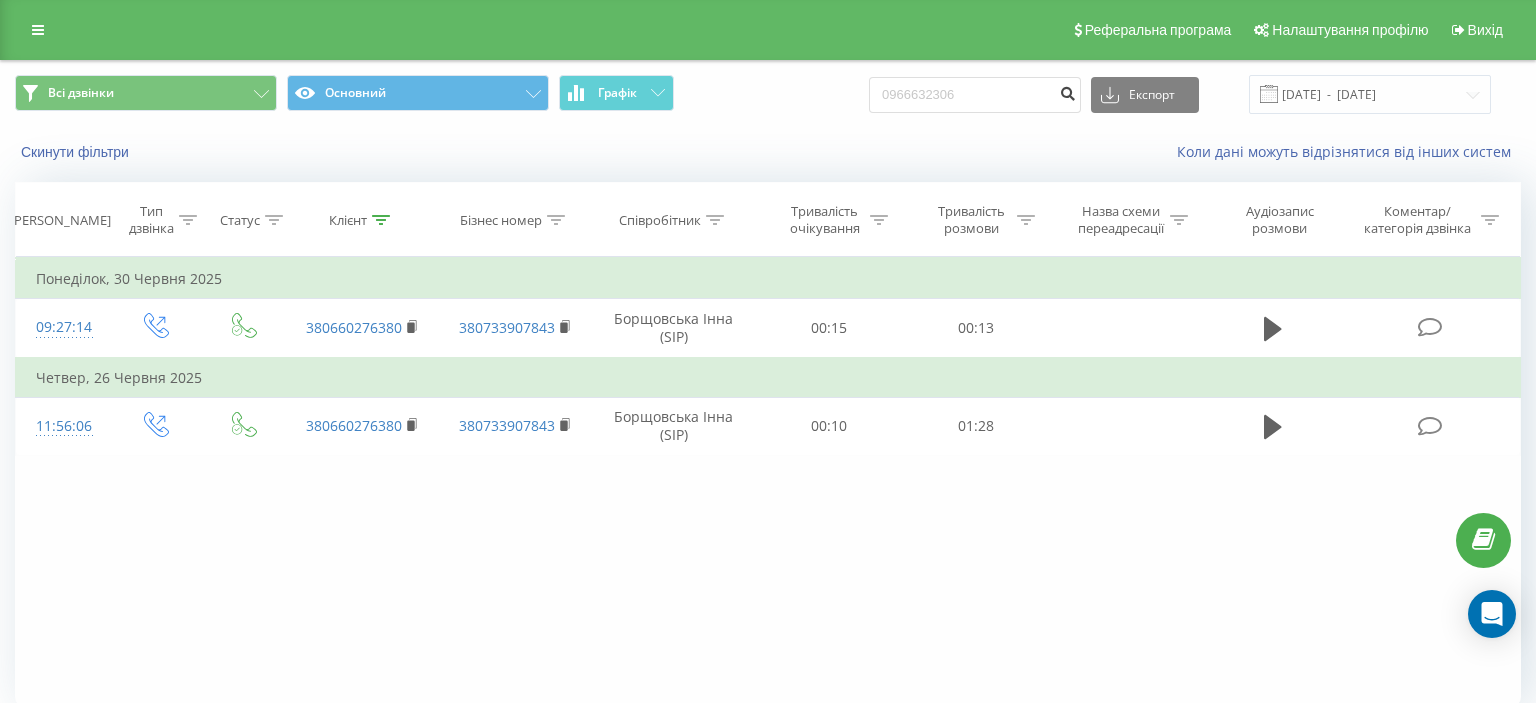 click at bounding box center (1067, 91) 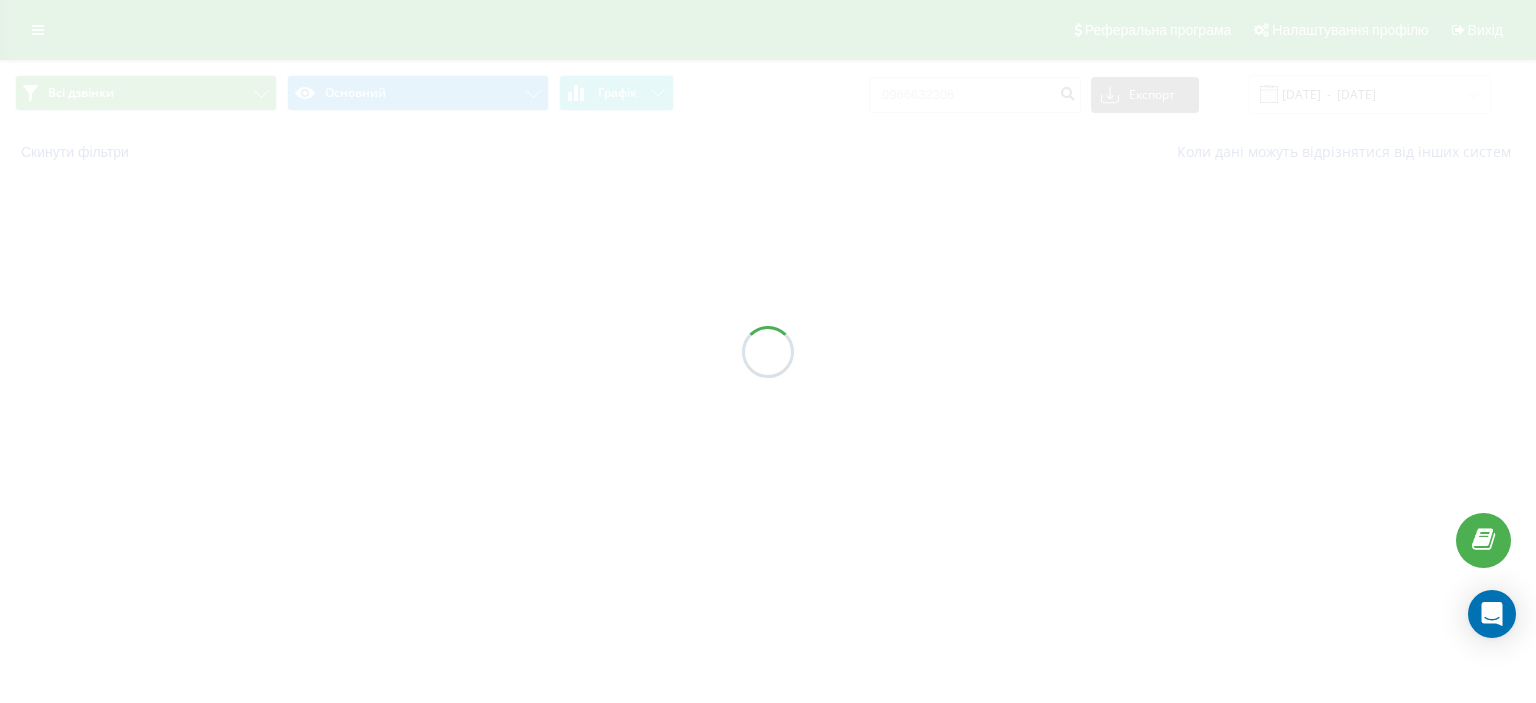 scroll, scrollTop: 0, scrollLeft: 0, axis: both 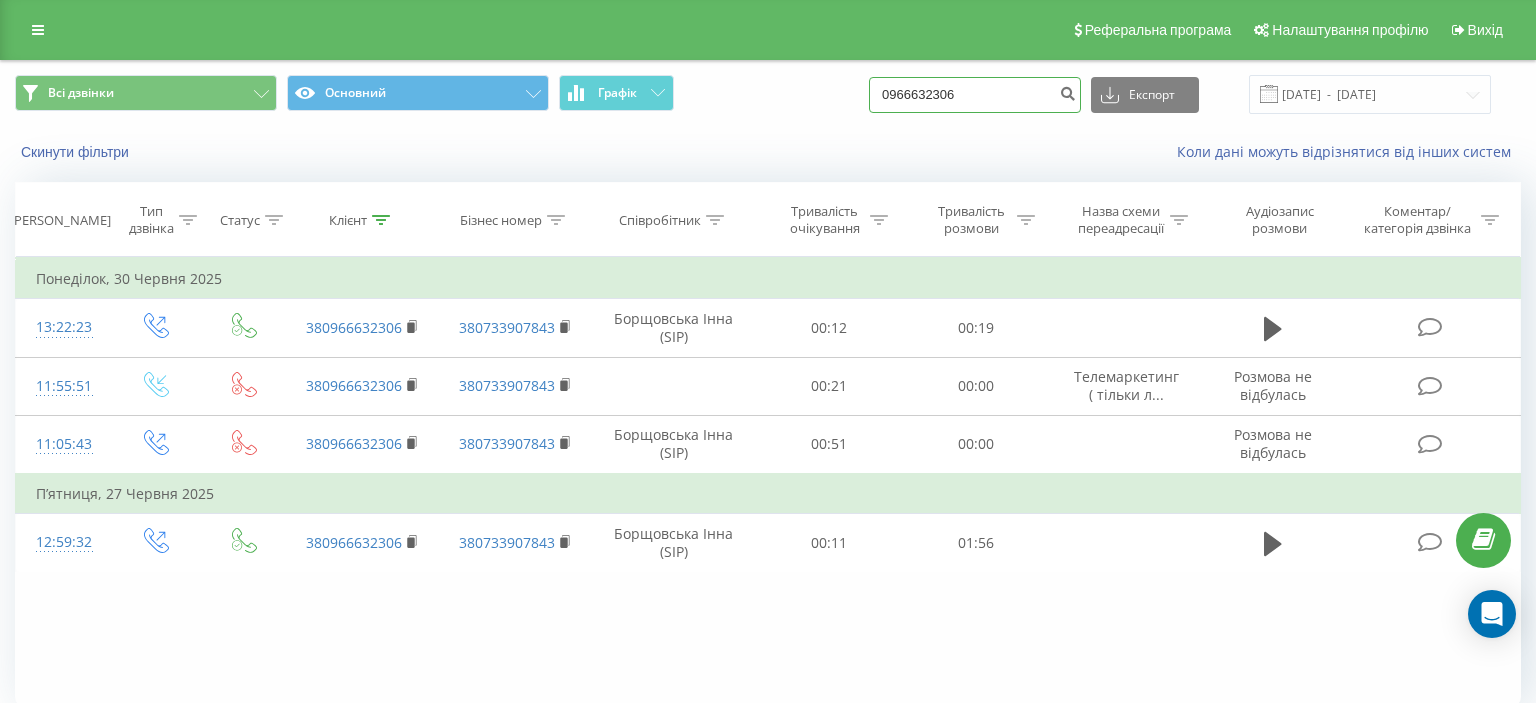 drag, startPoint x: 905, startPoint y: 98, endPoint x: 1001, endPoint y: 98, distance: 96 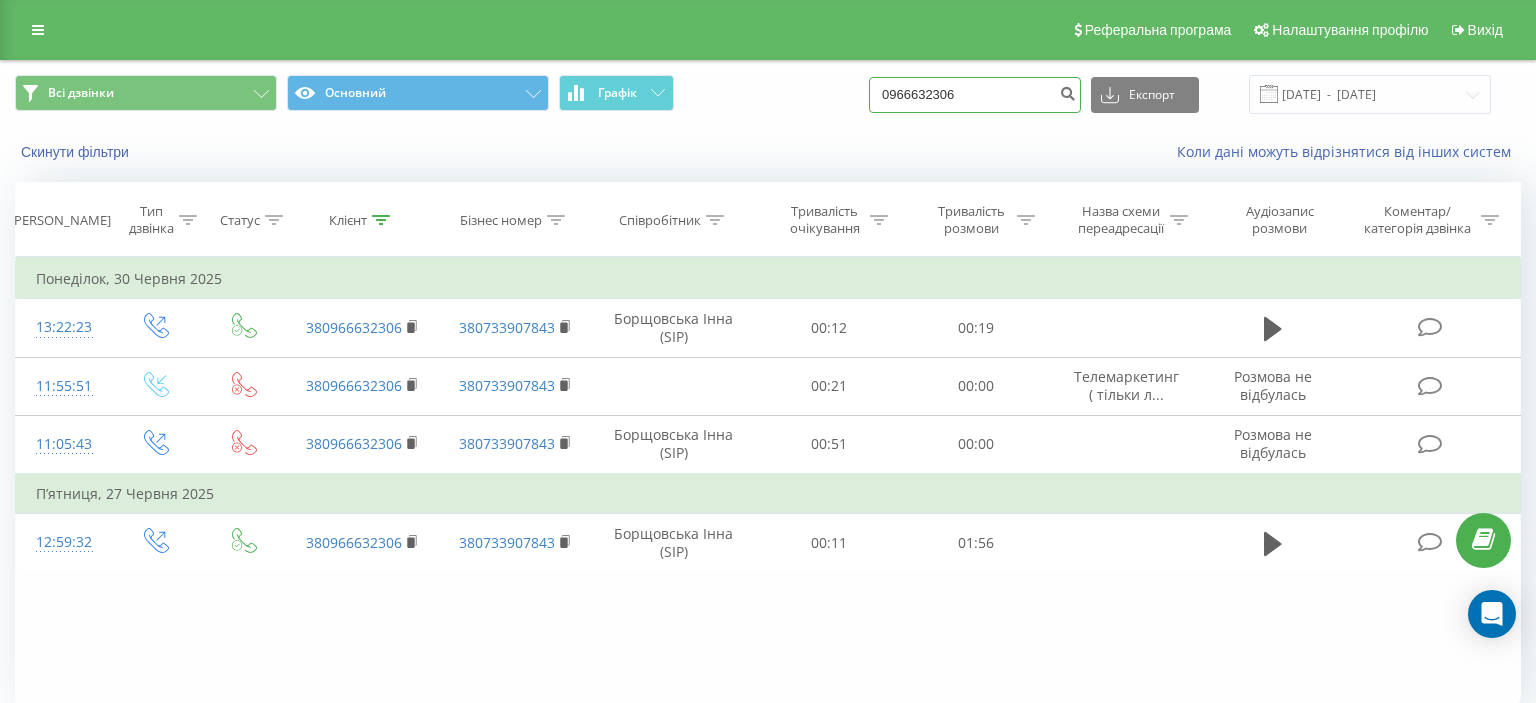 paste on "36433303" 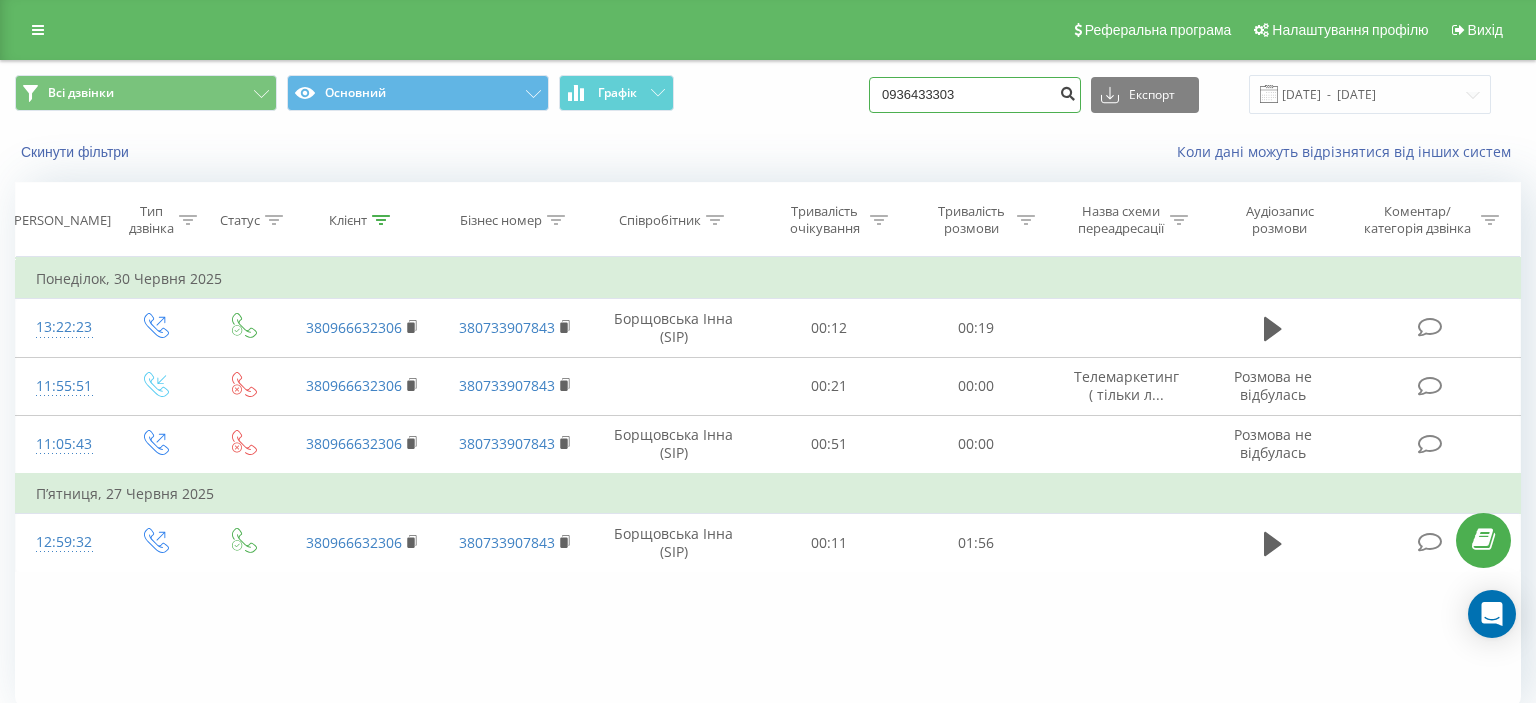 type on "0936433303" 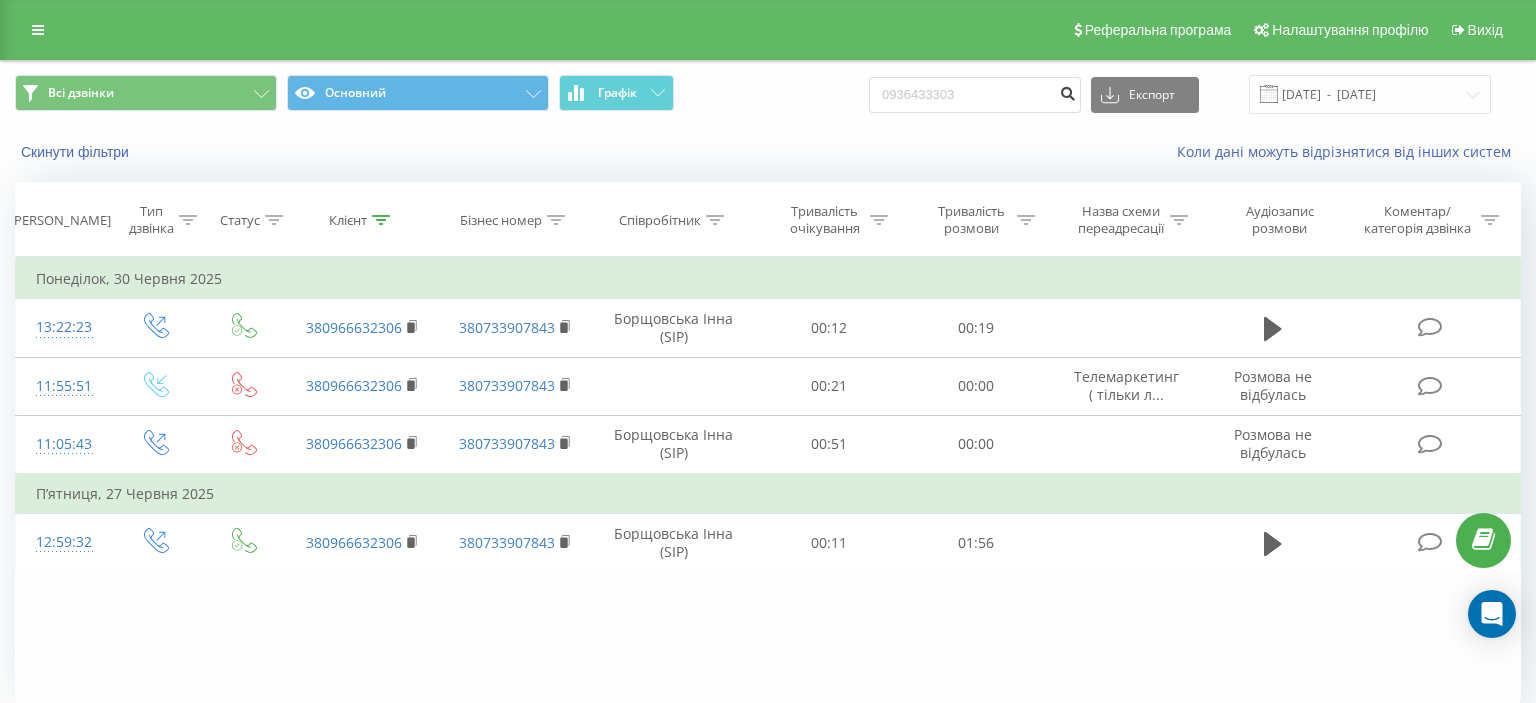 click at bounding box center (1067, 91) 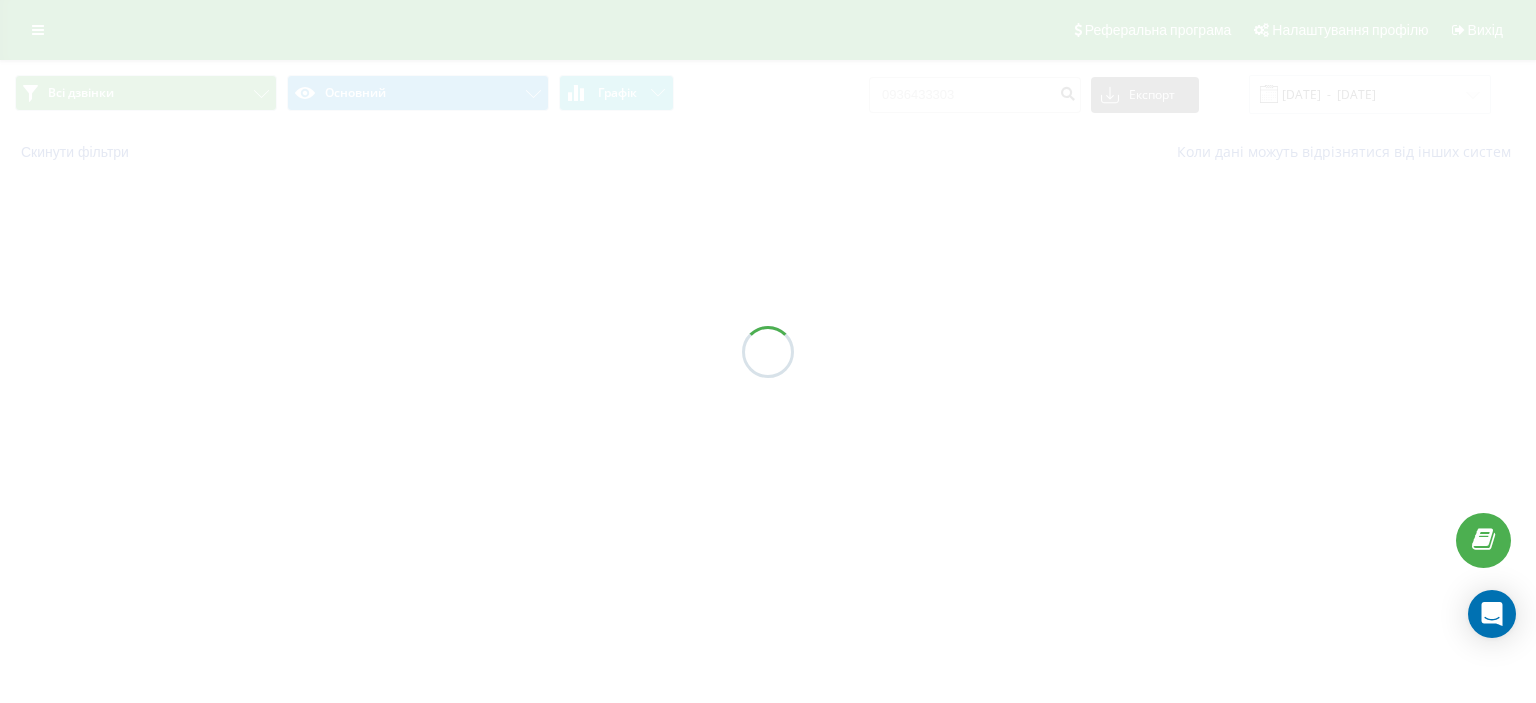 scroll, scrollTop: 0, scrollLeft: 0, axis: both 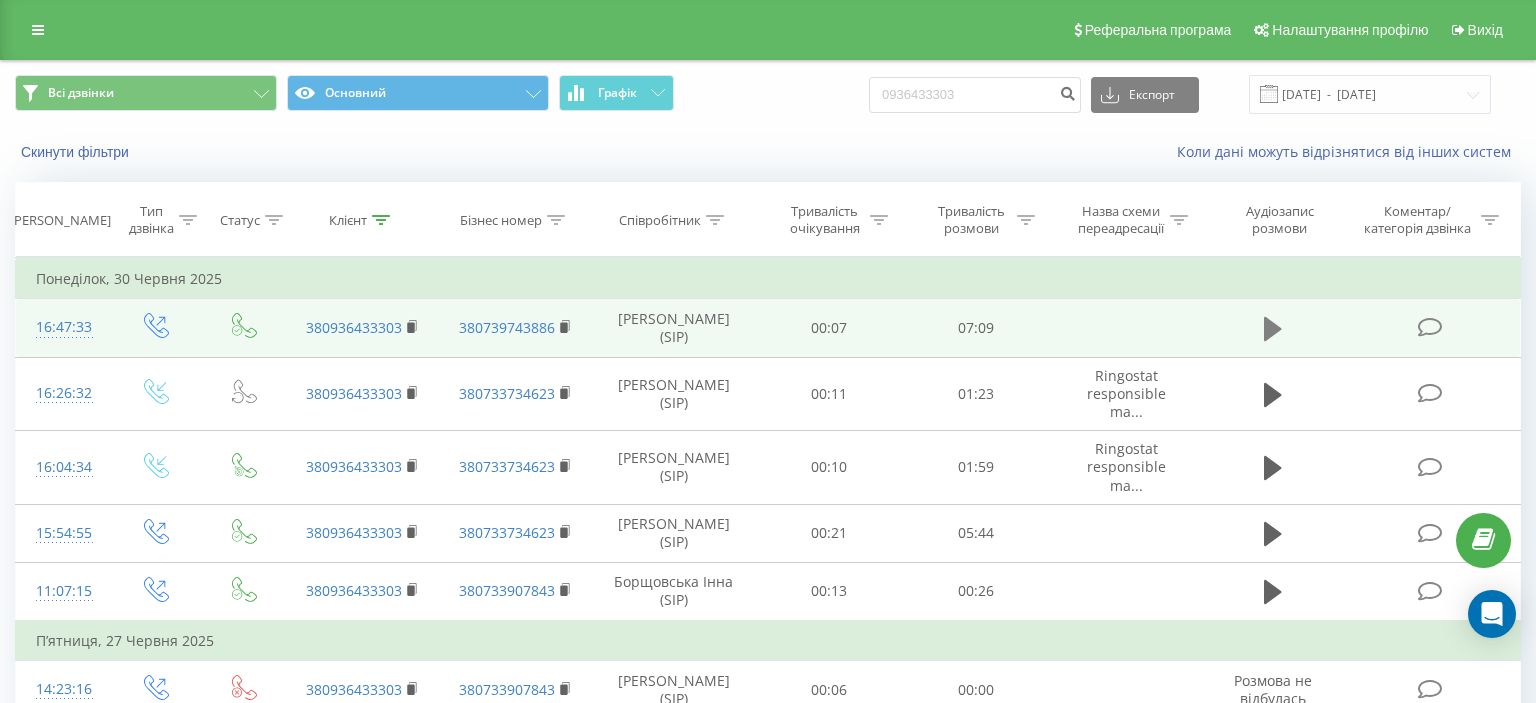 click 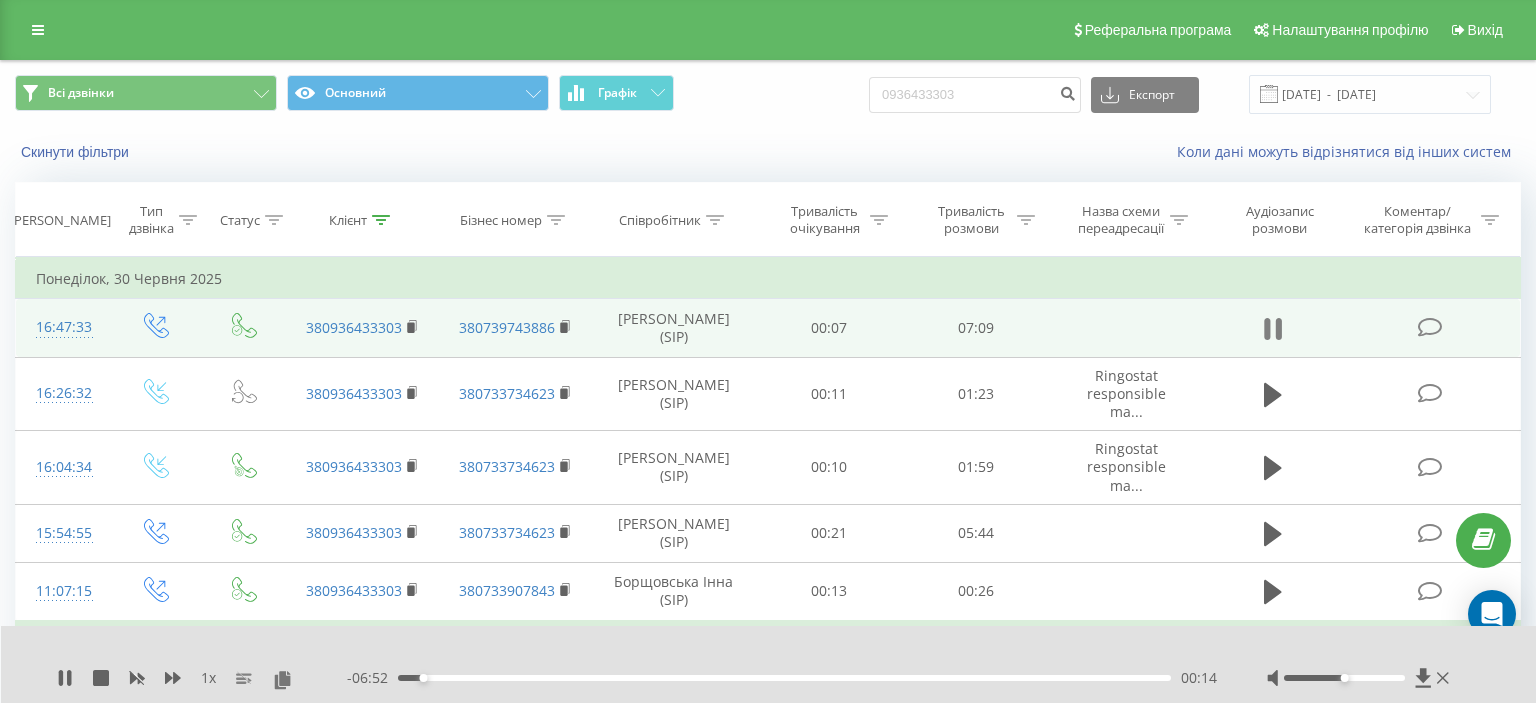 click 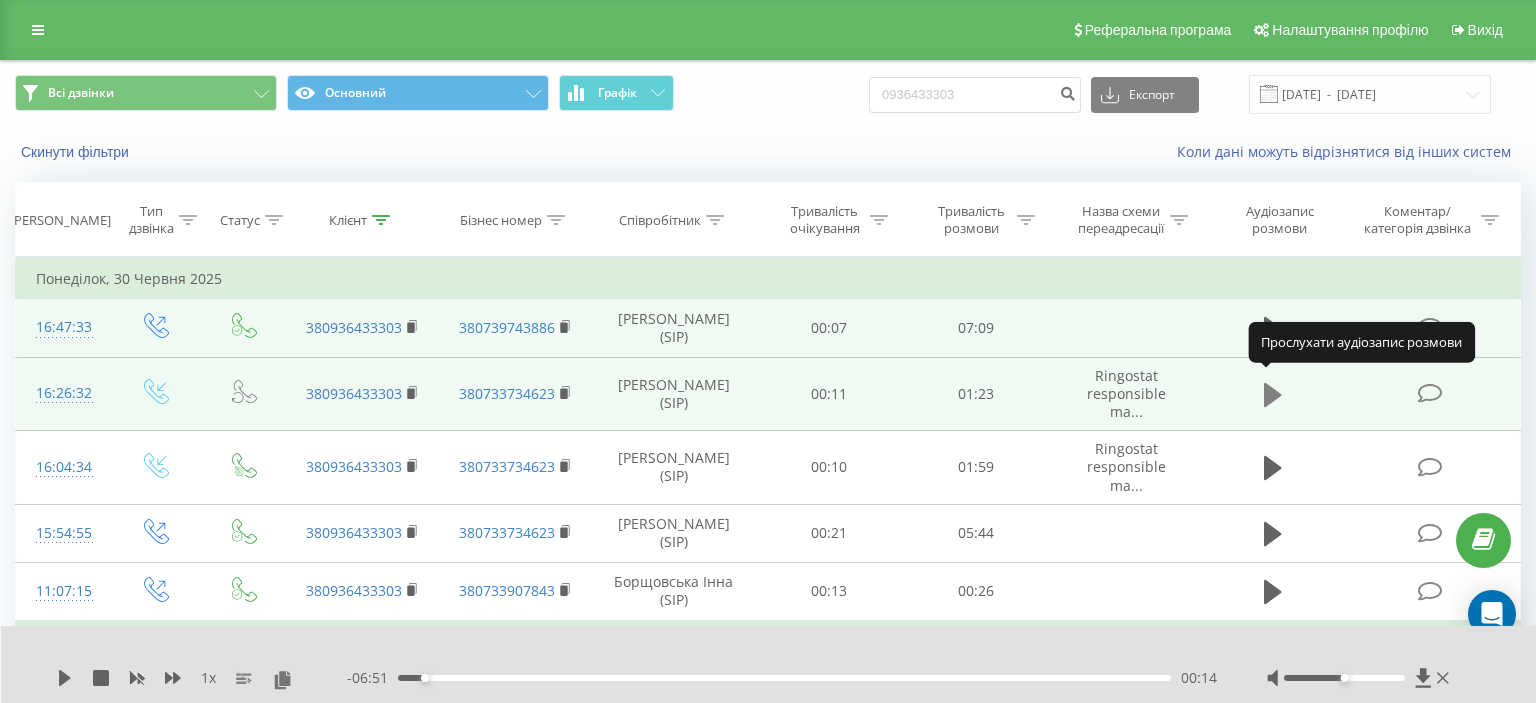 click 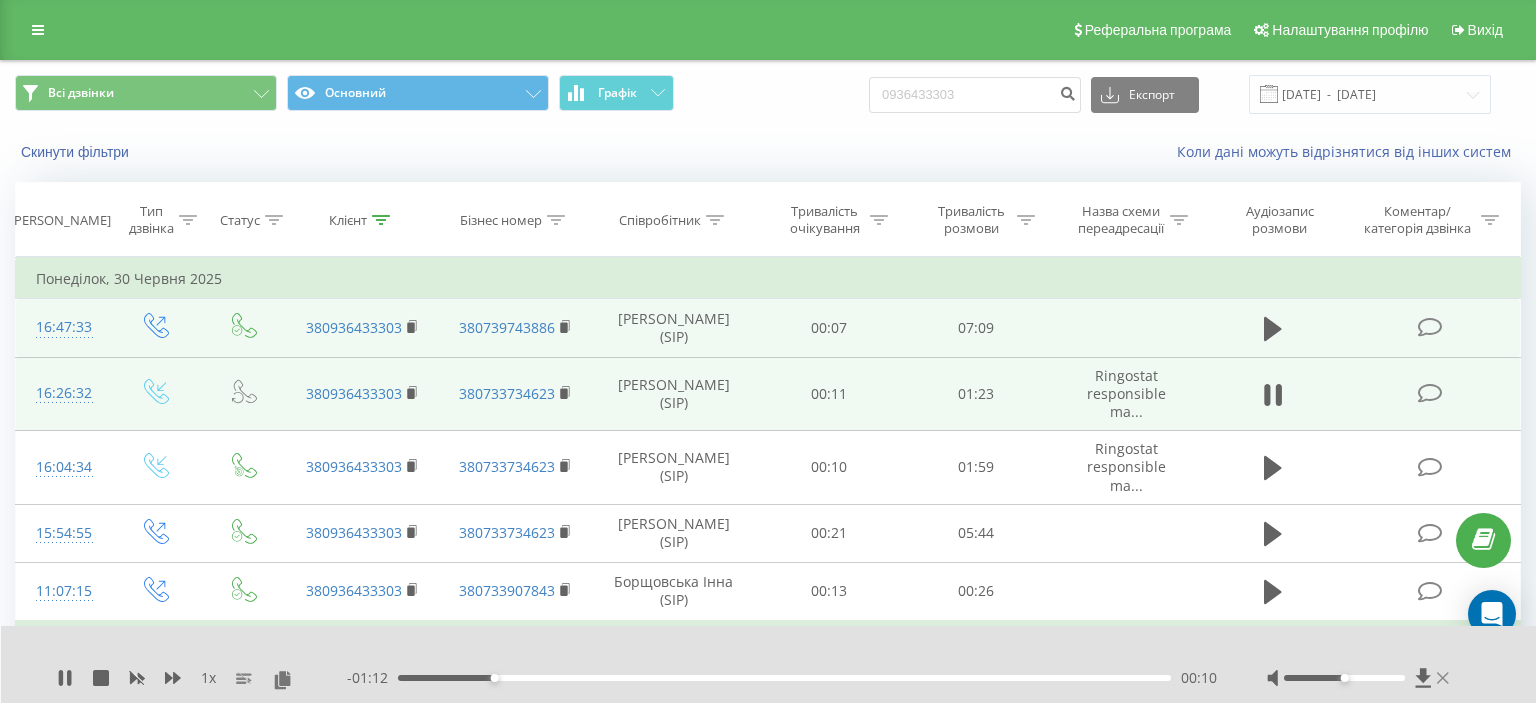 click 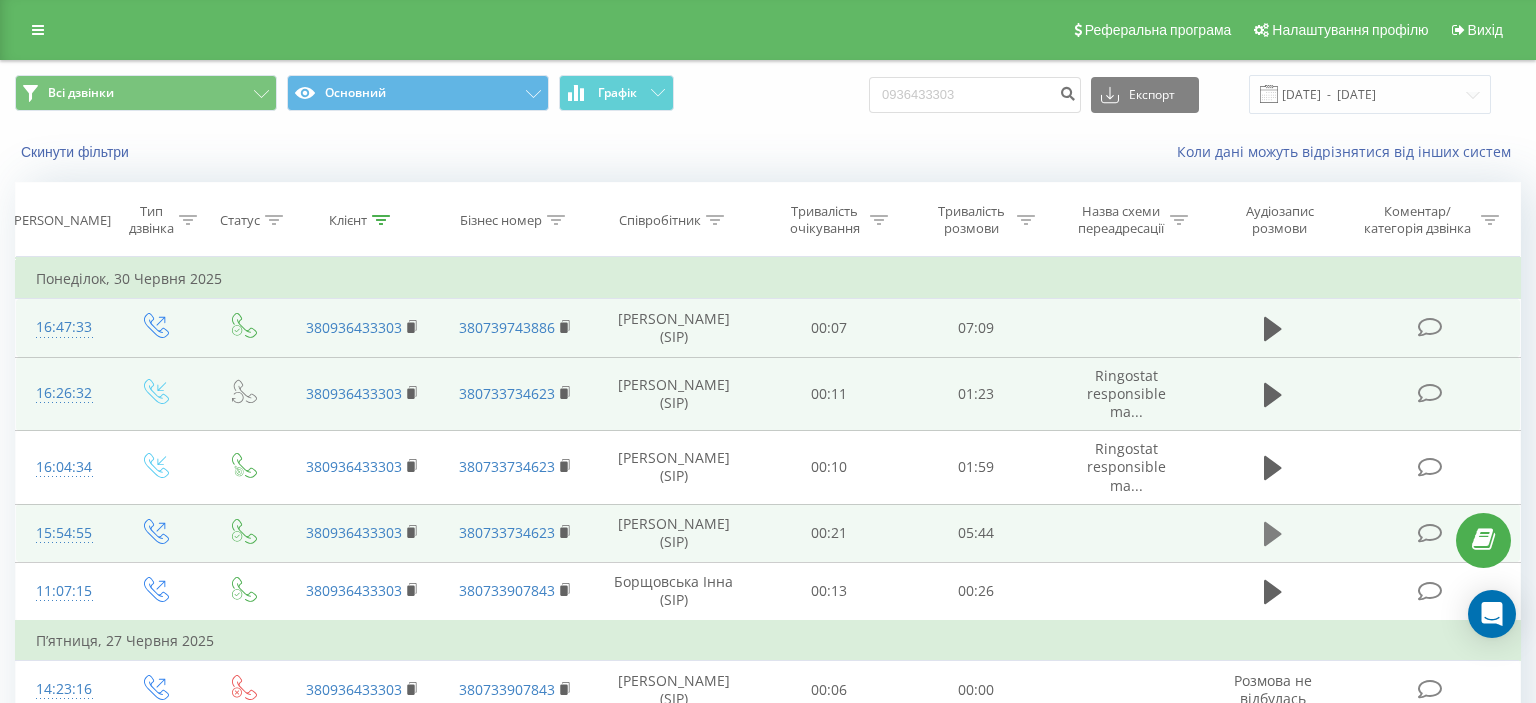 click 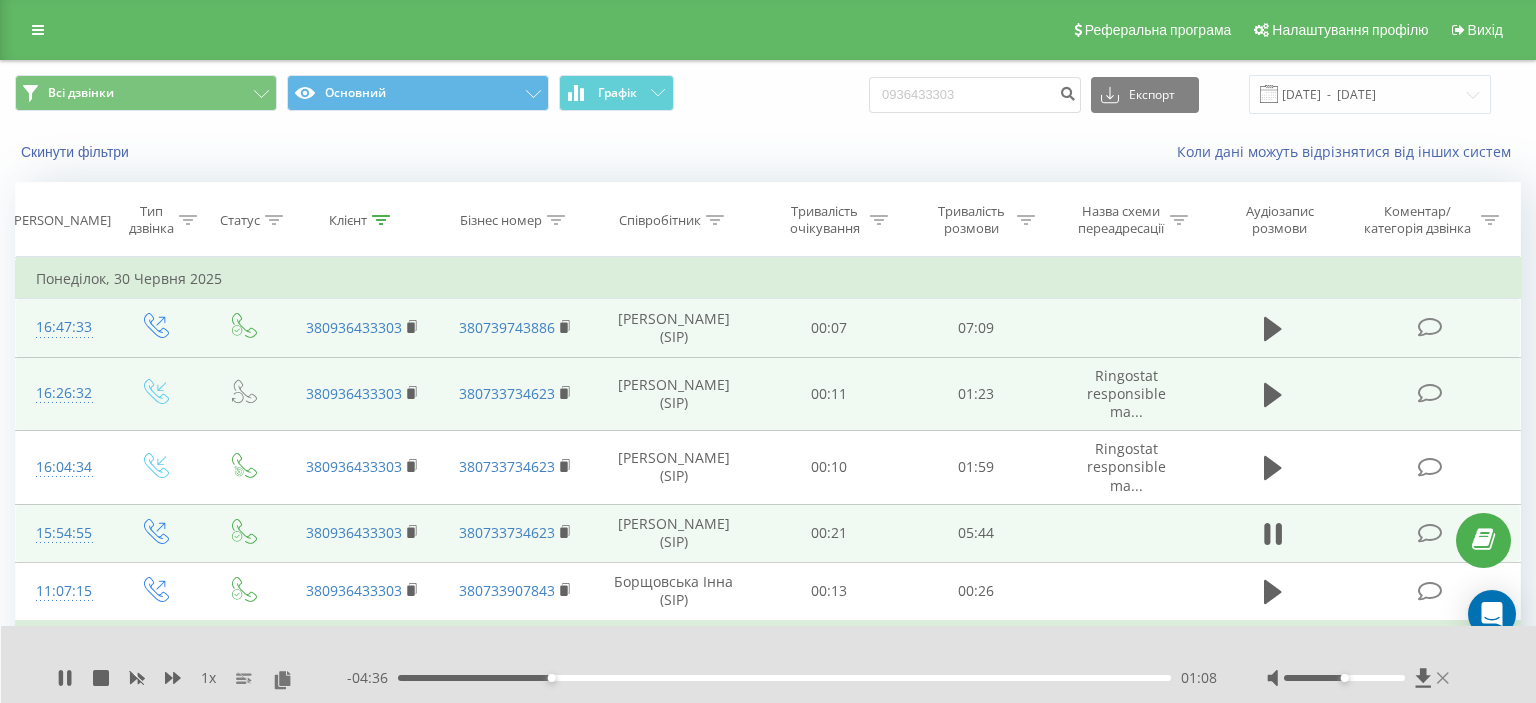 click 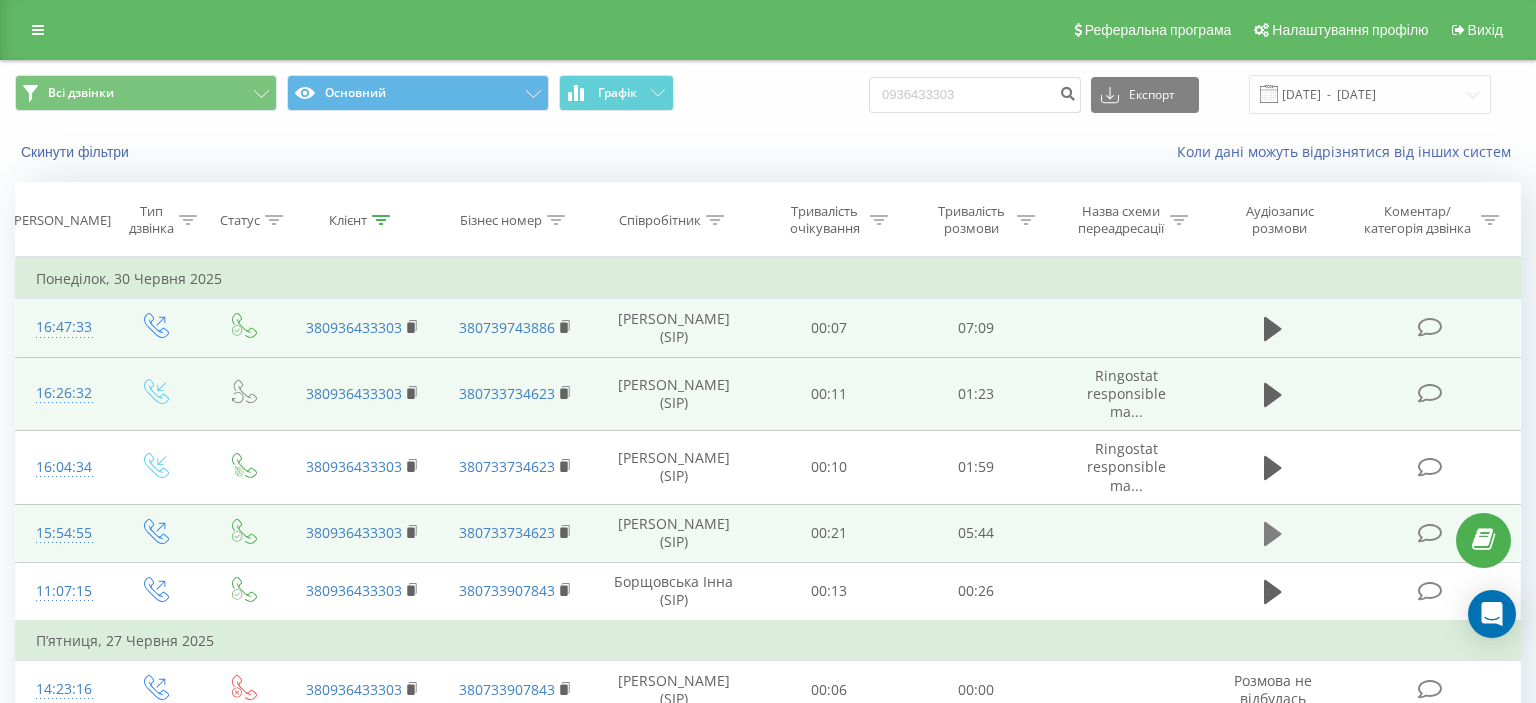 click 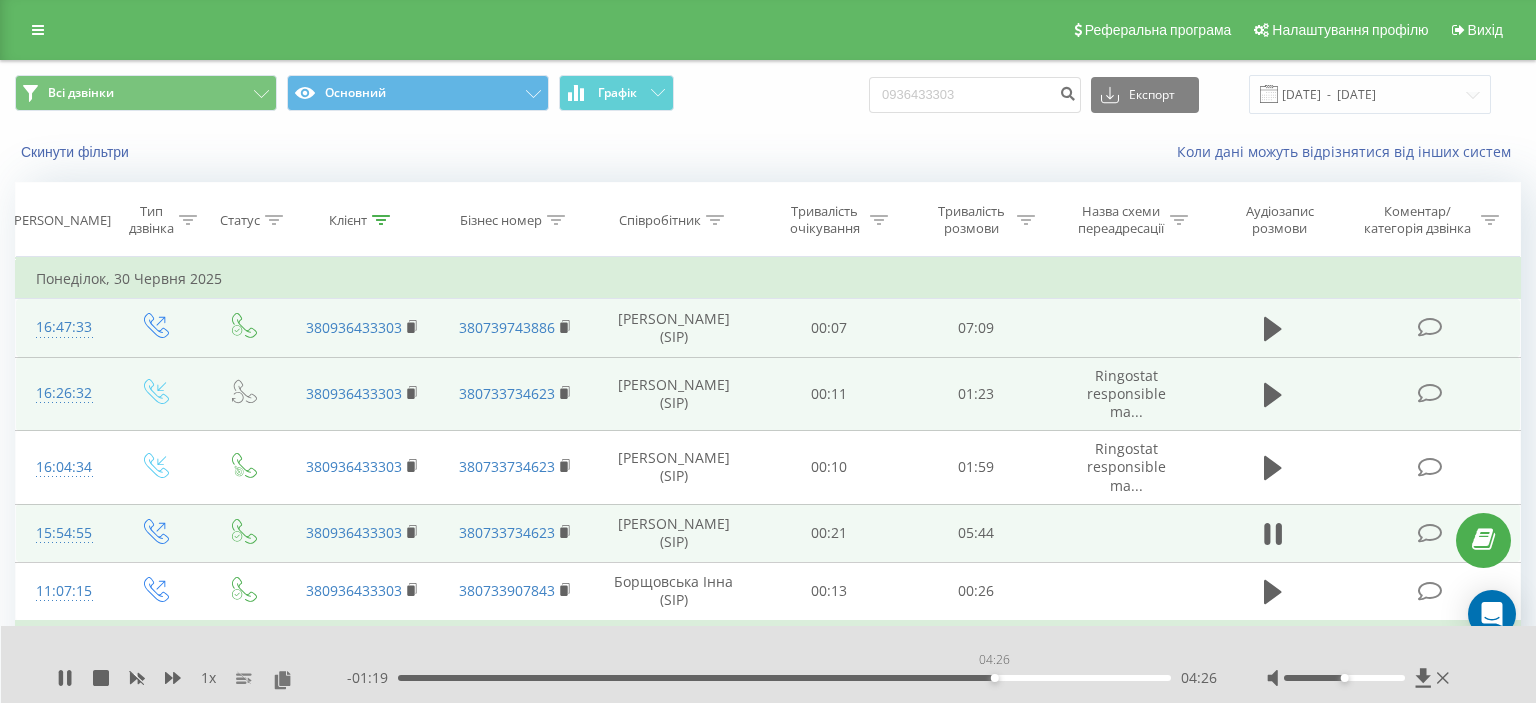 click on "04:26" at bounding box center (784, 678) 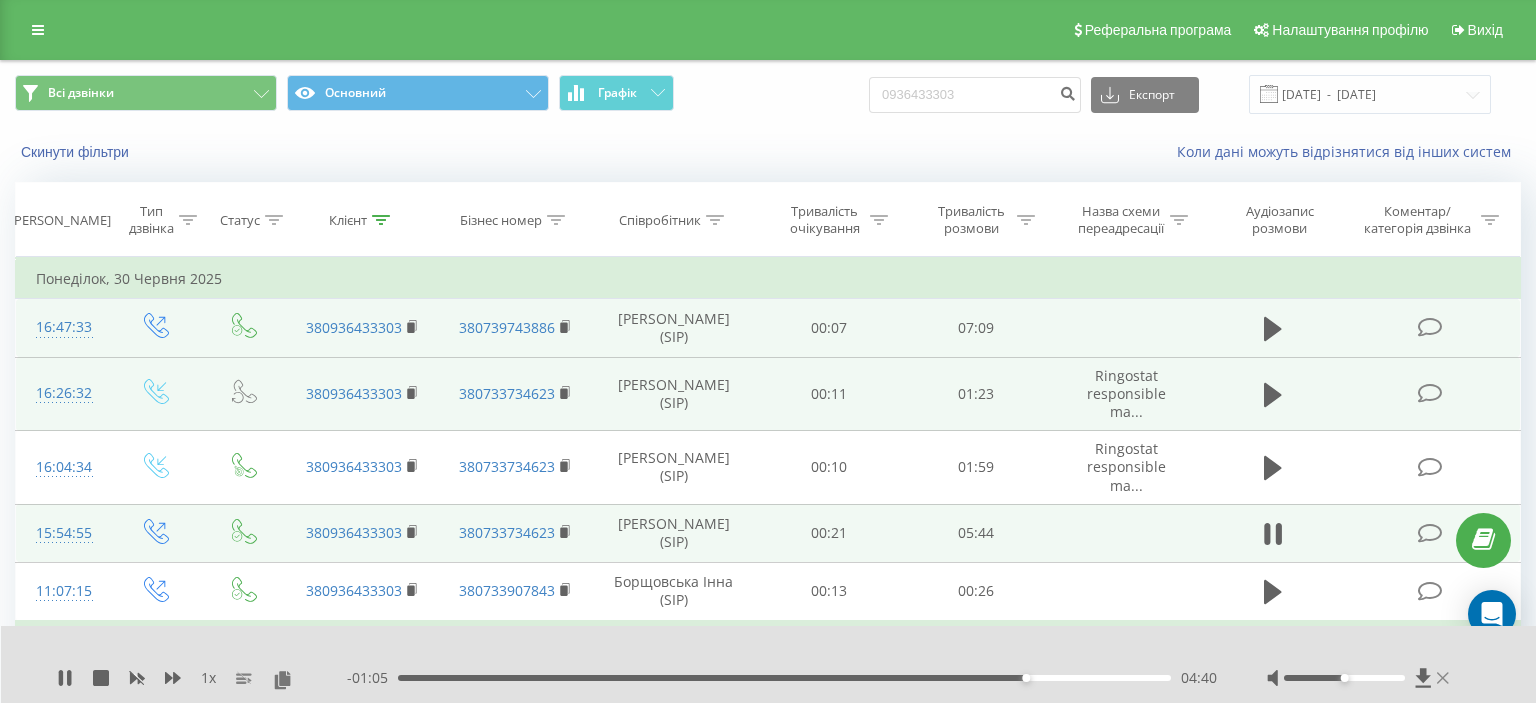click 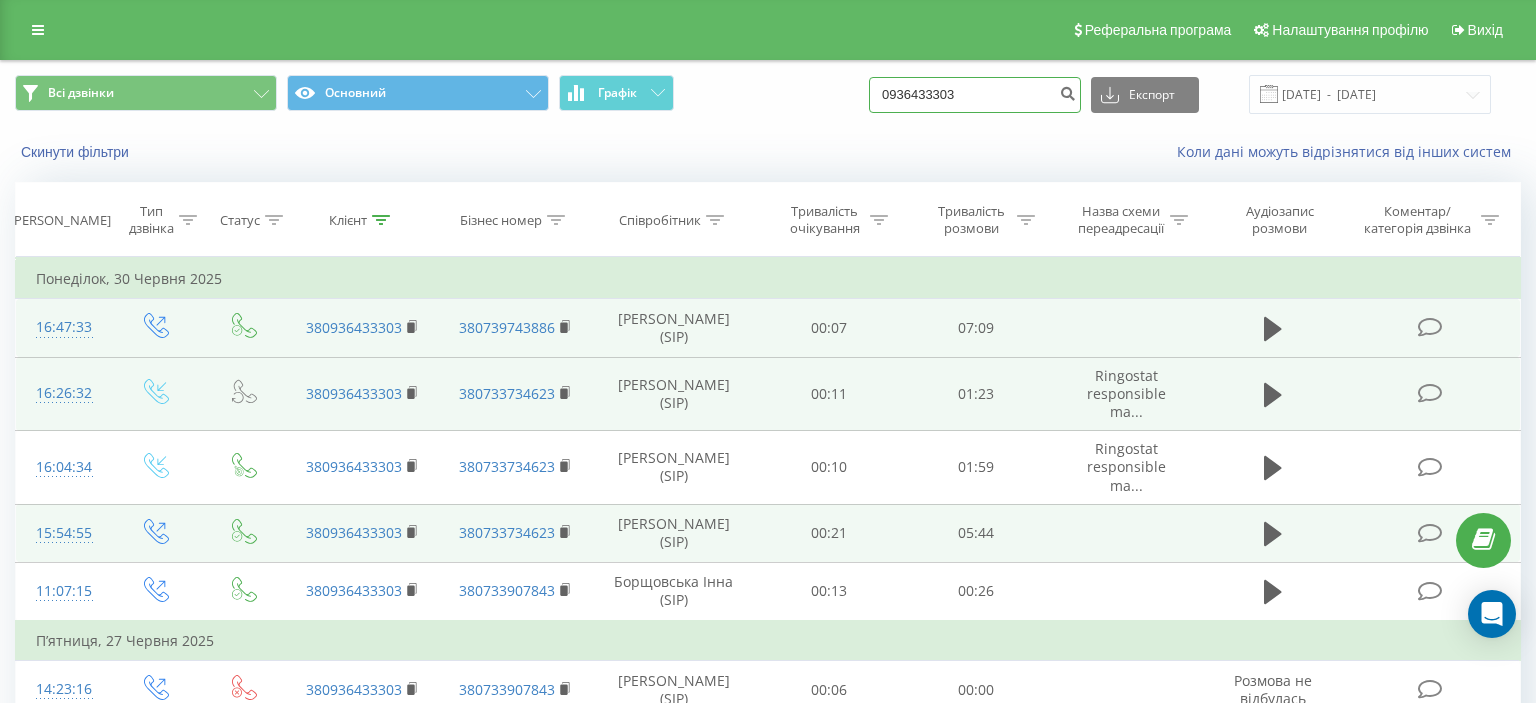 drag, startPoint x: 903, startPoint y: 101, endPoint x: 1017, endPoint y: 97, distance: 114.07015 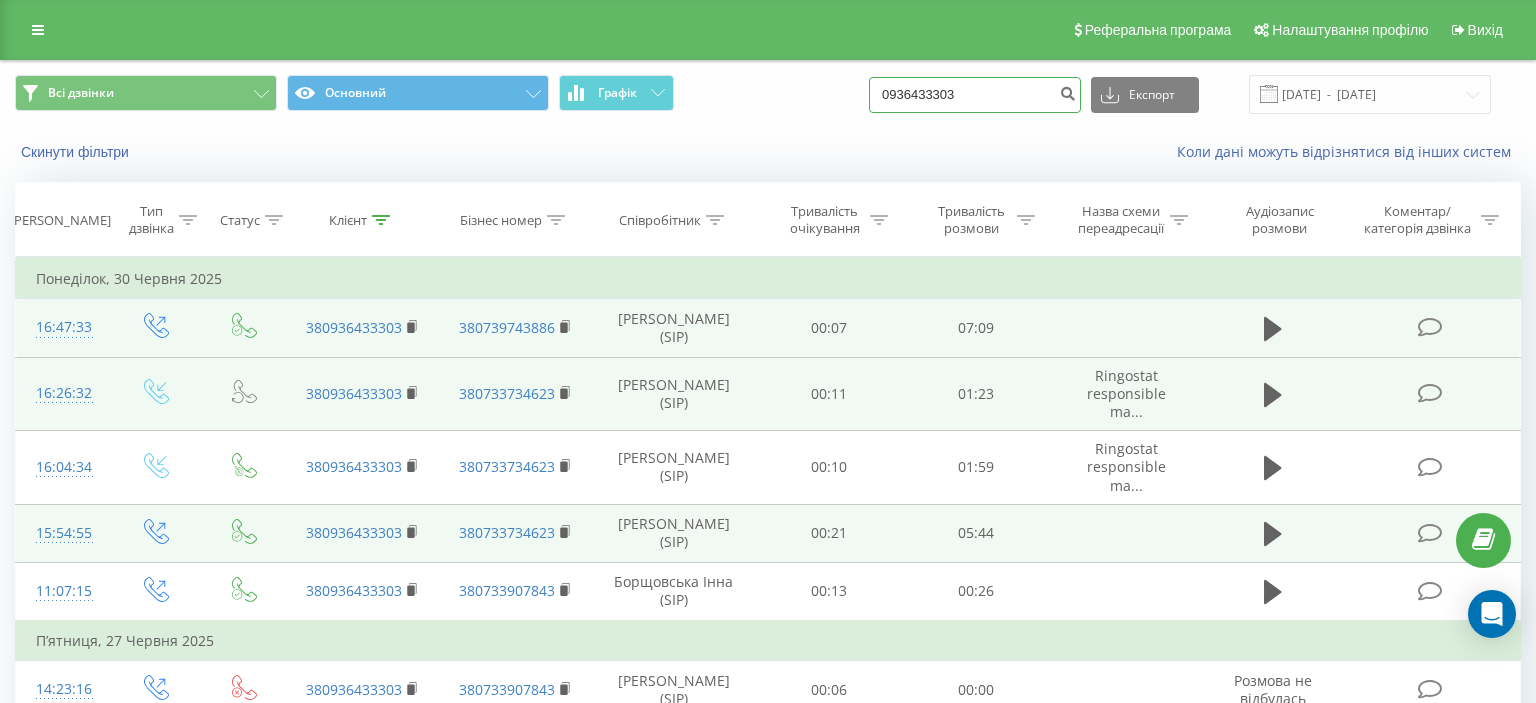 paste on "(066) 946 51 2" 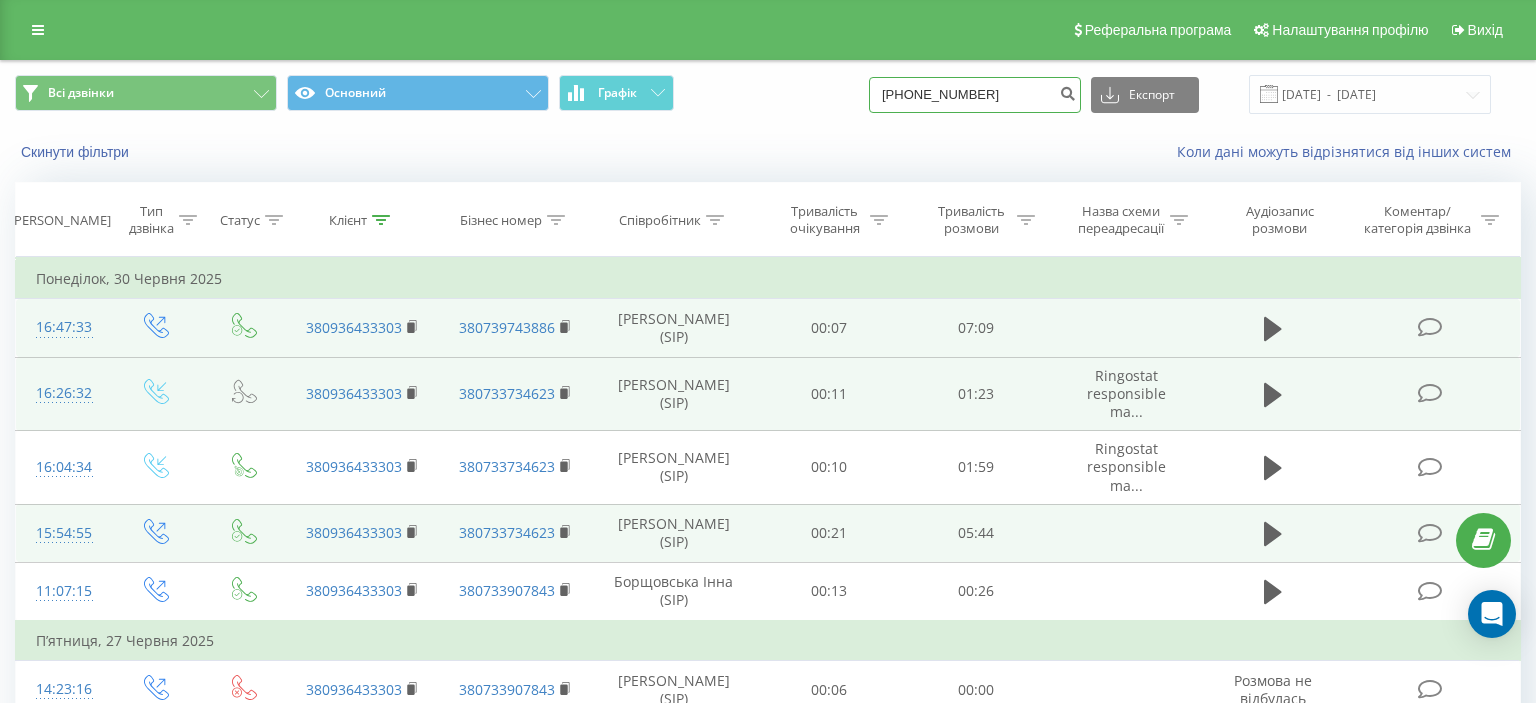 click on "(066) 946 51 23" at bounding box center (975, 95) 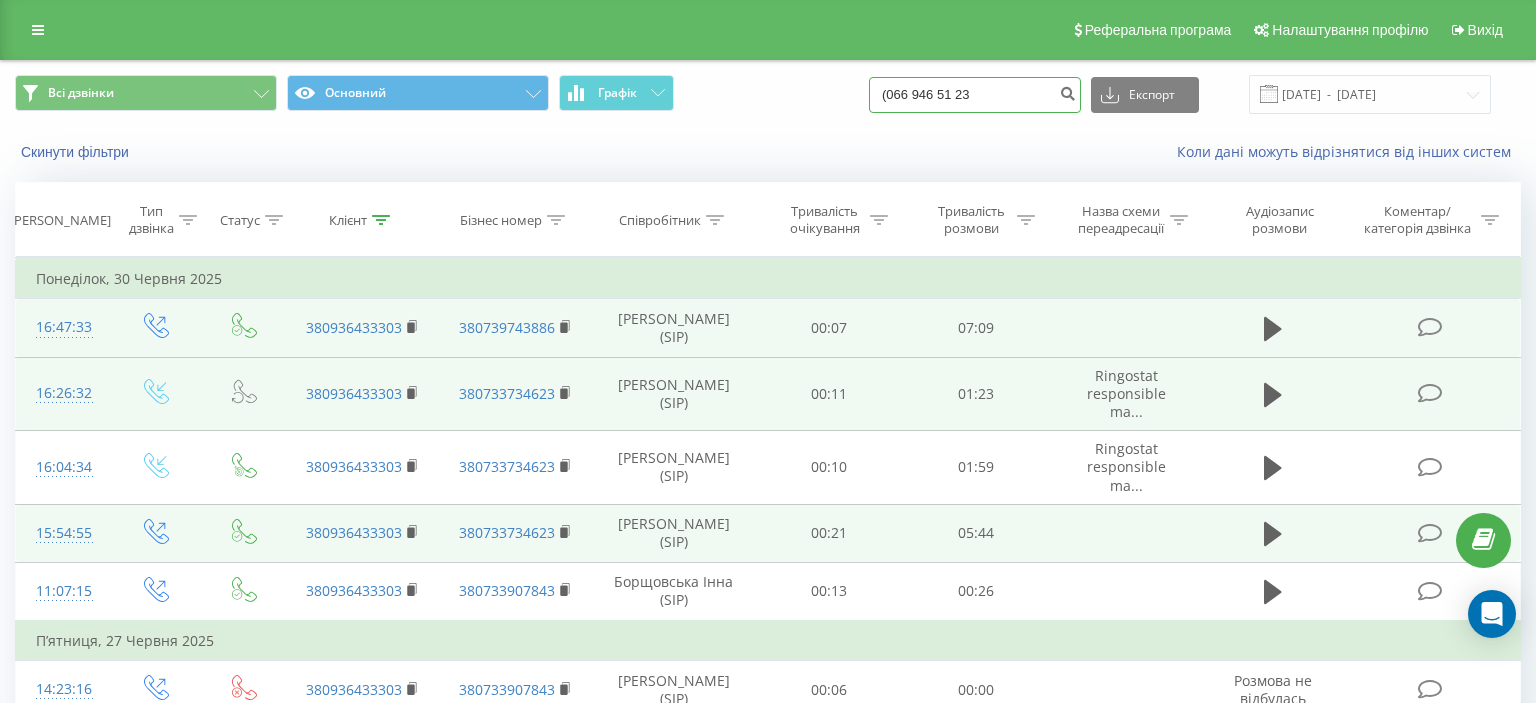 click on "(066 946 51 23" at bounding box center [975, 95] 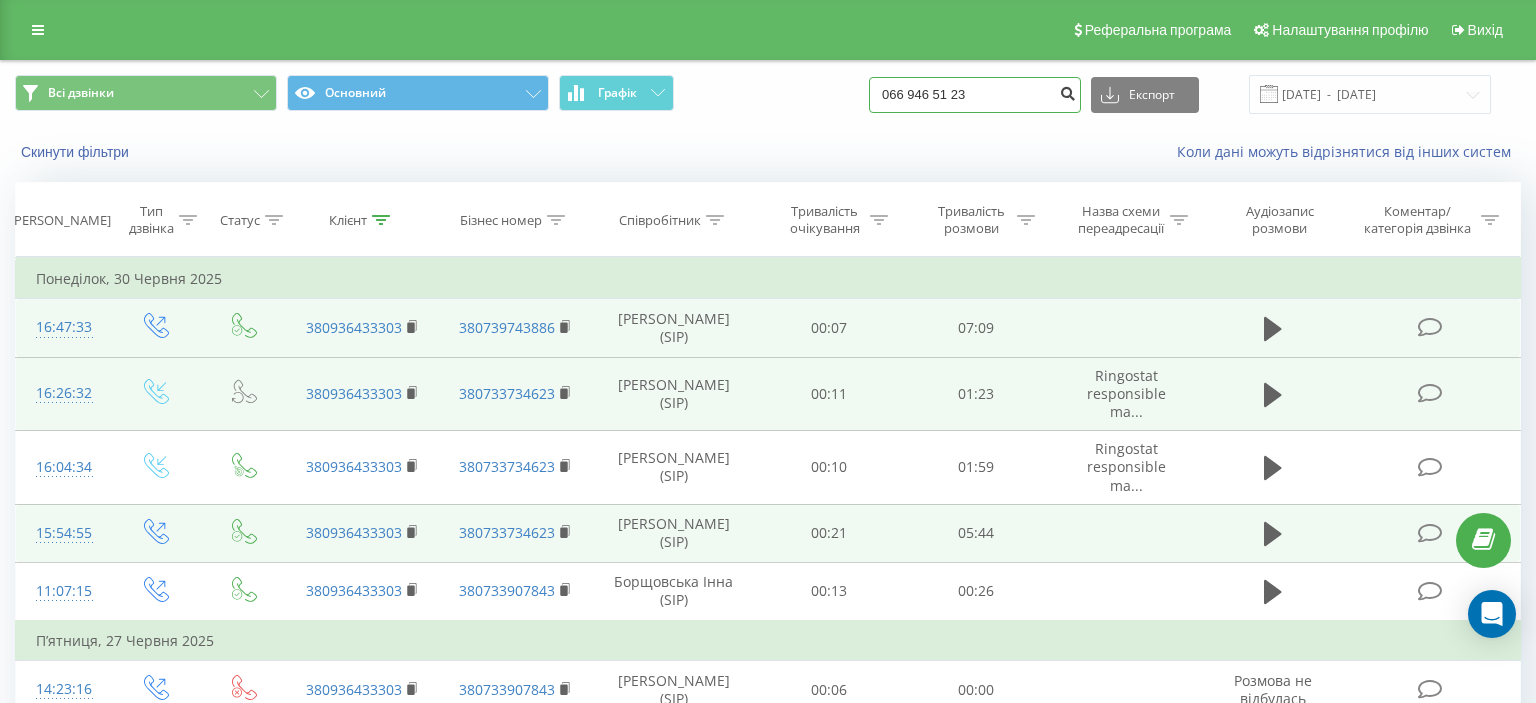 type on "066 946 51 23" 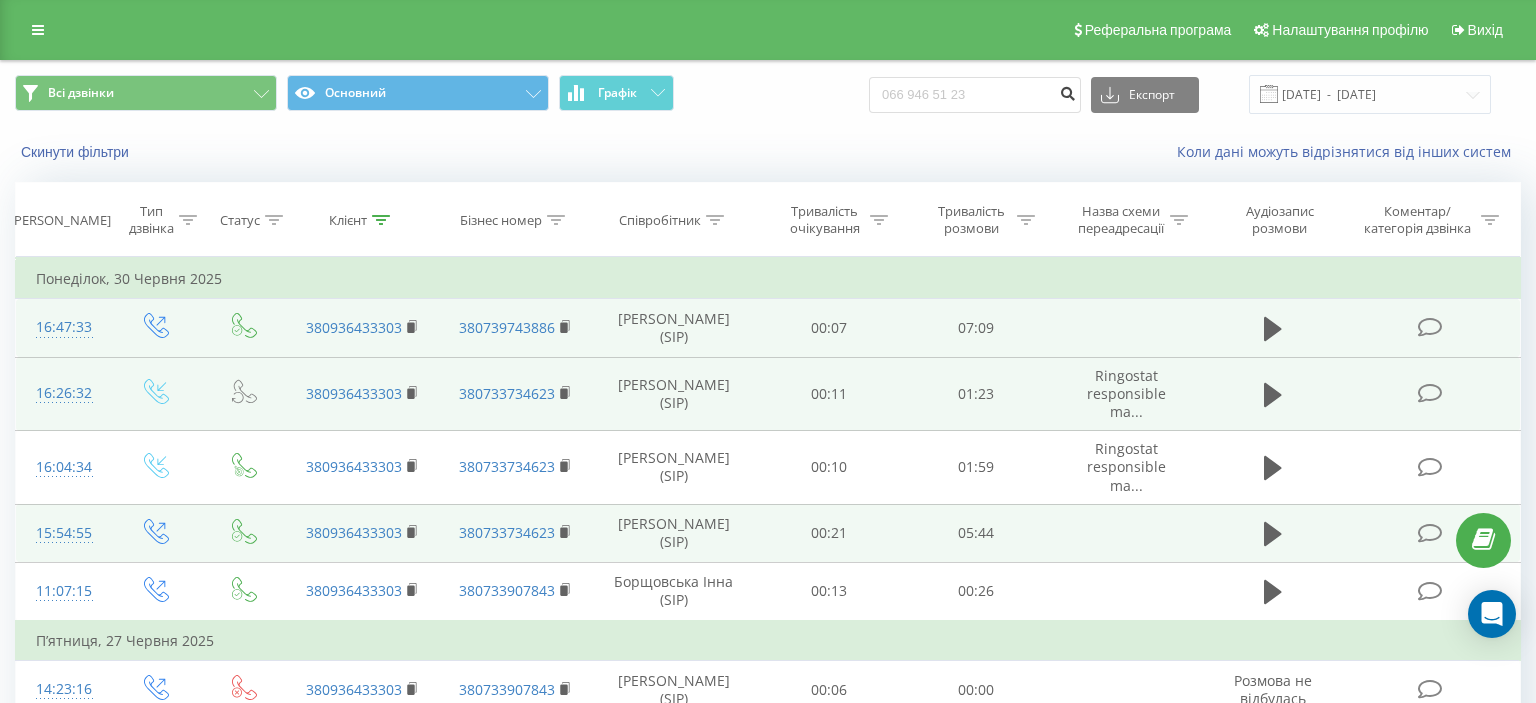 click at bounding box center (1067, 91) 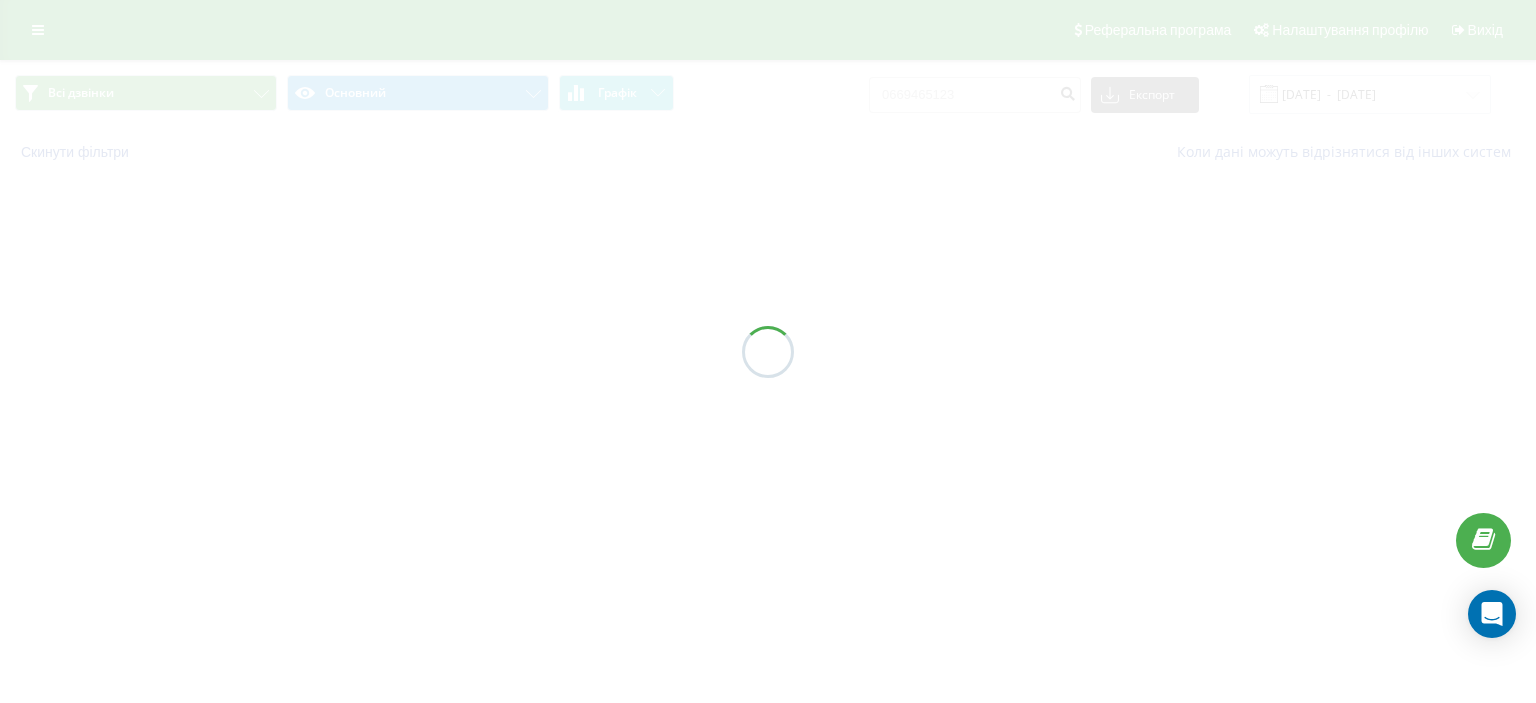scroll, scrollTop: 0, scrollLeft: 0, axis: both 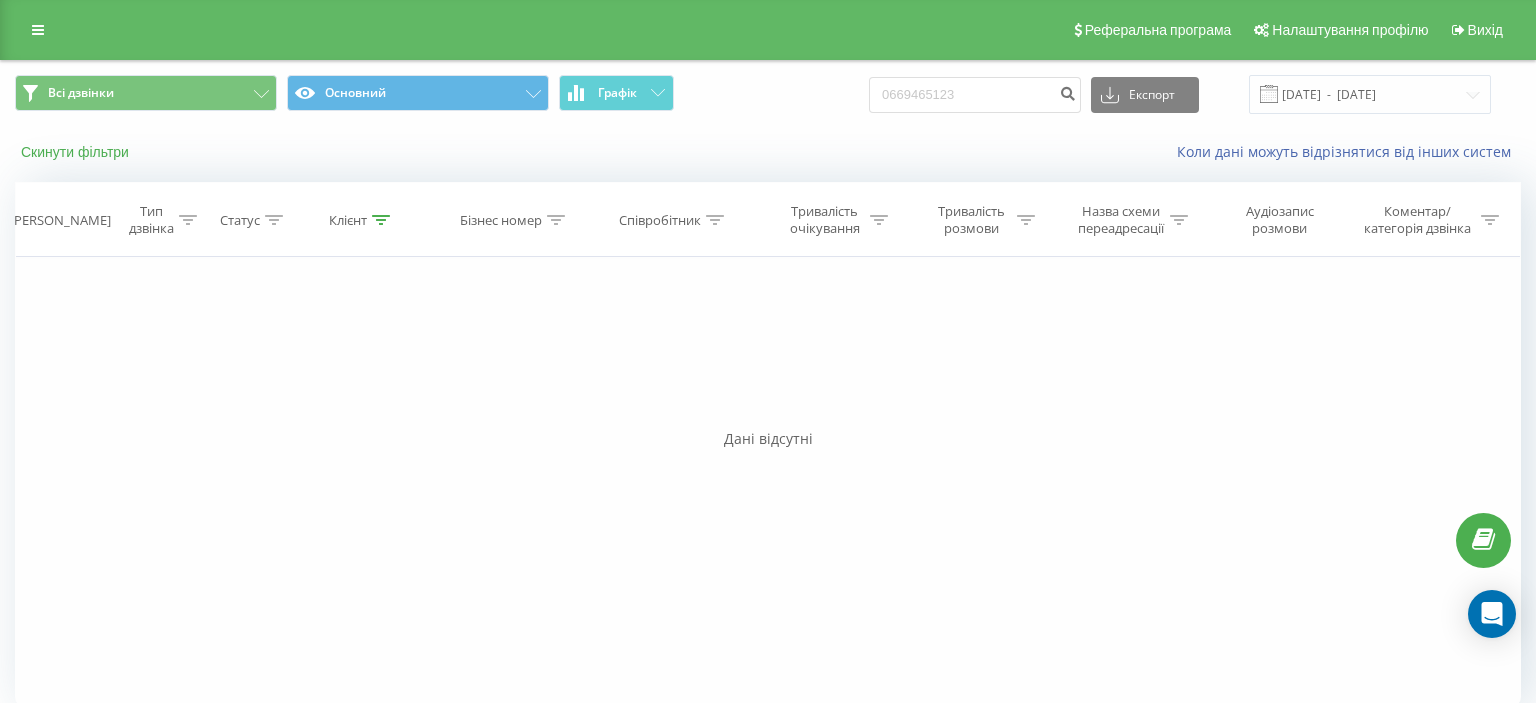 click on "Скинути фільтри" at bounding box center [77, 152] 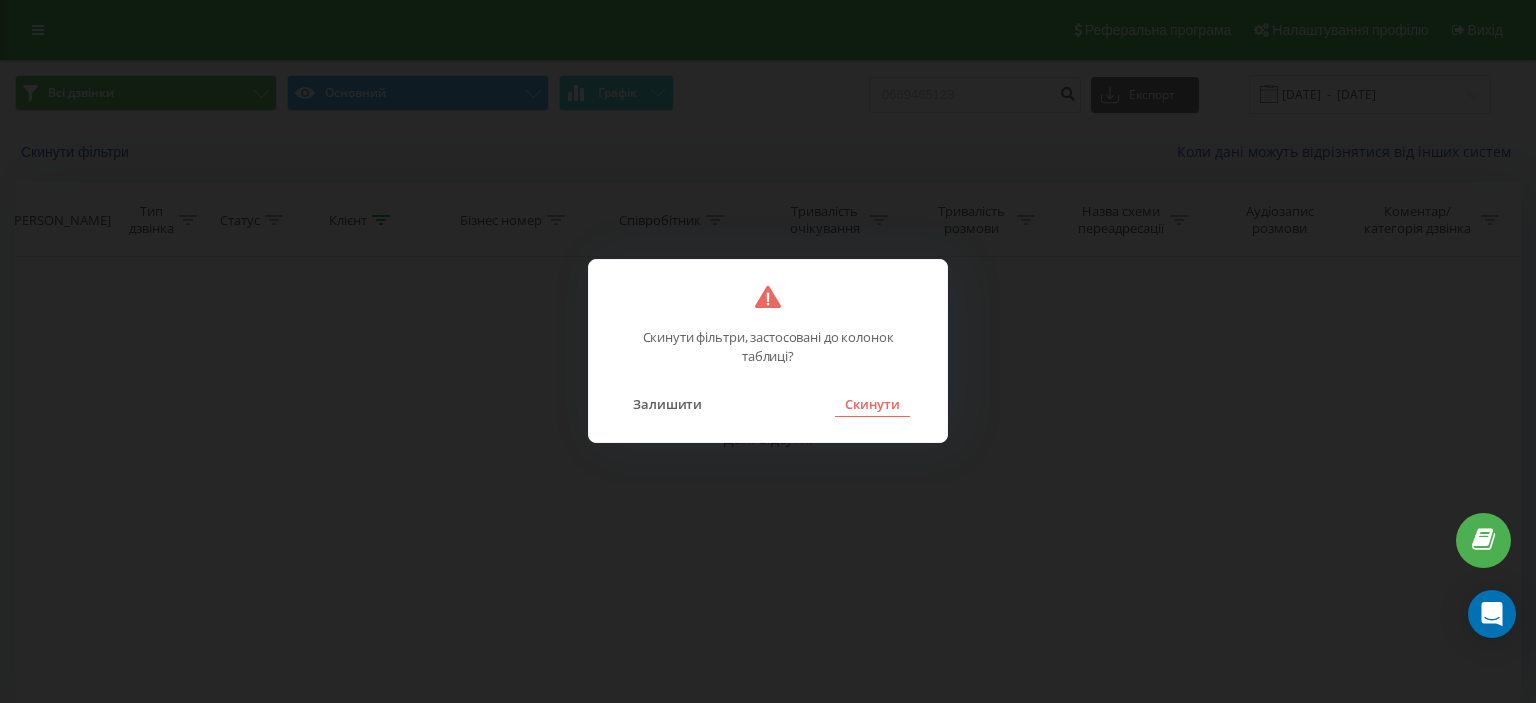 click on "Скинути" at bounding box center (872, 404) 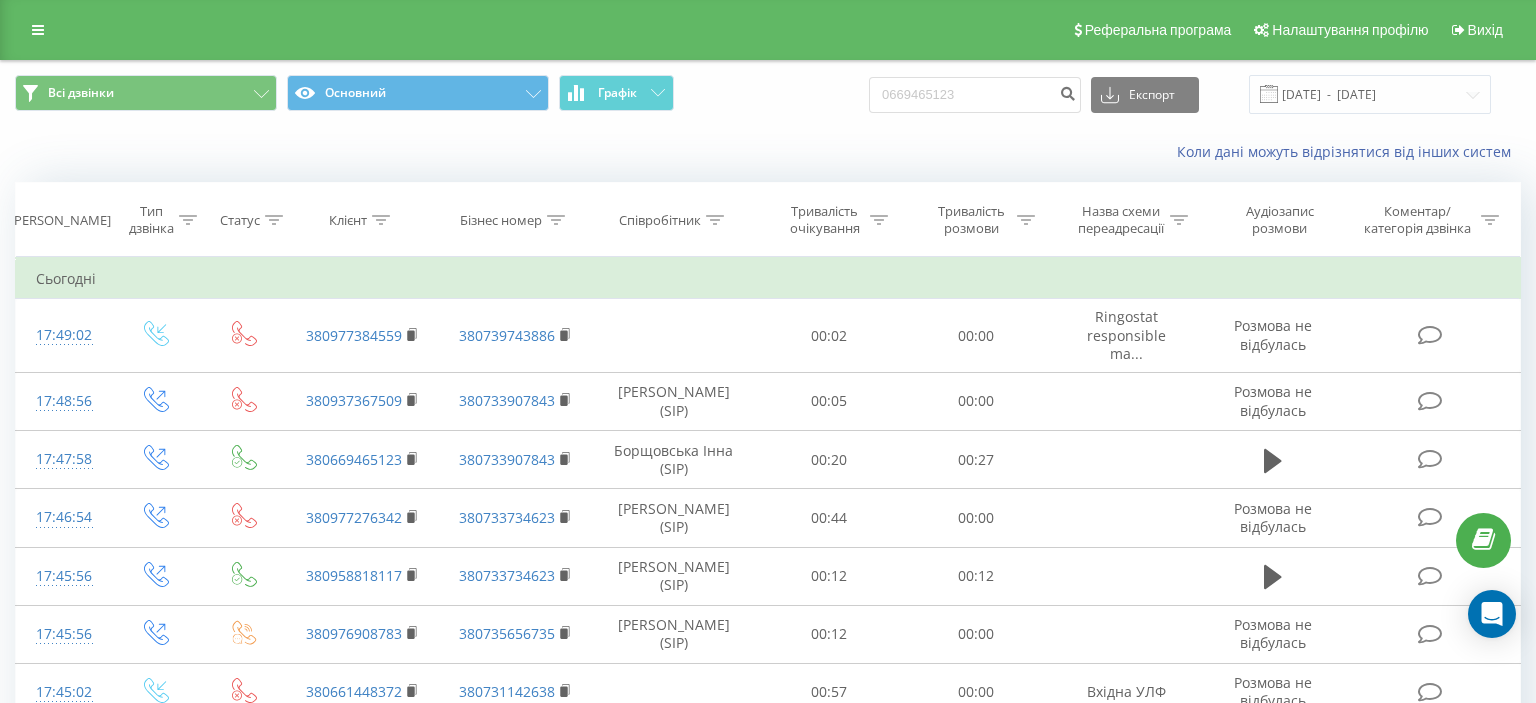 click 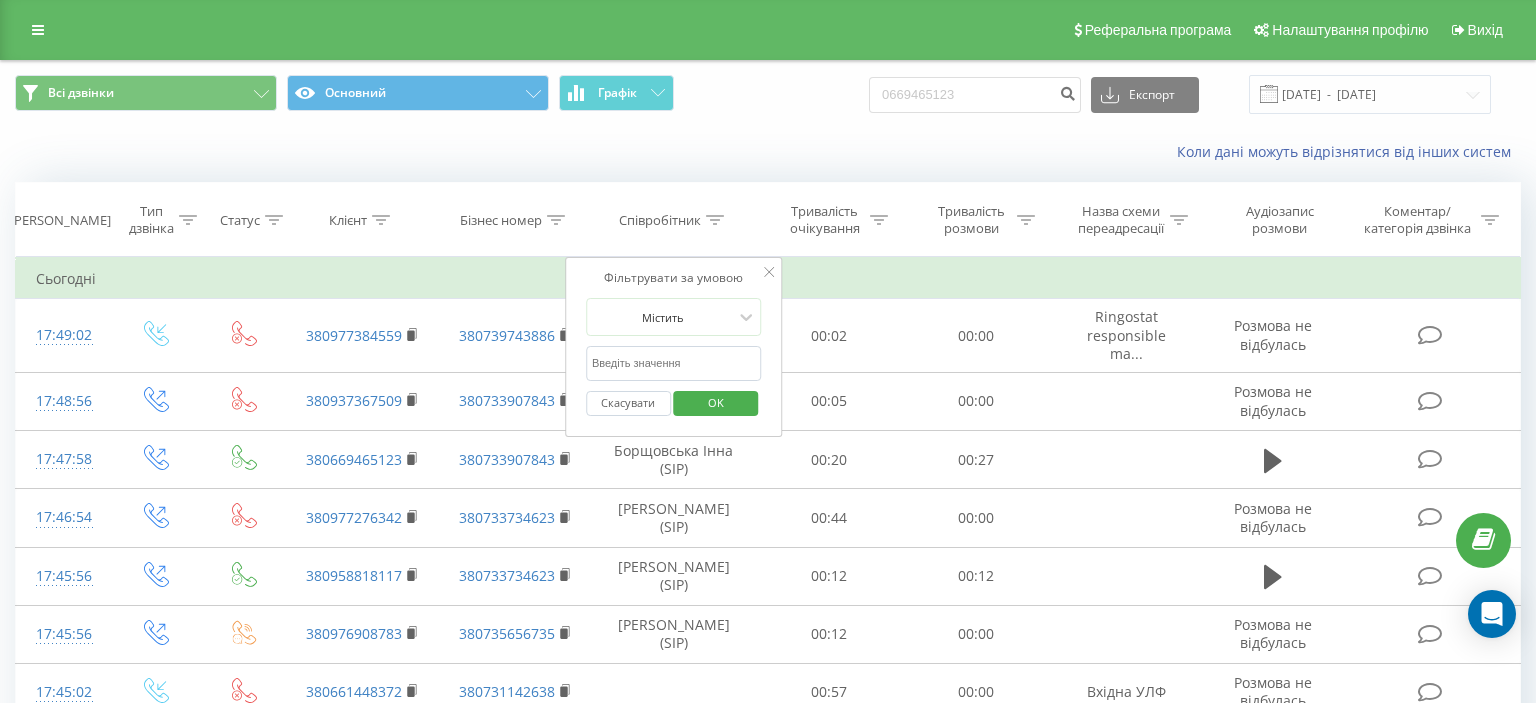 click at bounding box center (674, 363) 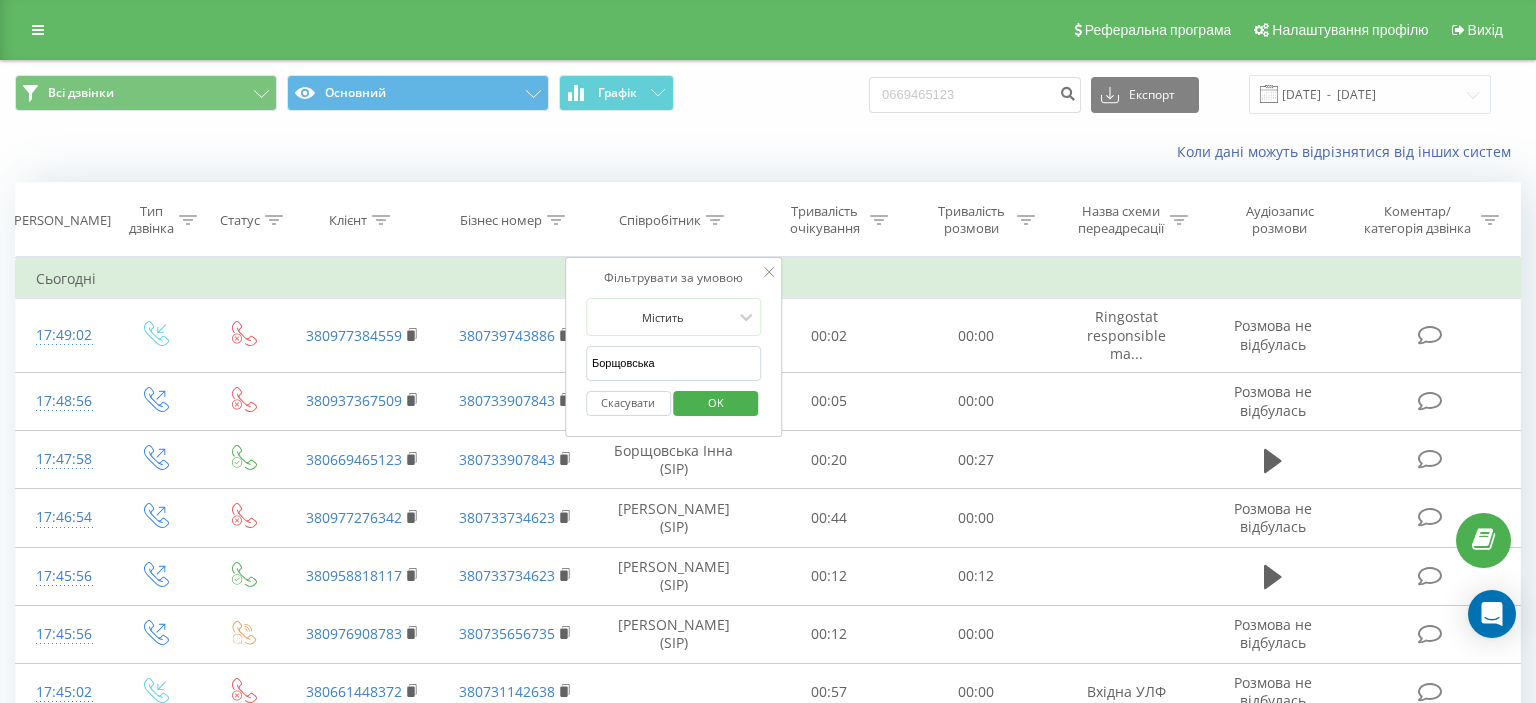 type on "Борщовська" 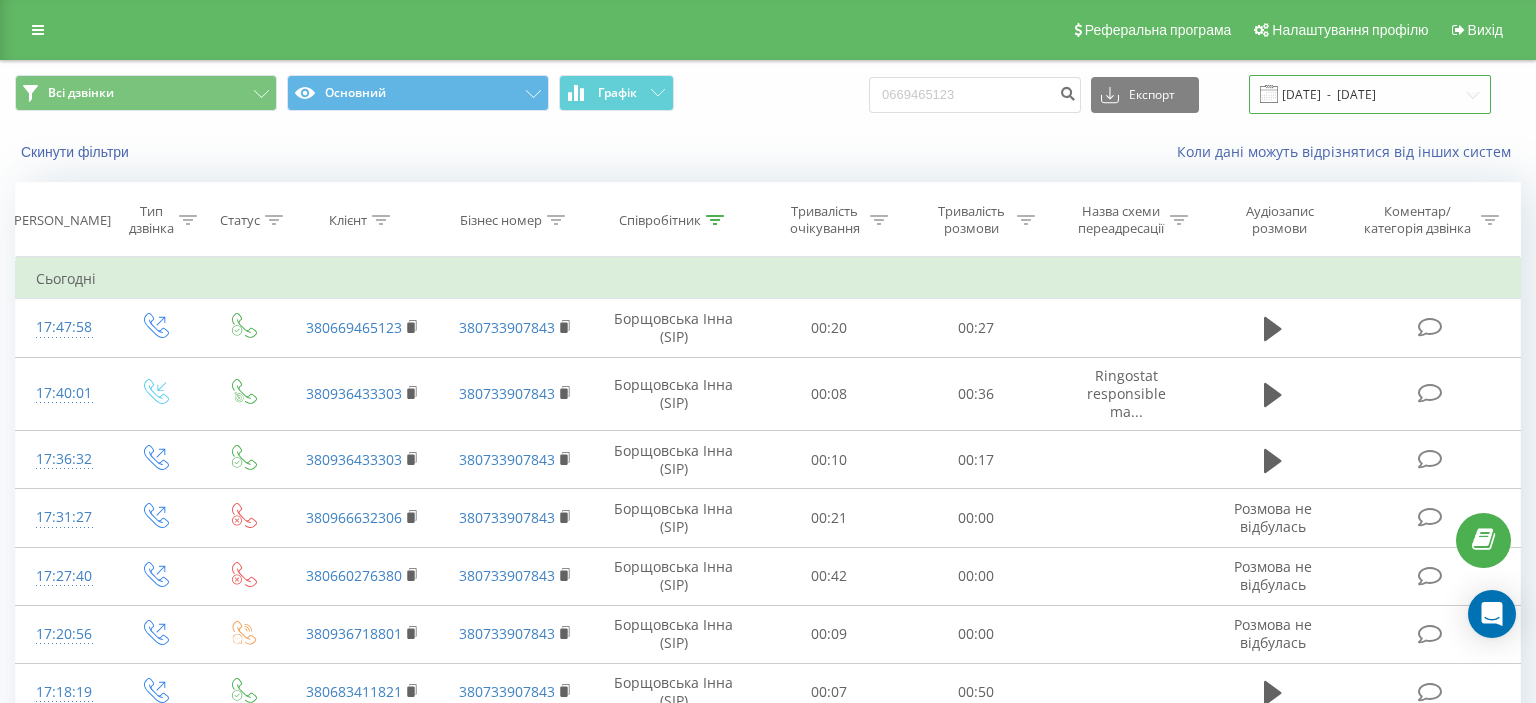 click on "[DATE]  -  [DATE]" at bounding box center (1370, 94) 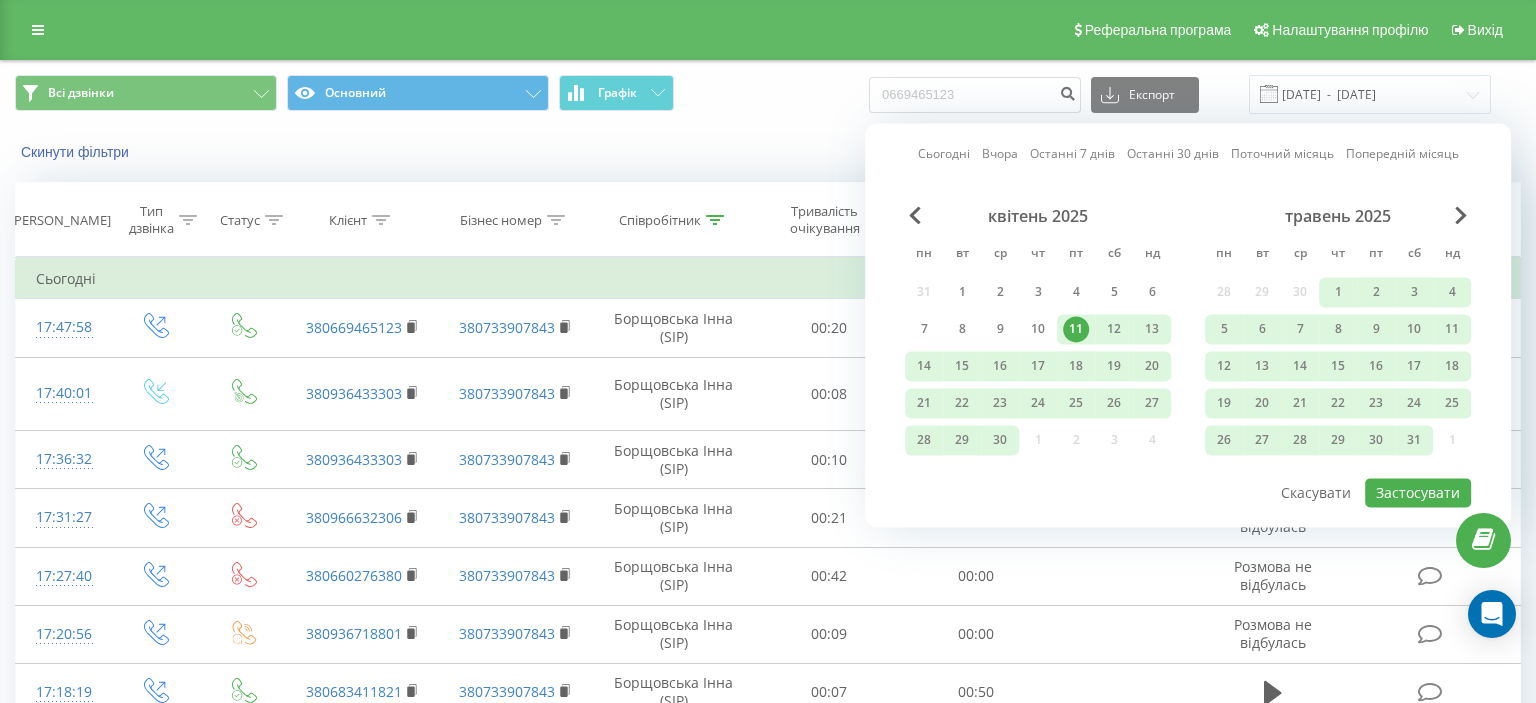 click on "Сьогодні" at bounding box center (944, 154) 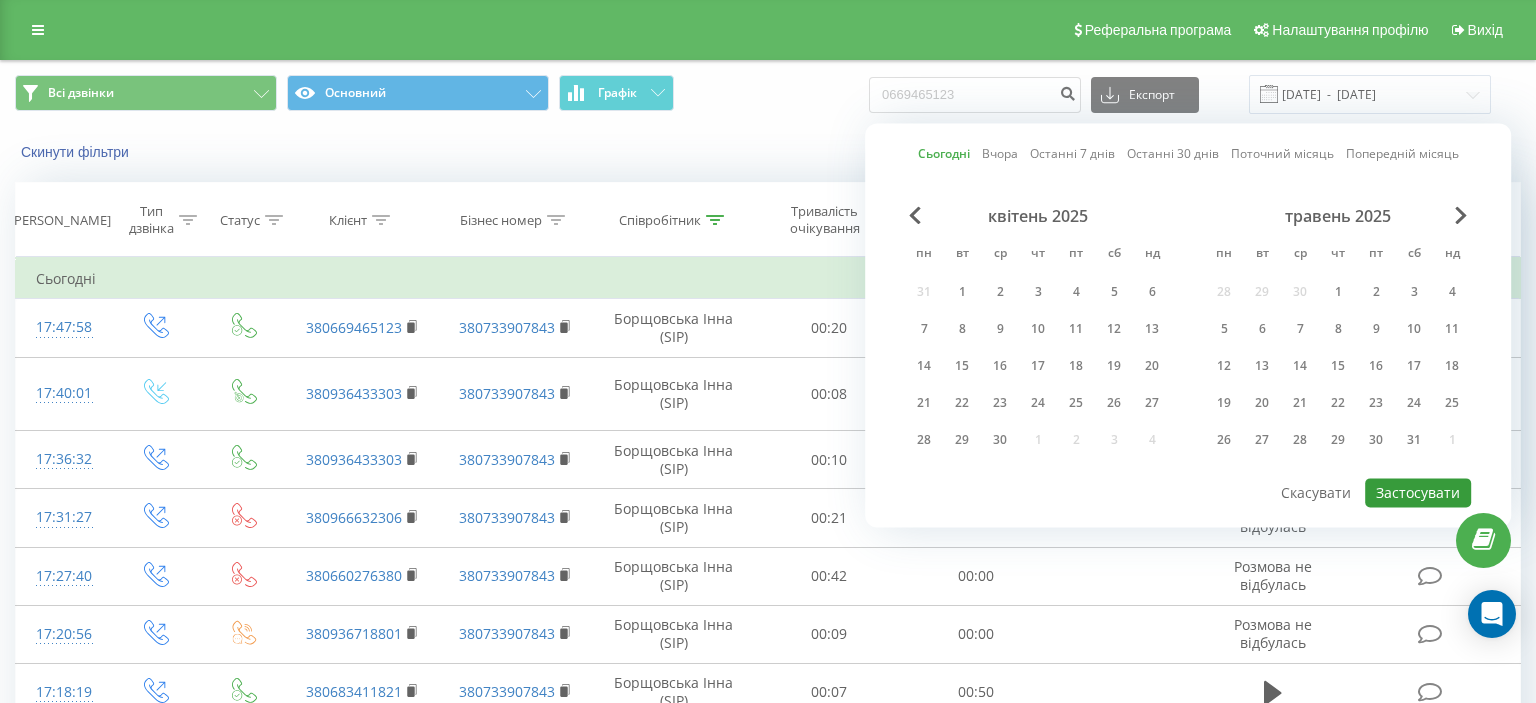 click on "Застосувати" at bounding box center [1418, 492] 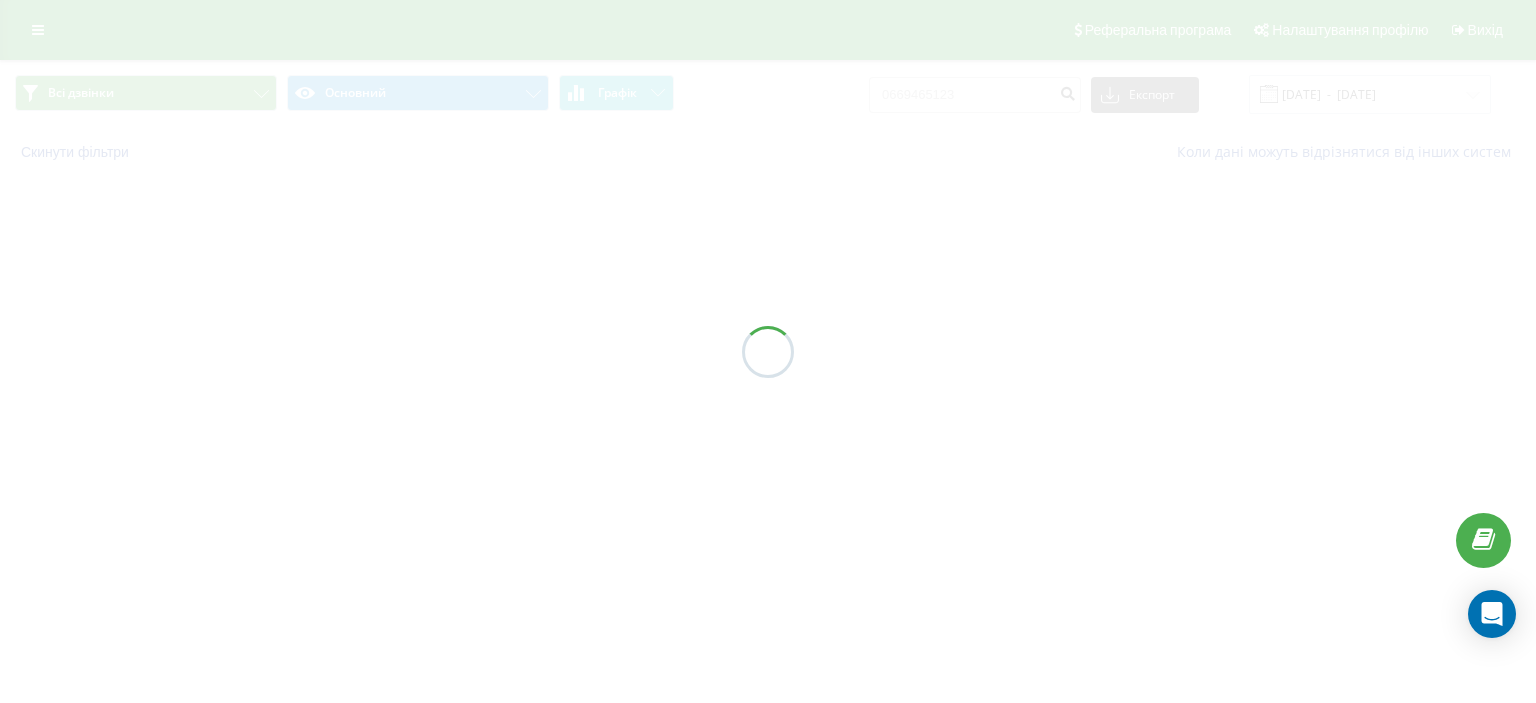 type on "[DATE]  -  [DATE]" 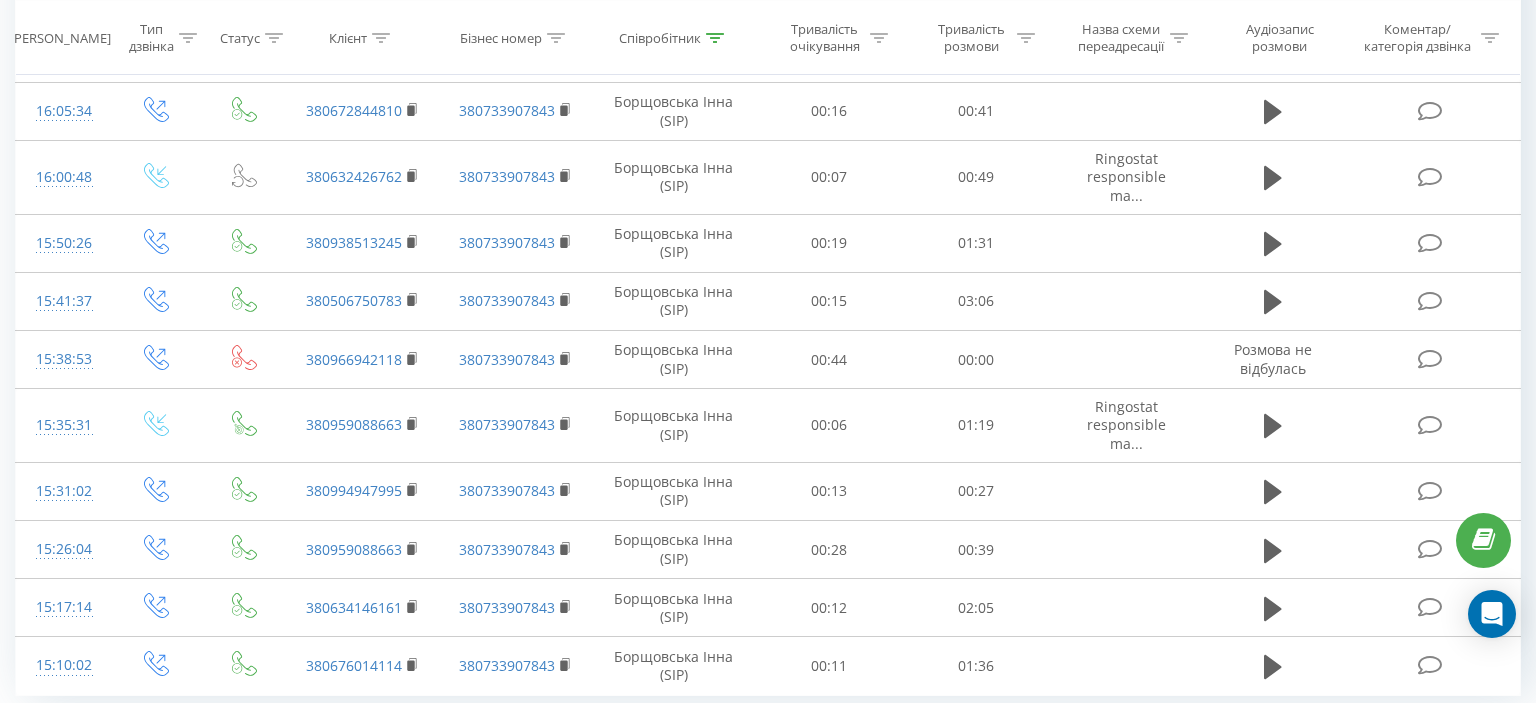 scroll, scrollTop: 0, scrollLeft: 0, axis: both 